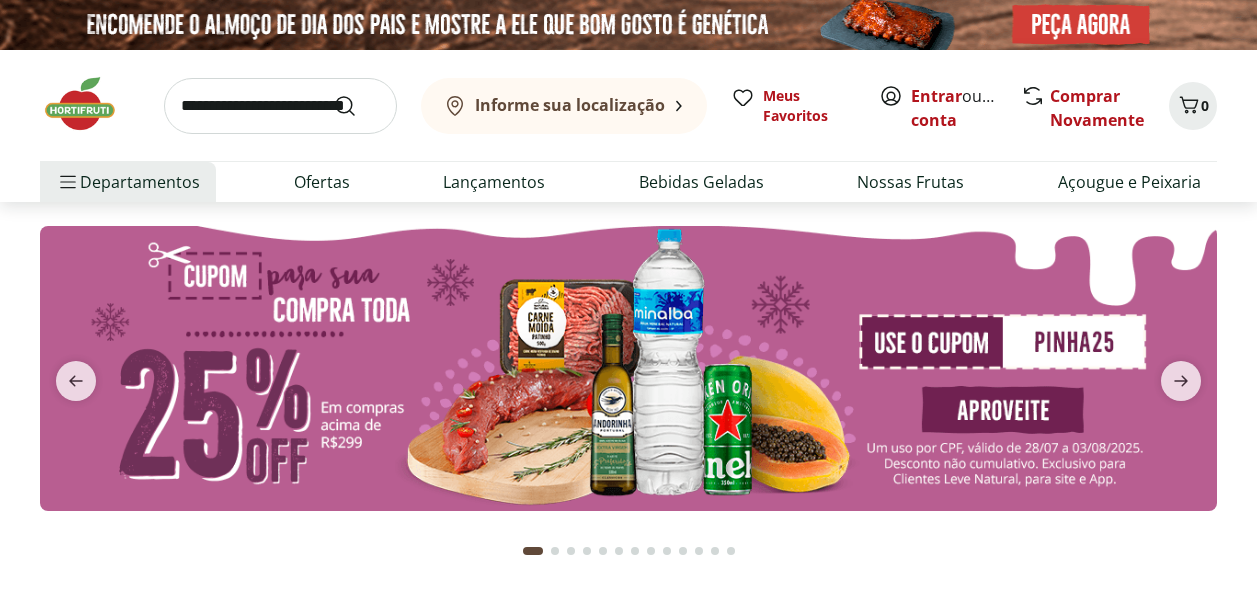 scroll, scrollTop: 0, scrollLeft: 0, axis: both 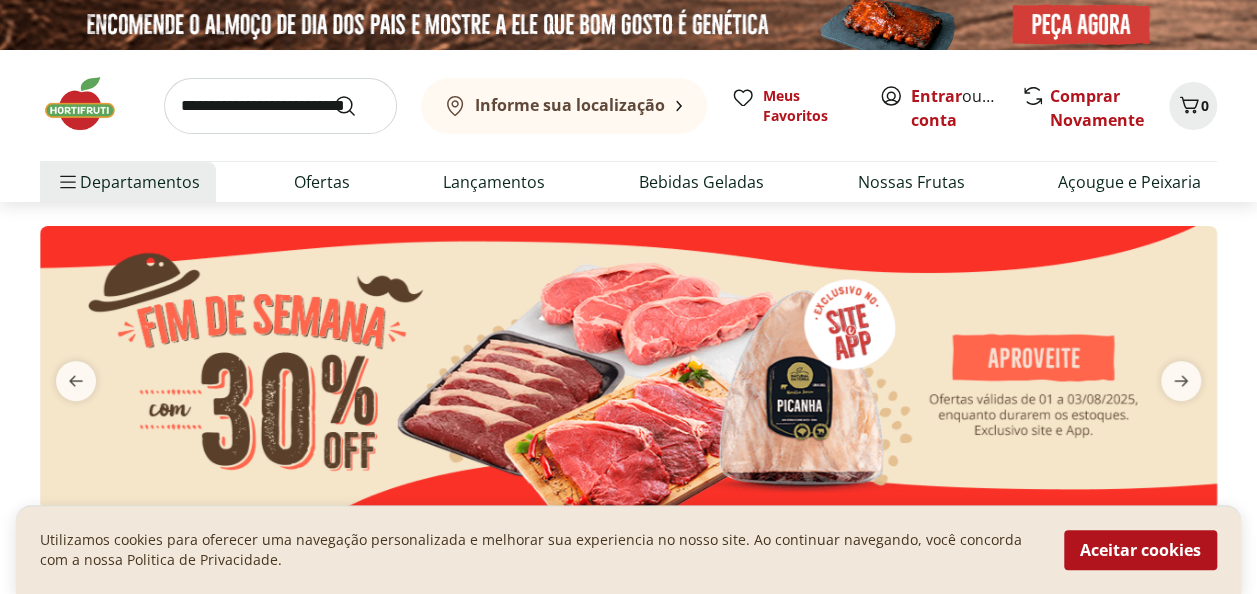 click on "Entrar  ou  Criar conta" at bounding box center (955, 108) 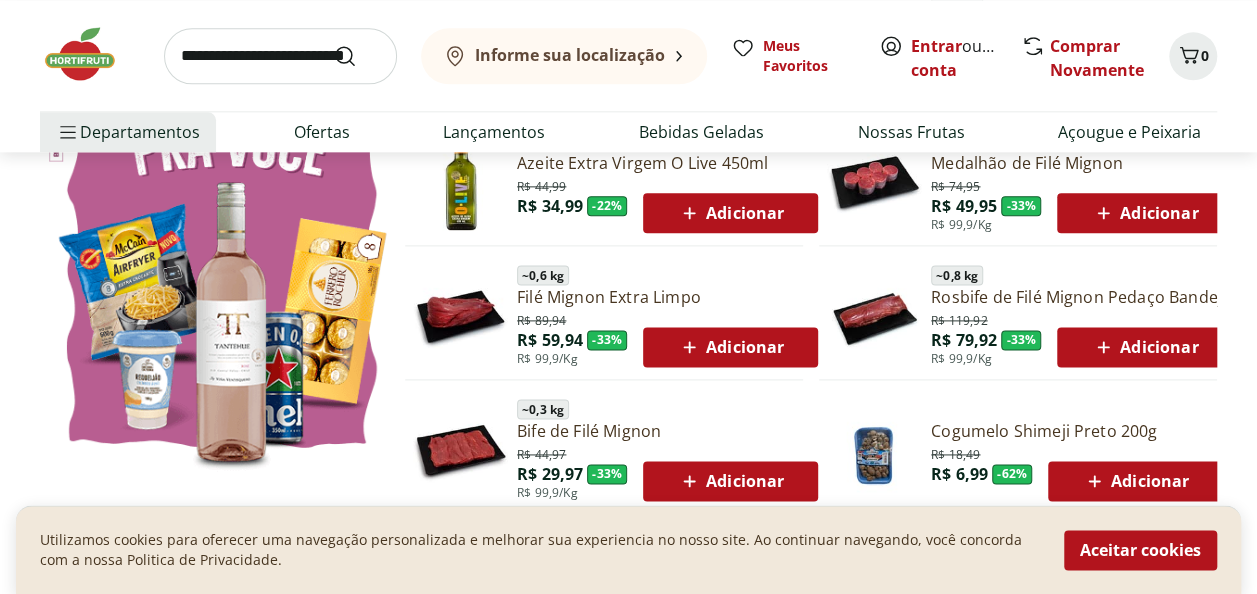 scroll, scrollTop: 1200, scrollLeft: 0, axis: vertical 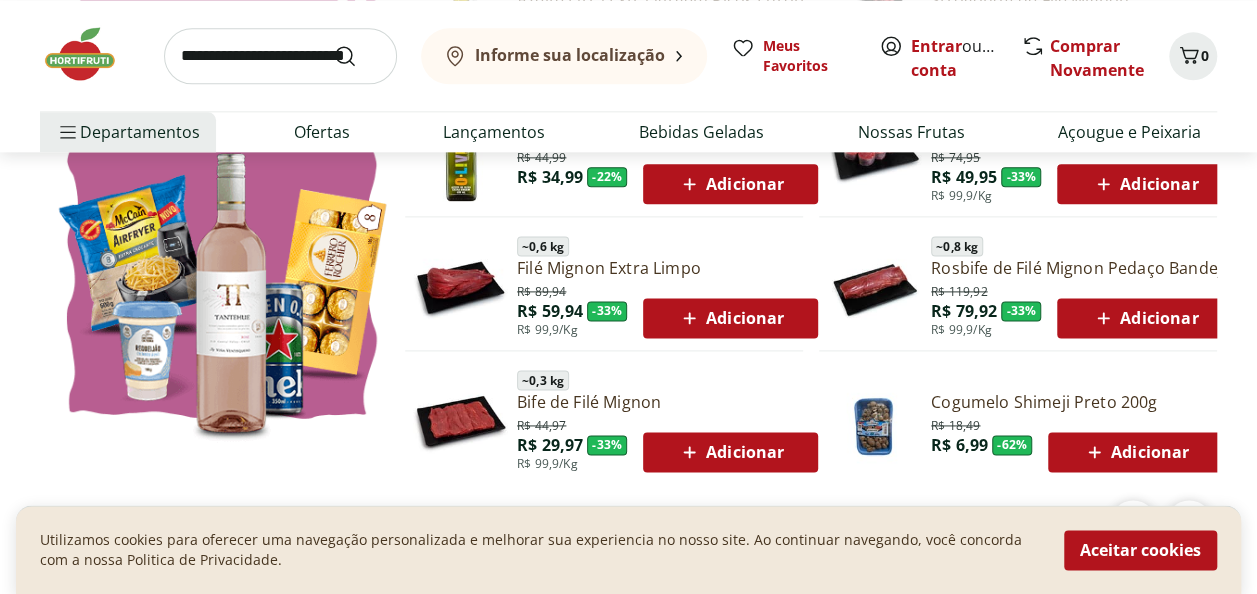 click on "Adicionar" at bounding box center [1144, 318] 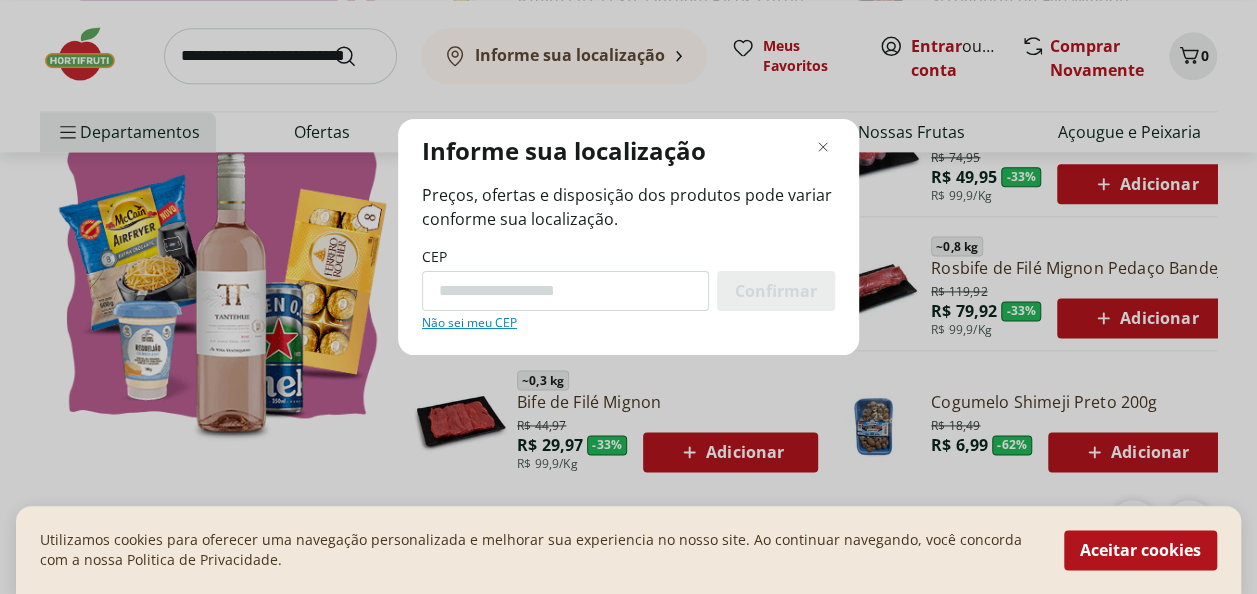 scroll, scrollTop: 1208, scrollLeft: 0, axis: vertical 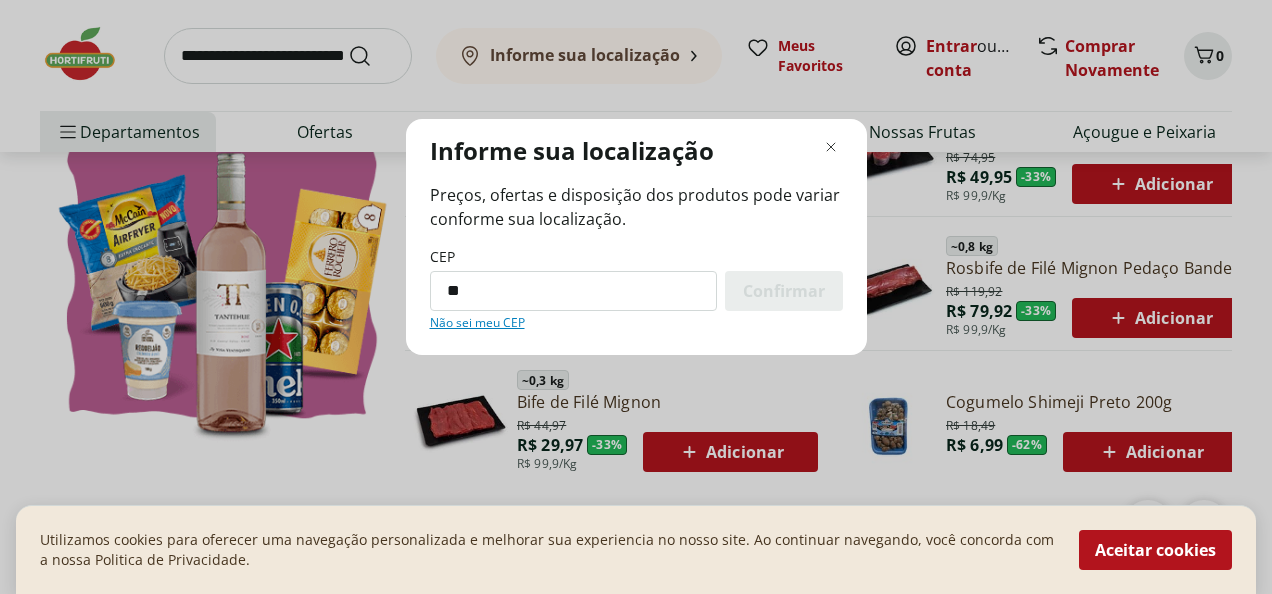 type on "*********" 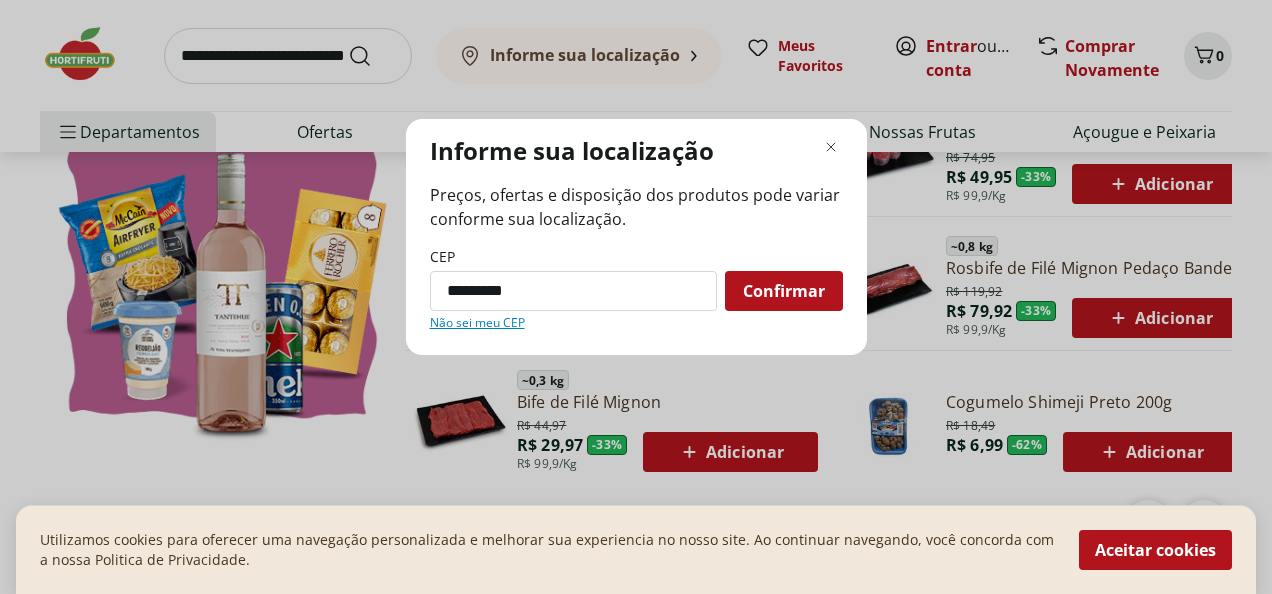 click on "Confirmar" at bounding box center (784, 291) 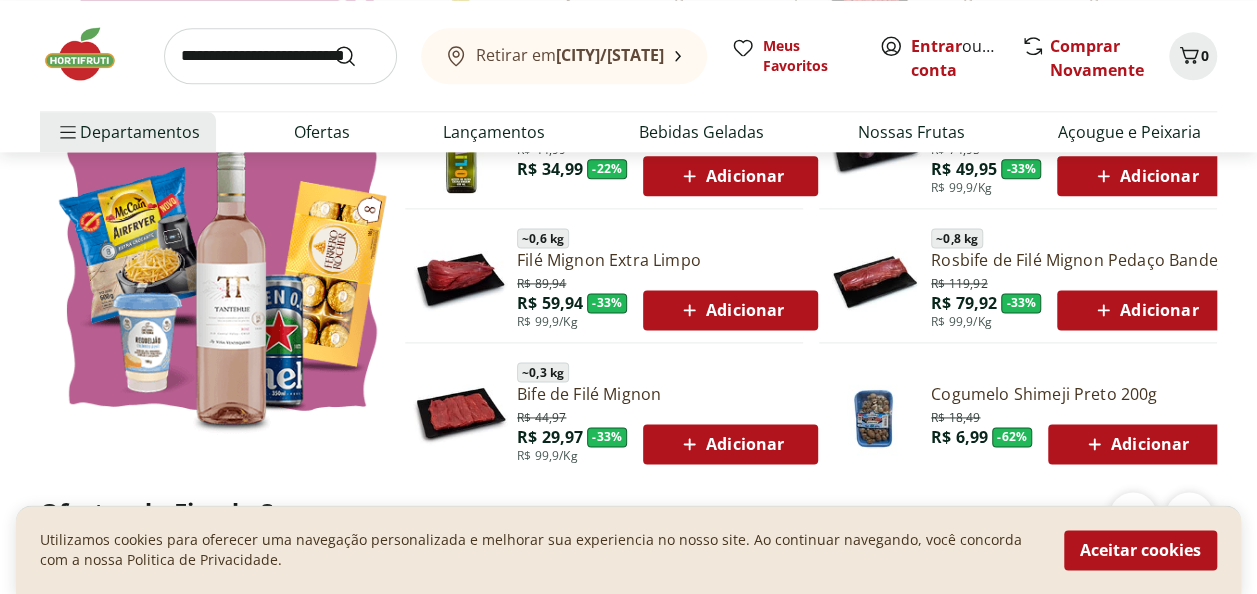 click on "Adicionar" at bounding box center (1144, 310) 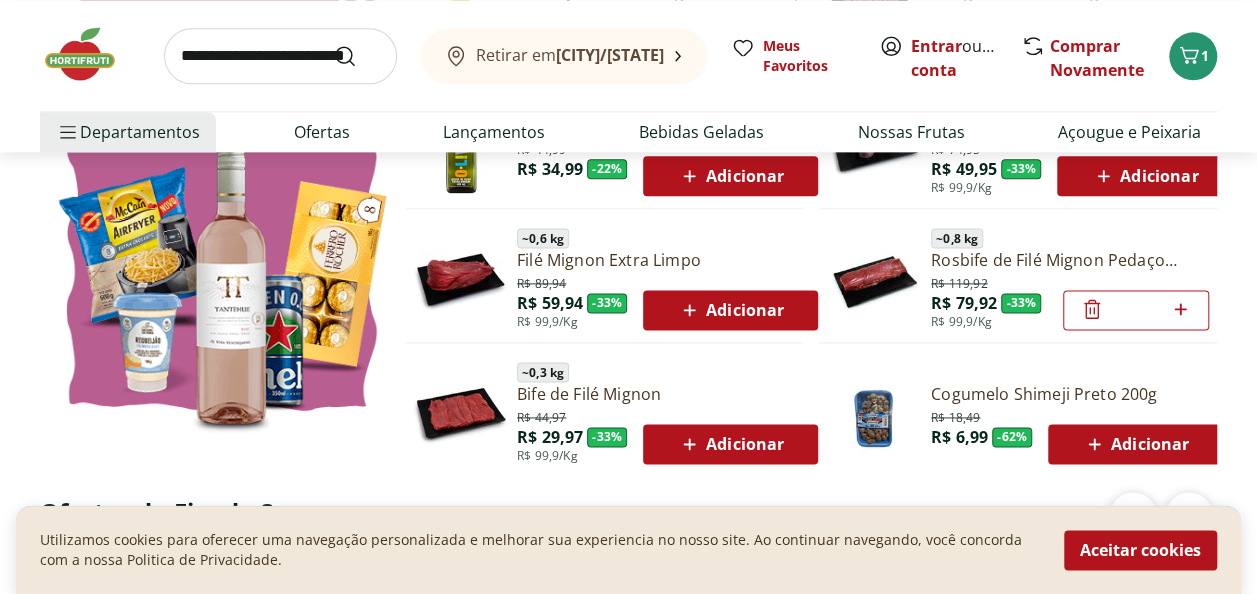 click 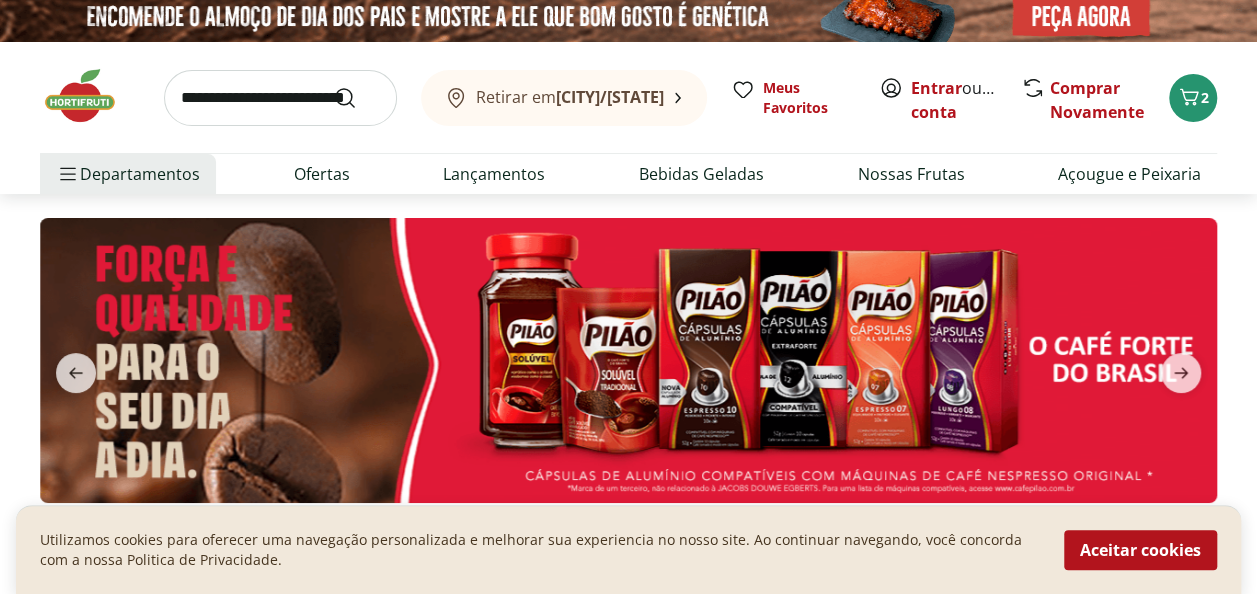 scroll, scrollTop: 0, scrollLeft: 0, axis: both 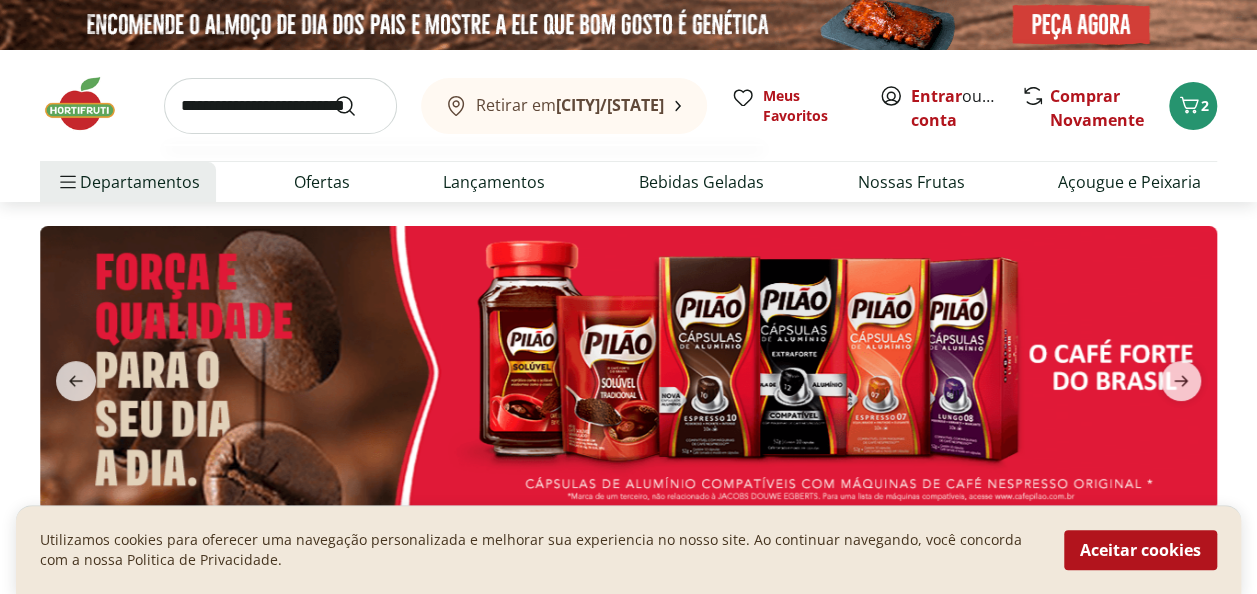 click at bounding box center [280, 106] 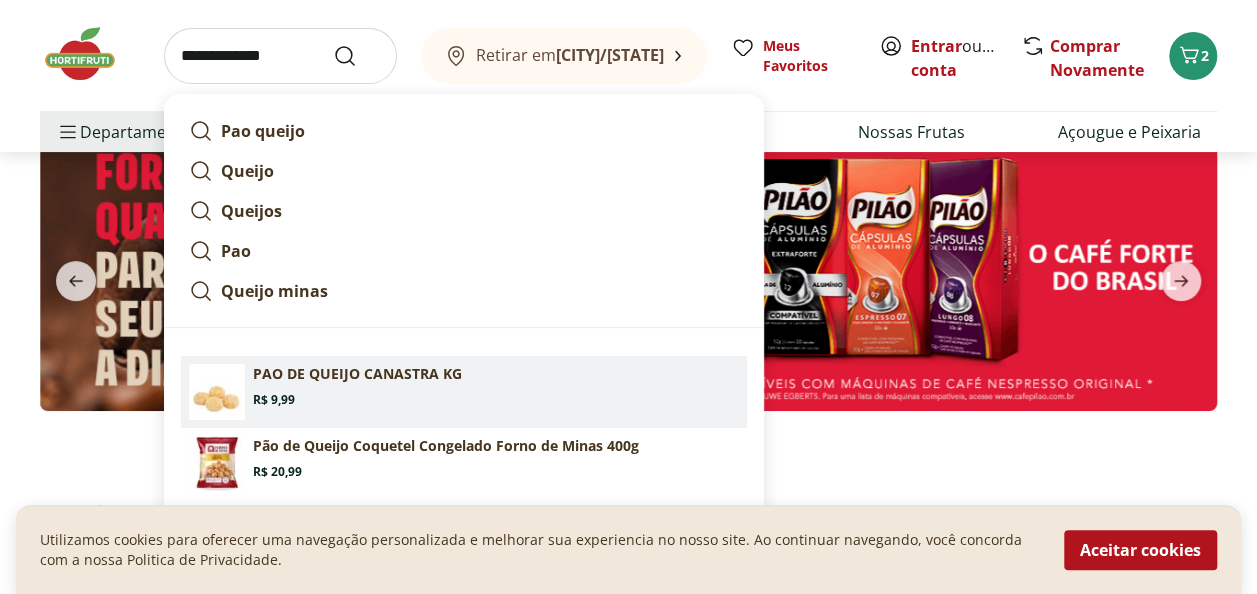 scroll, scrollTop: 200, scrollLeft: 0, axis: vertical 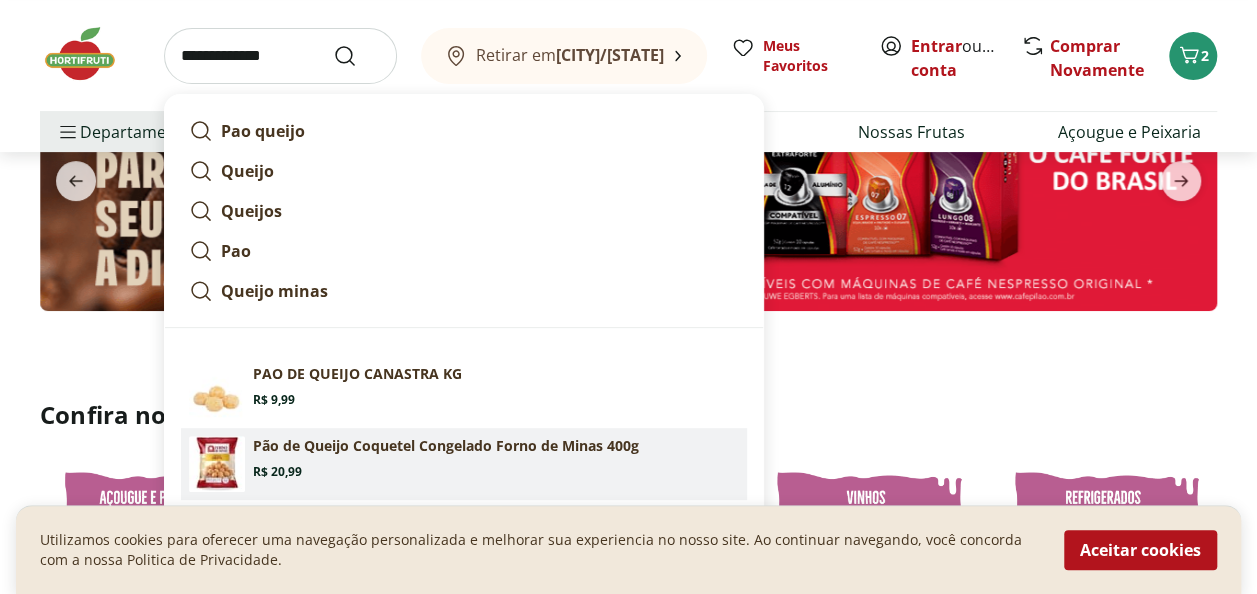 click on "Price: R$ 20,99" at bounding box center [277, 472] 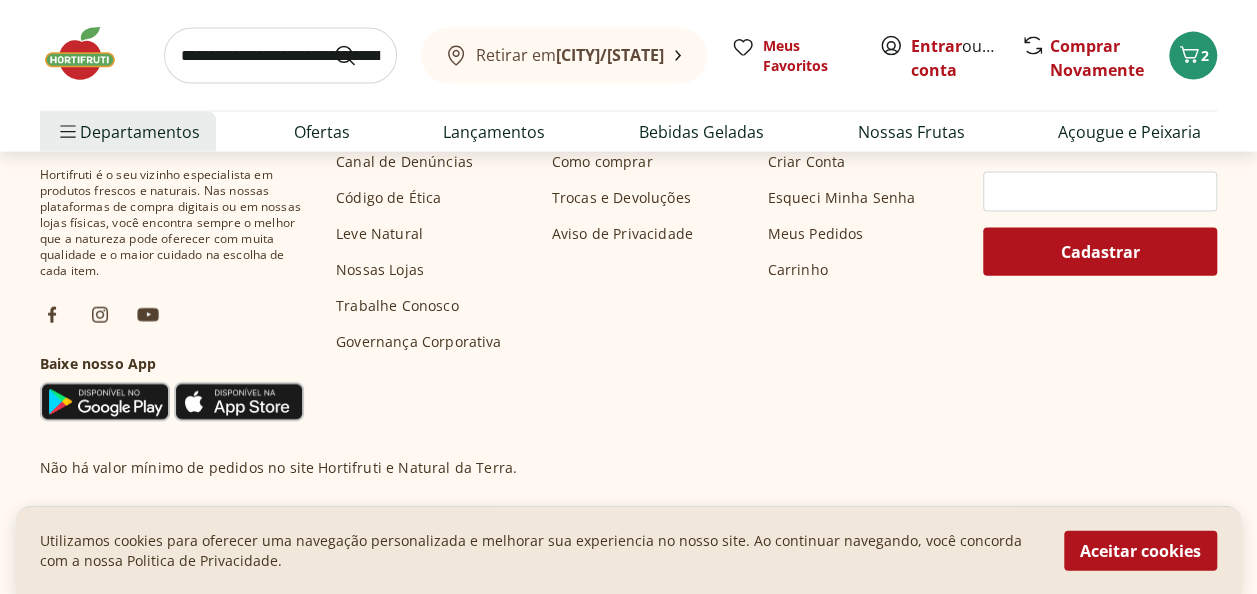 scroll, scrollTop: 5900, scrollLeft: 0, axis: vertical 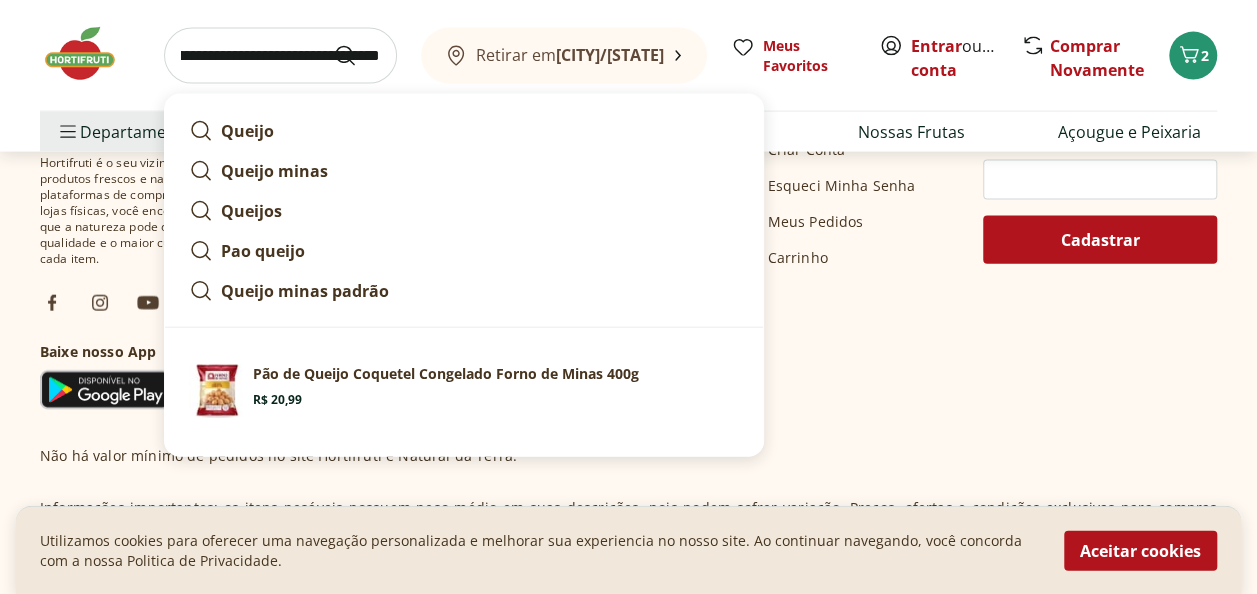 drag, startPoint x: 178, startPoint y: 54, endPoint x: 382, endPoint y: 54, distance: 204 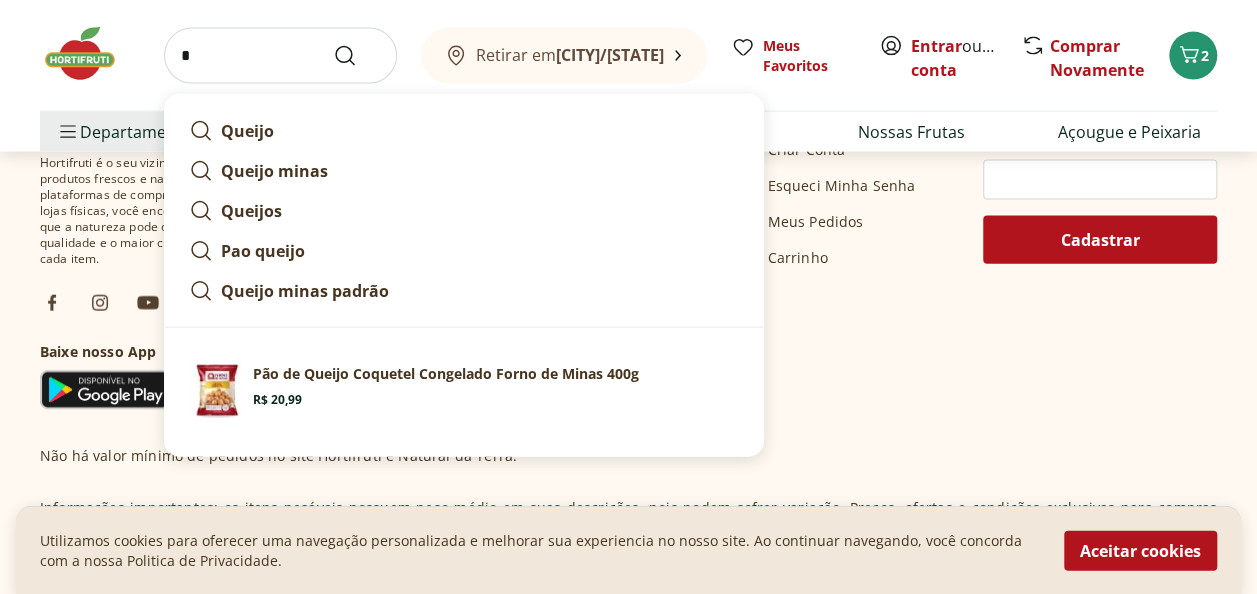 scroll, scrollTop: 0, scrollLeft: 0, axis: both 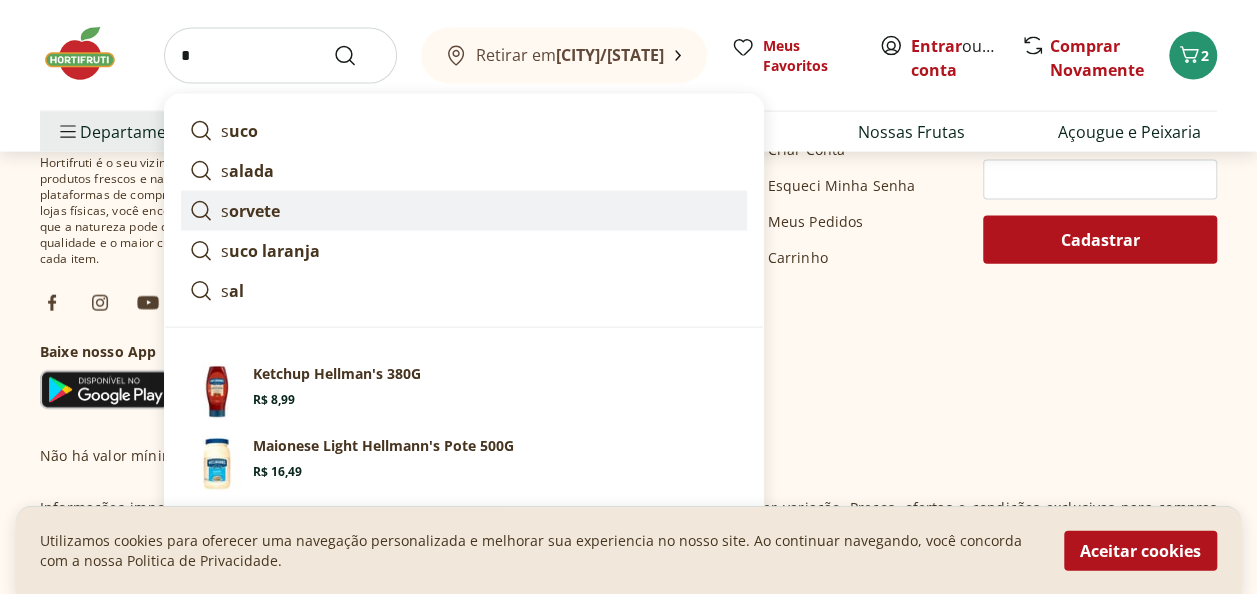click on "orvete" at bounding box center [254, 211] 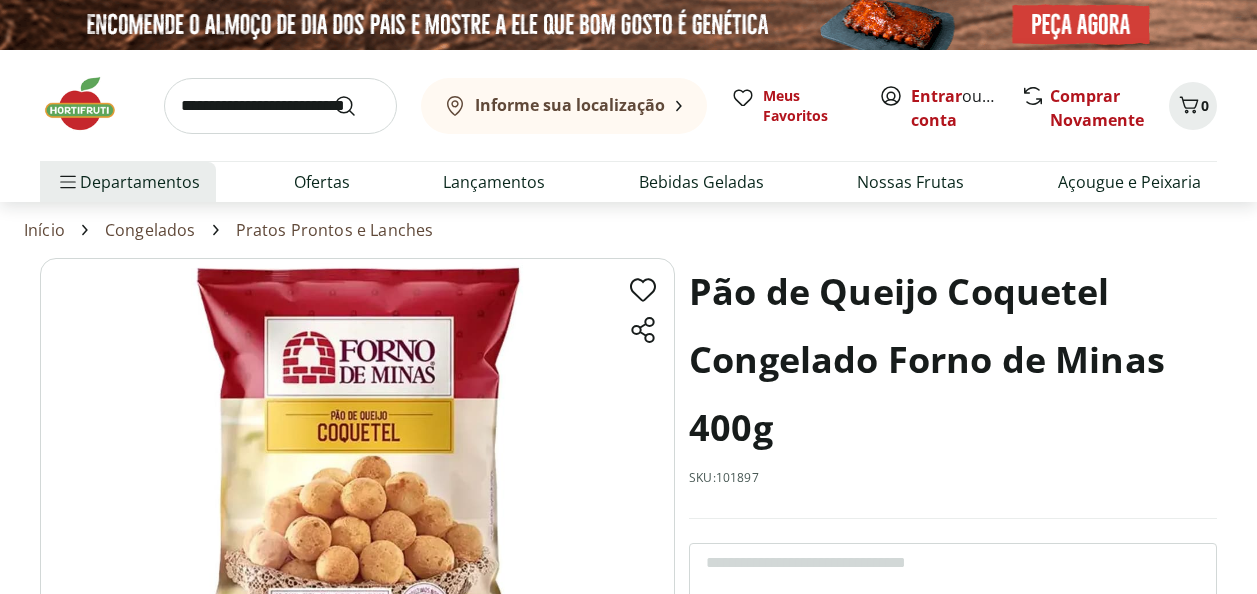 scroll, scrollTop: 0, scrollLeft: 0, axis: both 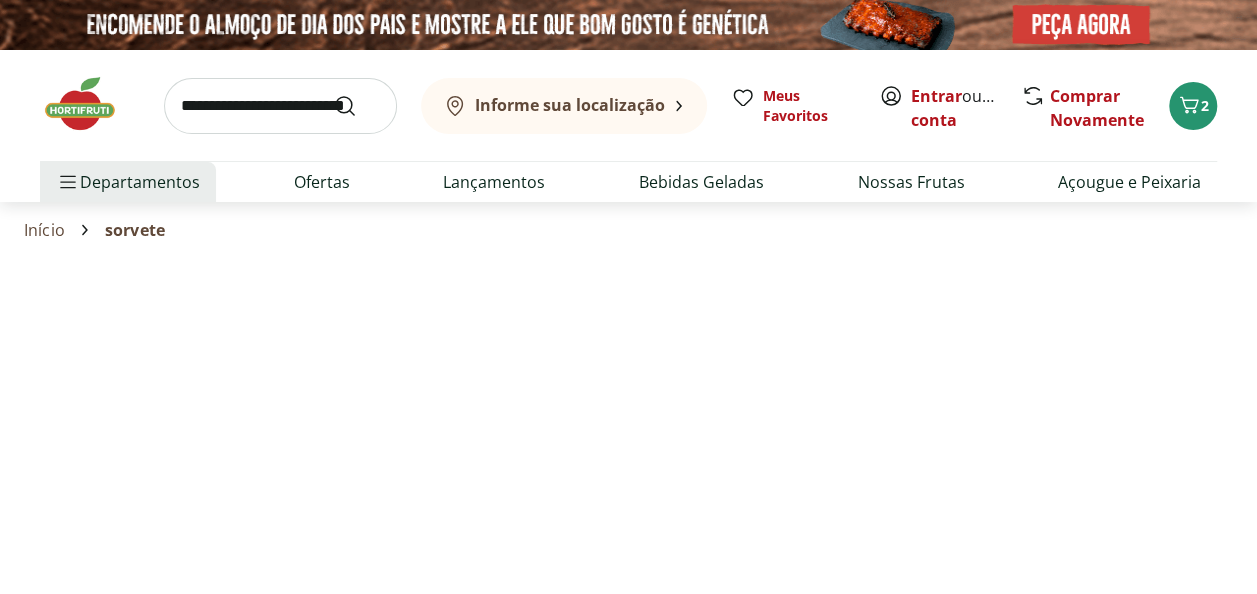 select on "**********" 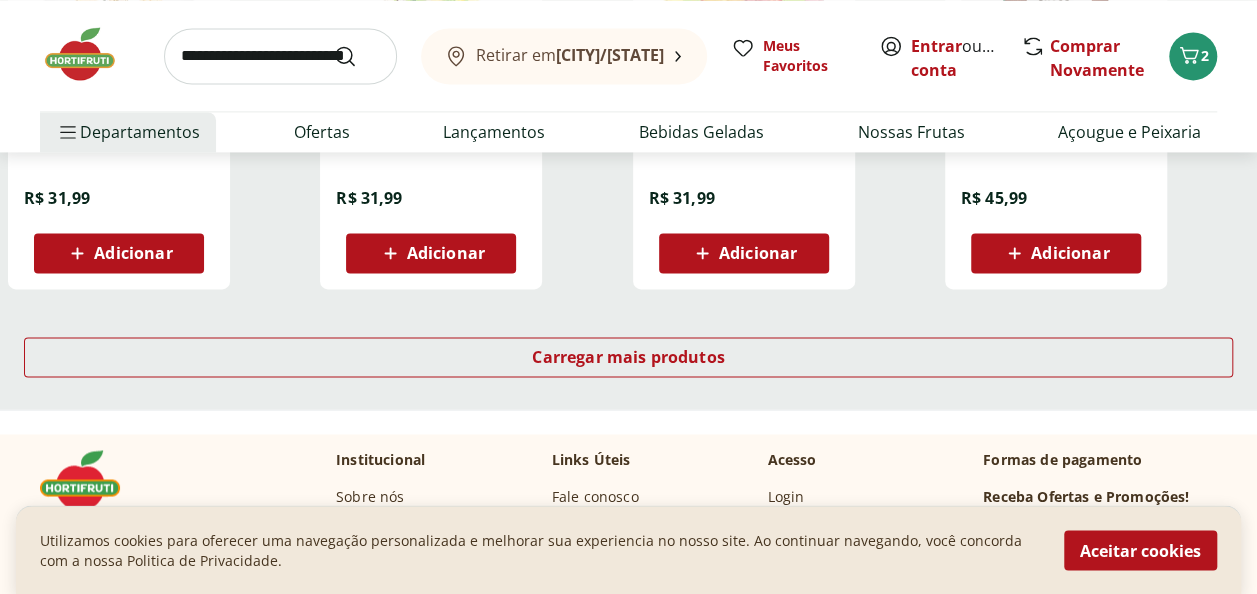 scroll, scrollTop: 1400, scrollLeft: 0, axis: vertical 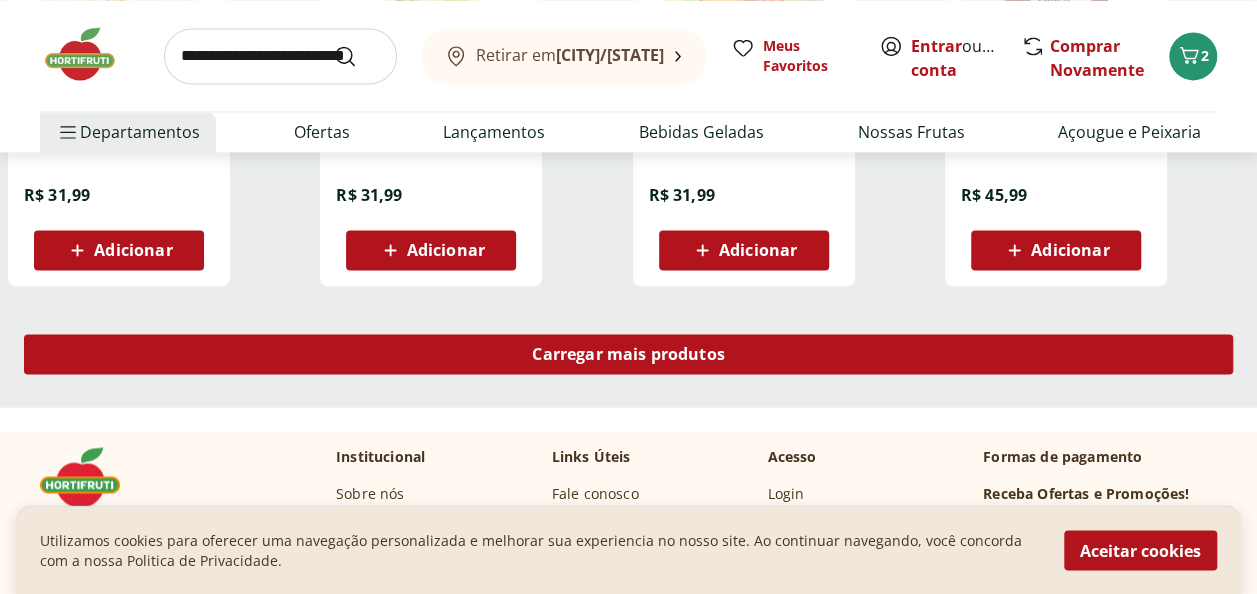 click on "Carregar mais produtos" at bounding box center [628, 354] 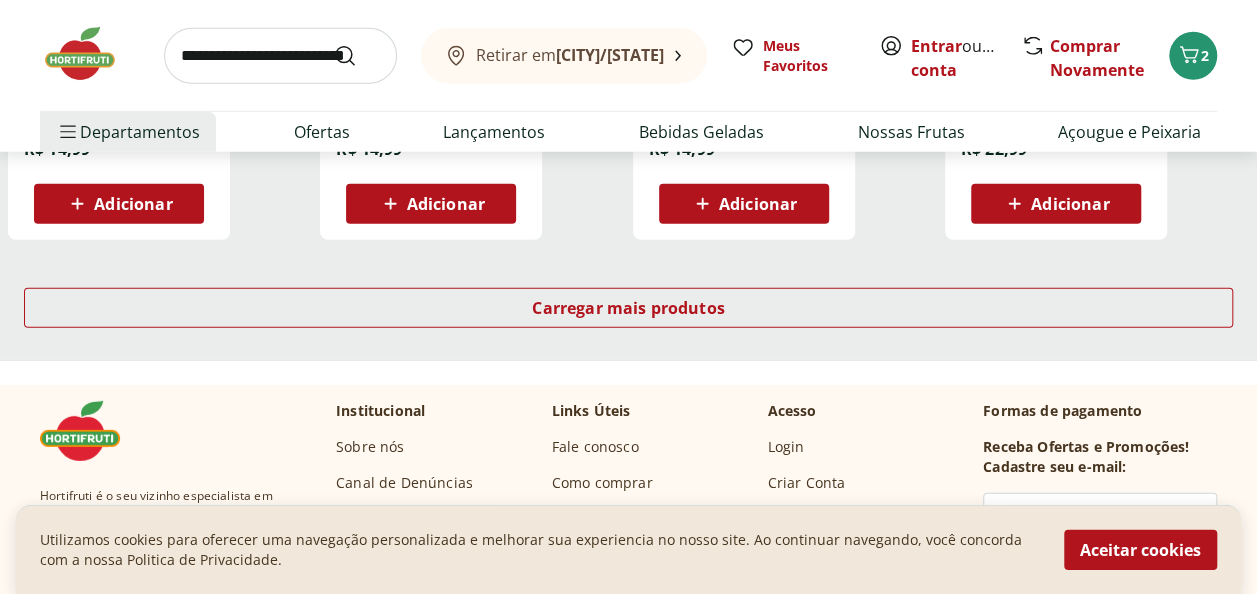 scroll, scrollTop: 2800, scrollLeft: 0, axis: vertical 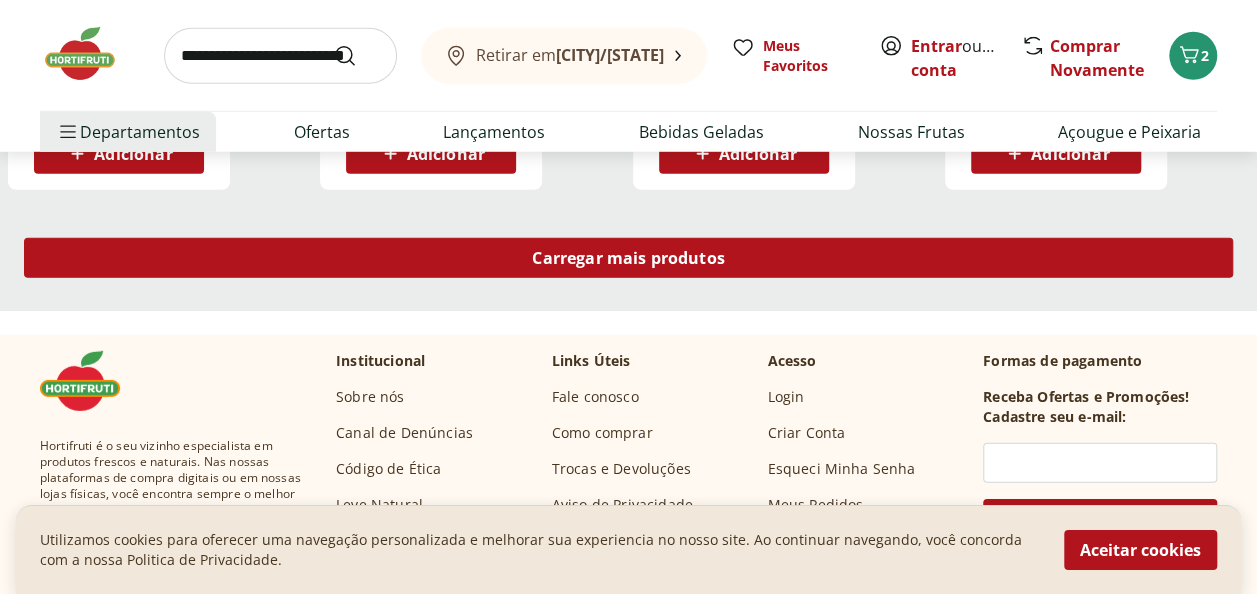 click on "Carregar mais produtos" at bounding box center [628, 258] 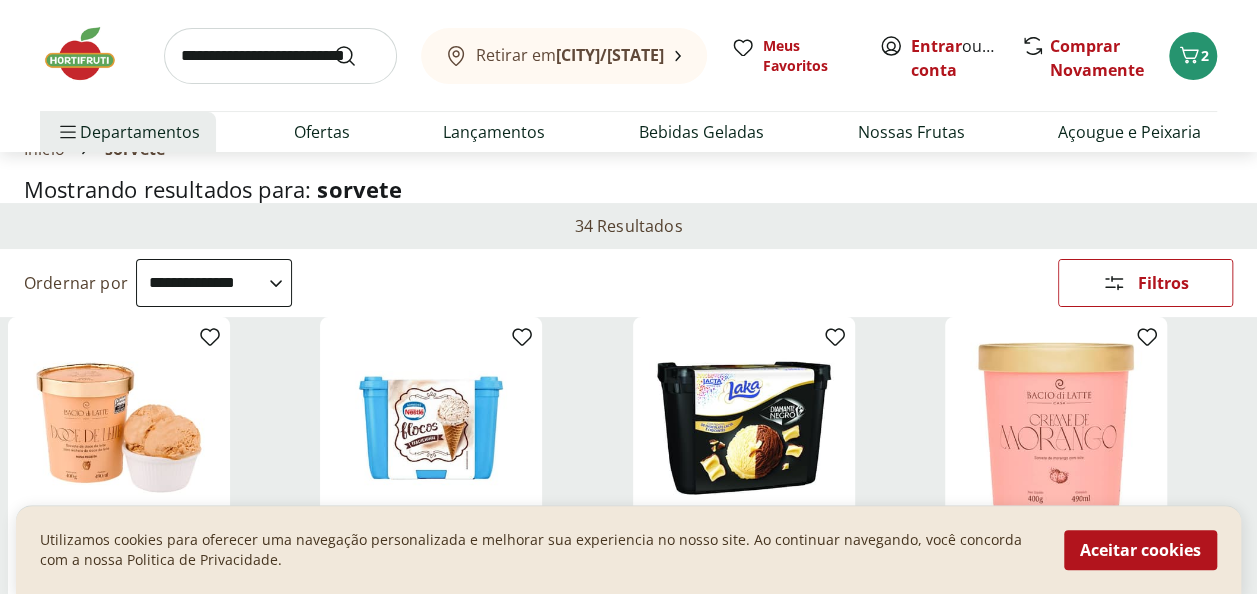 scroll, scrollTop: 100, scrollLeft: 0, axis: vertical 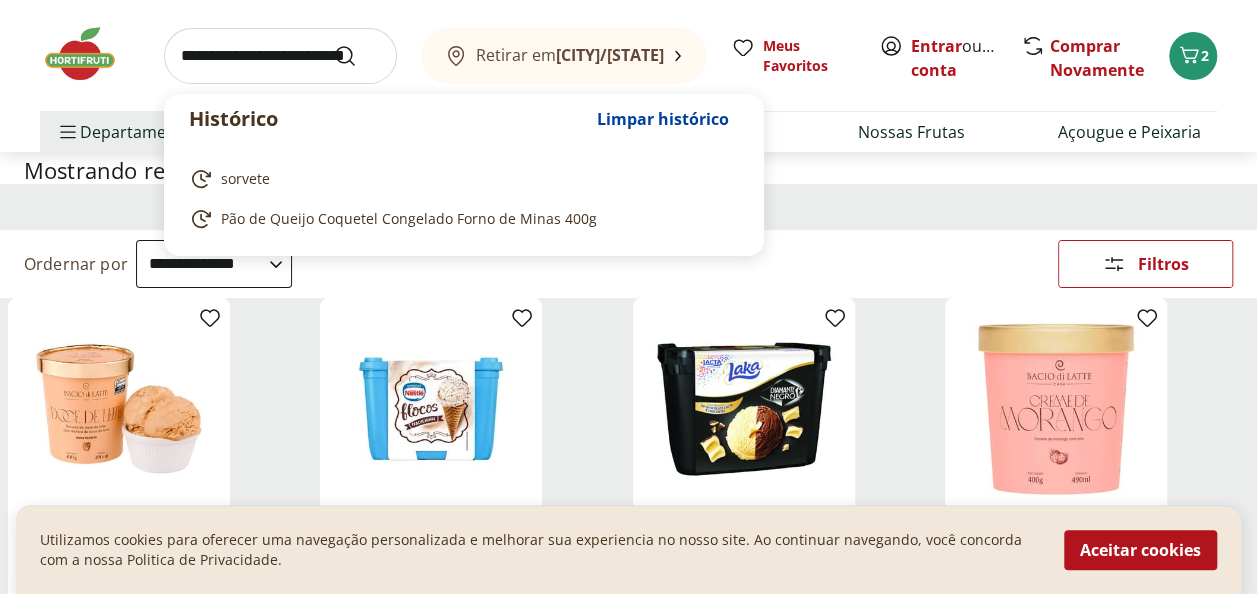 click at bounding box center [280, 56] 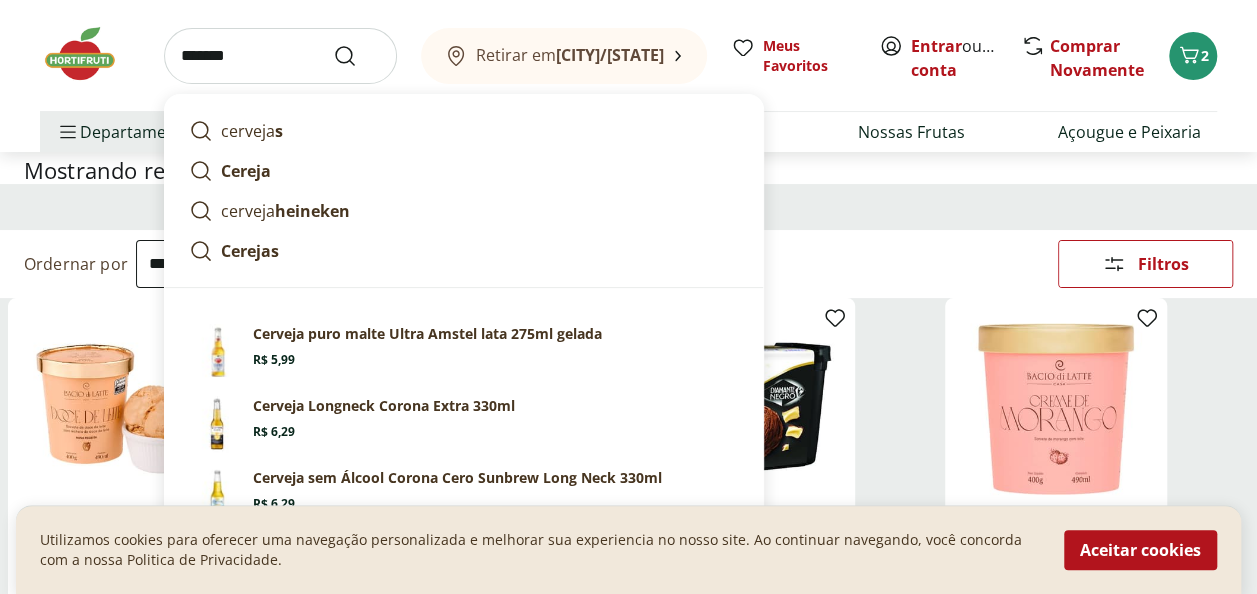 type on "*******" 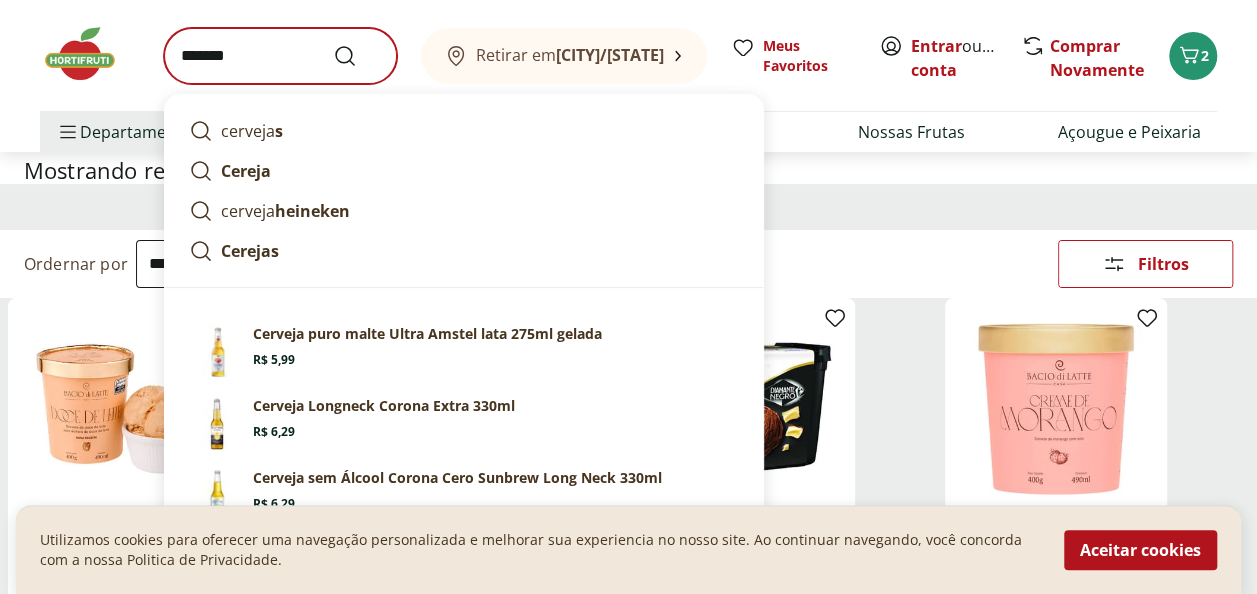 scroll, scrollTop: 0, scrollLeft: 0, axis: both 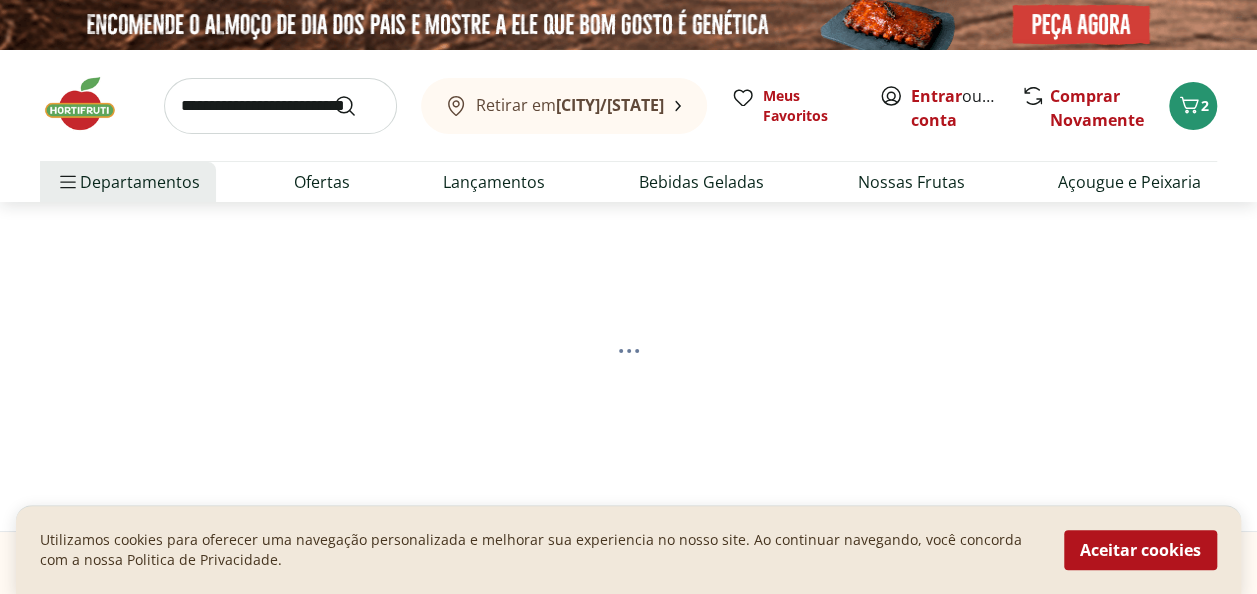 select on "**********" 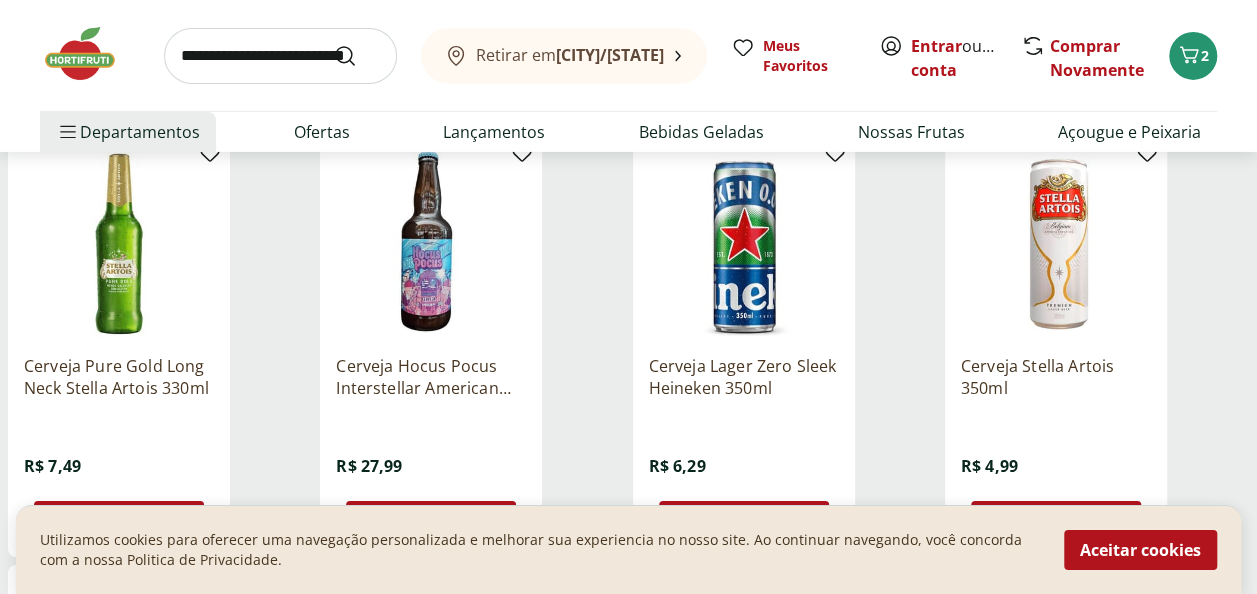 scroll, scrollTop: 3300, scrollLeft: 0, axis: vertical 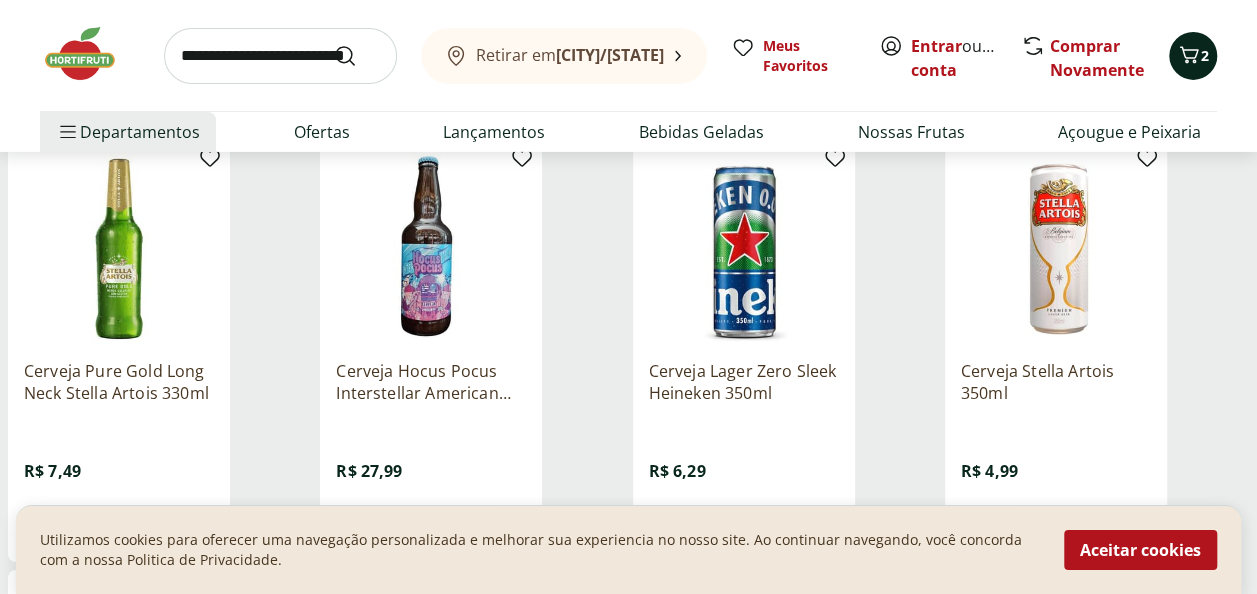 click 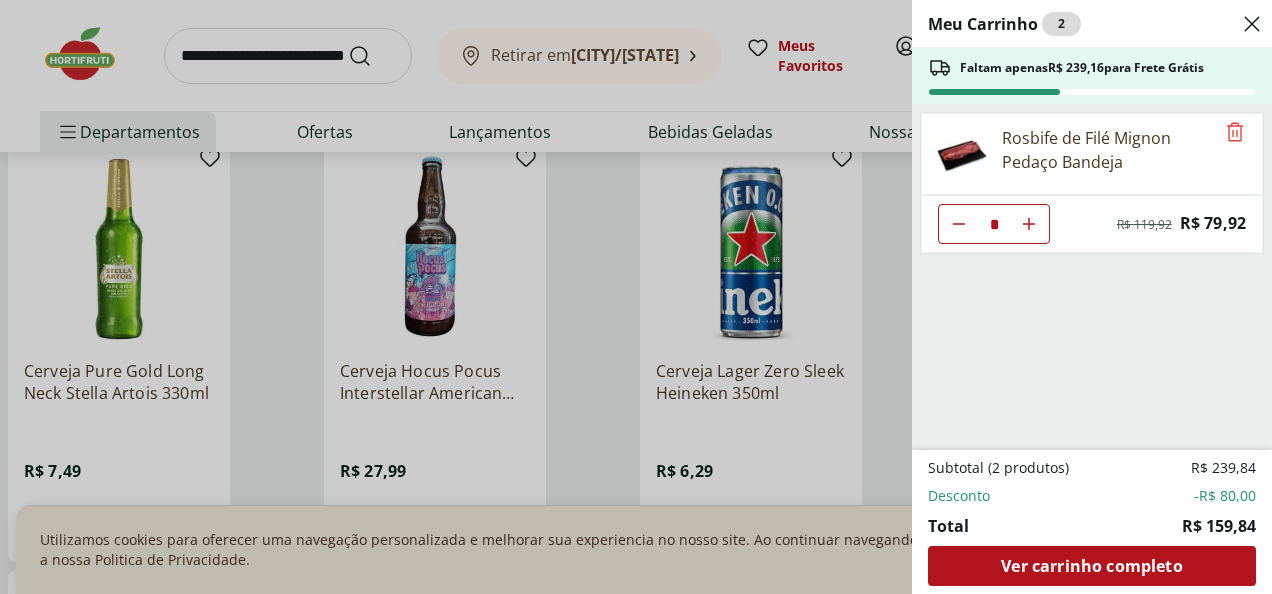 click 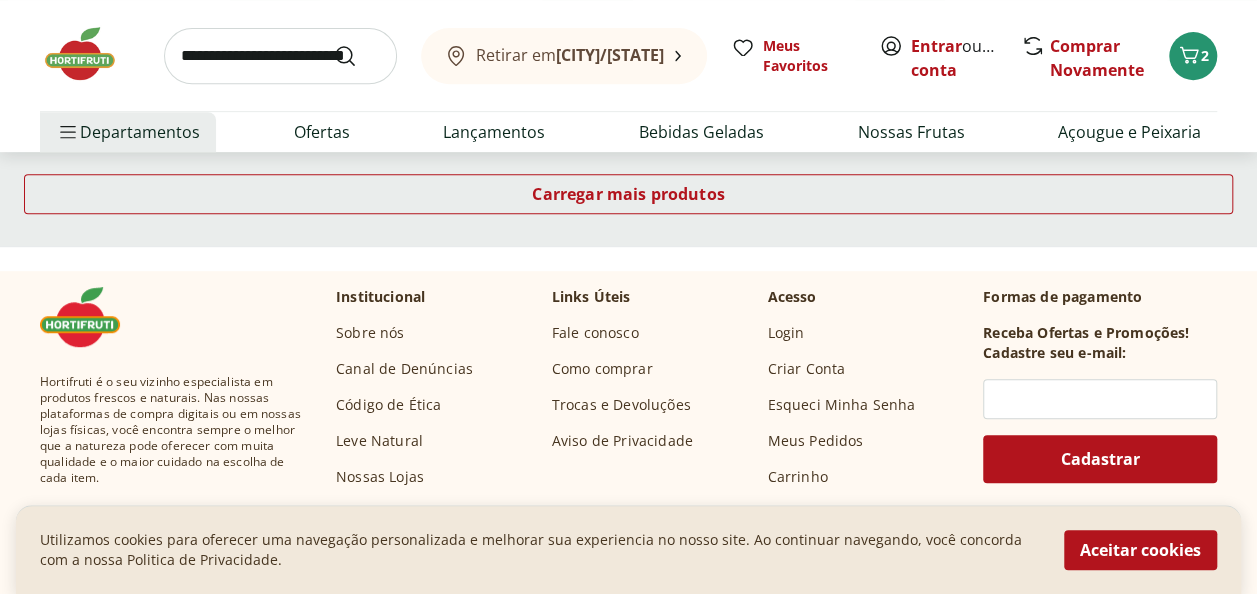 scroll, scrollTop: 4200, scrollLeft: 0, axis: vertical 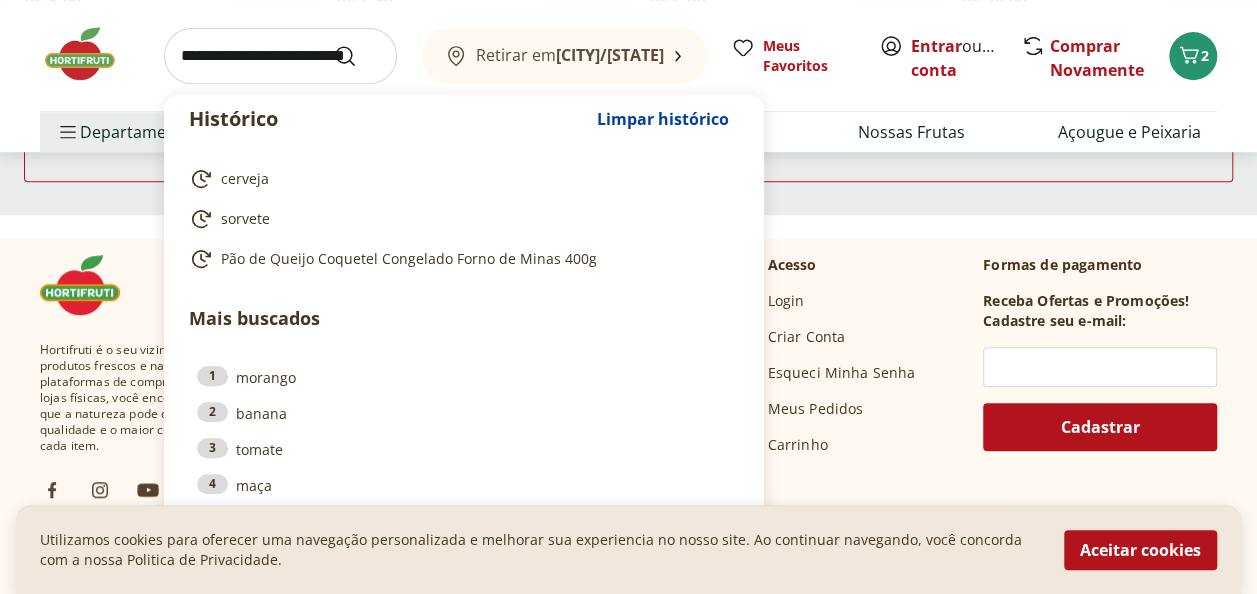 click at bounding box center (280, 56) 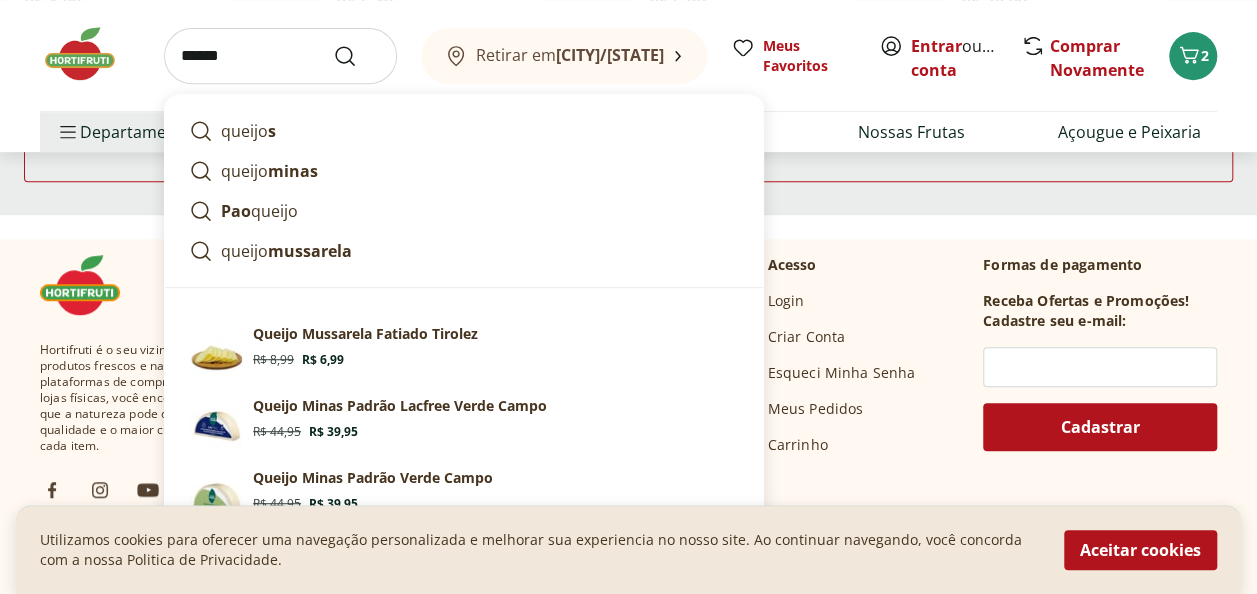type on "******" 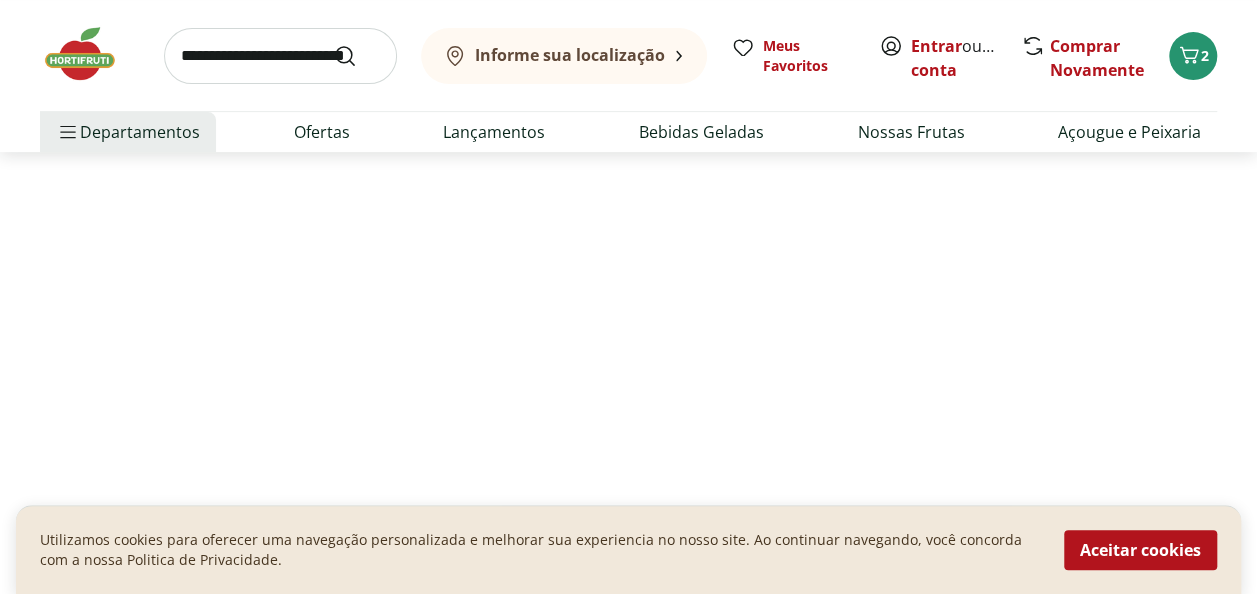scroll, scrollTop: 0, scrollLeft: 0, axis: both 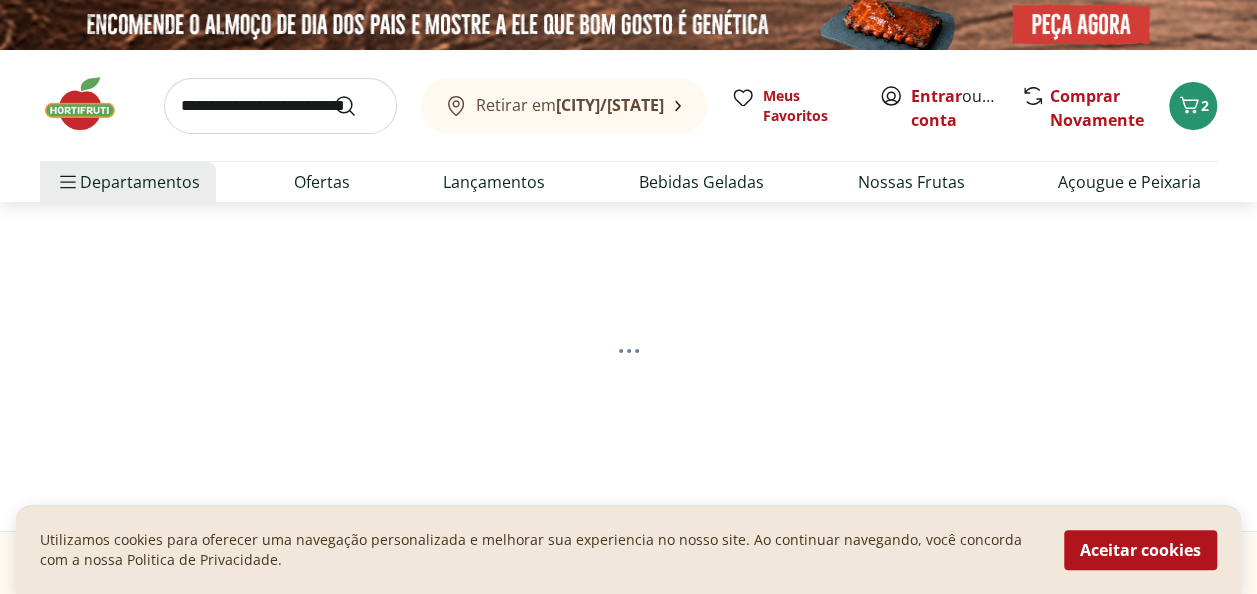 select on "**********" 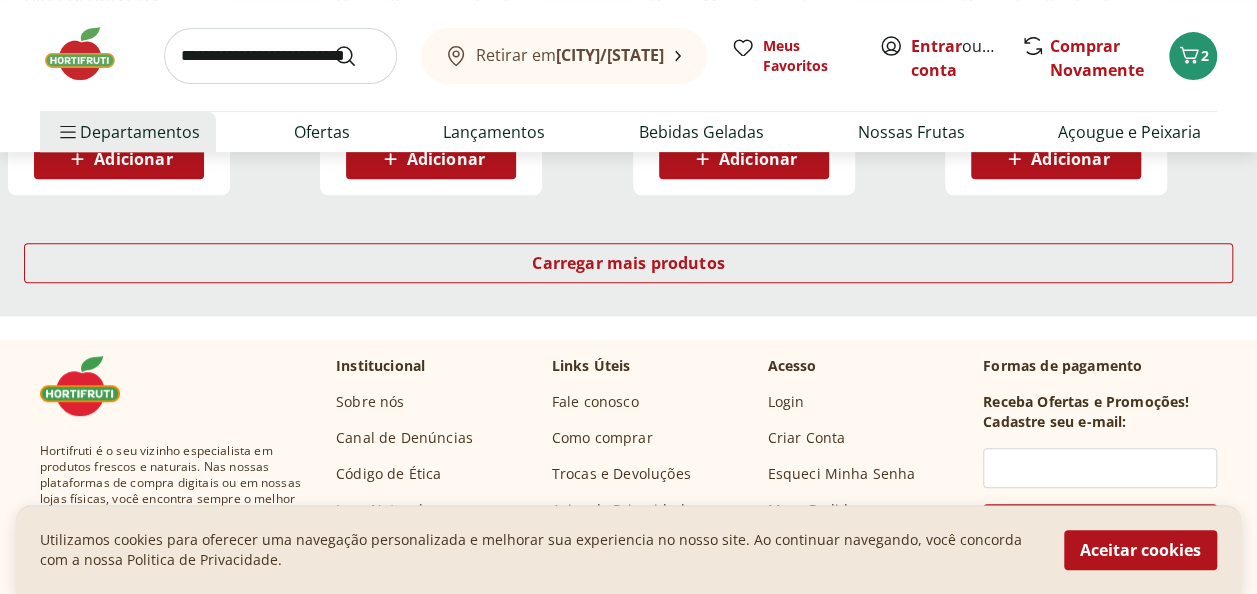scroll, scrollTop: 4100, scrollLeft: 0, axis: vertical 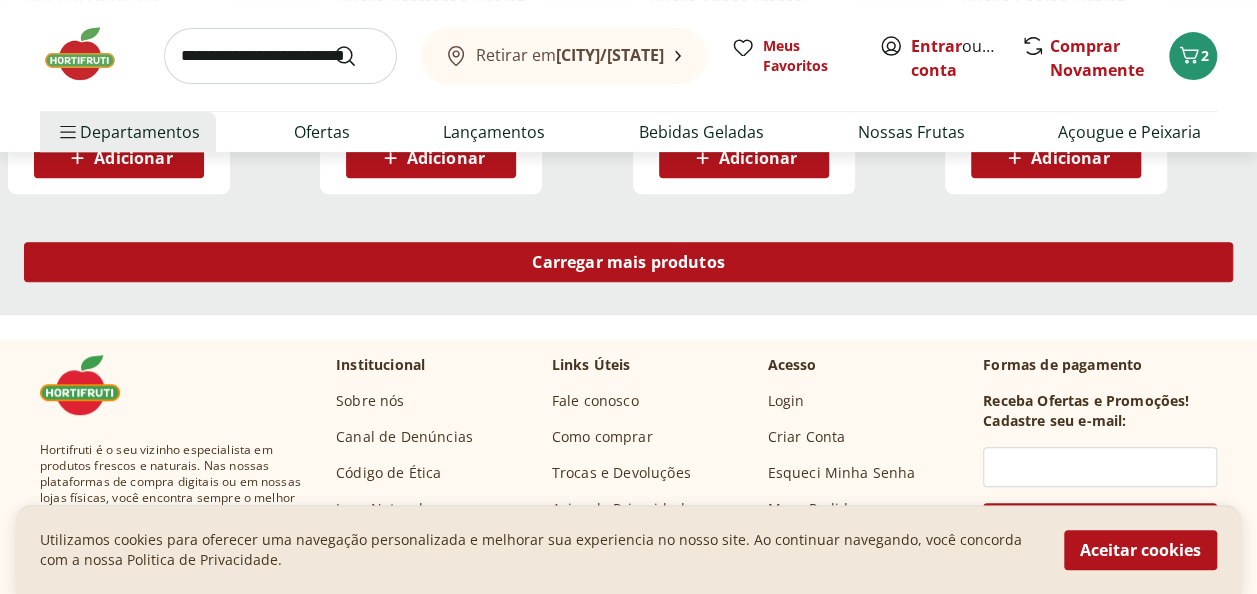 click on "Carregar mais produtos" at bounding box center [628, 262] 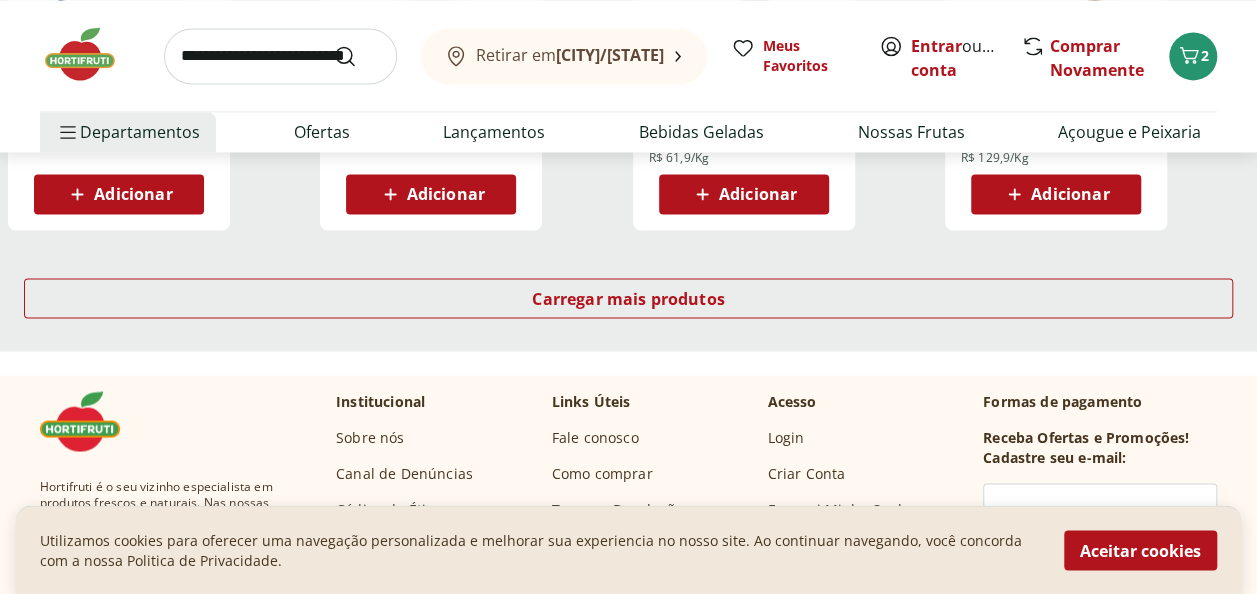 scroll, scrollTop: 5400, scrollLeft: 0, axis: vertical 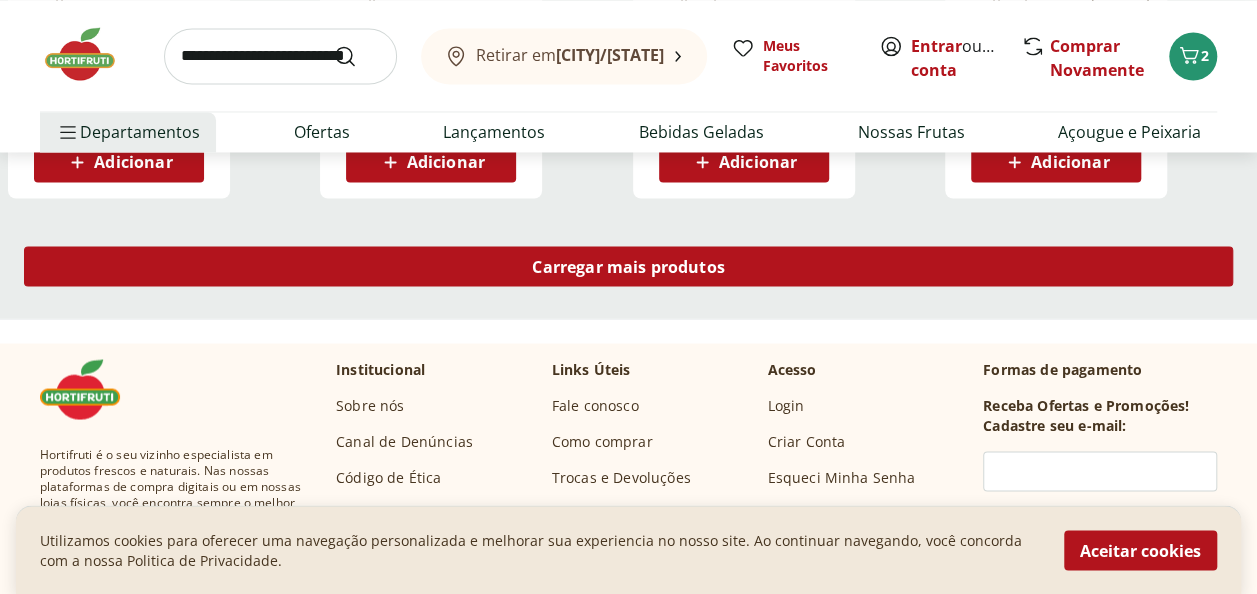 click on "Carregar mais produtos" at bounding box center (628, 266) 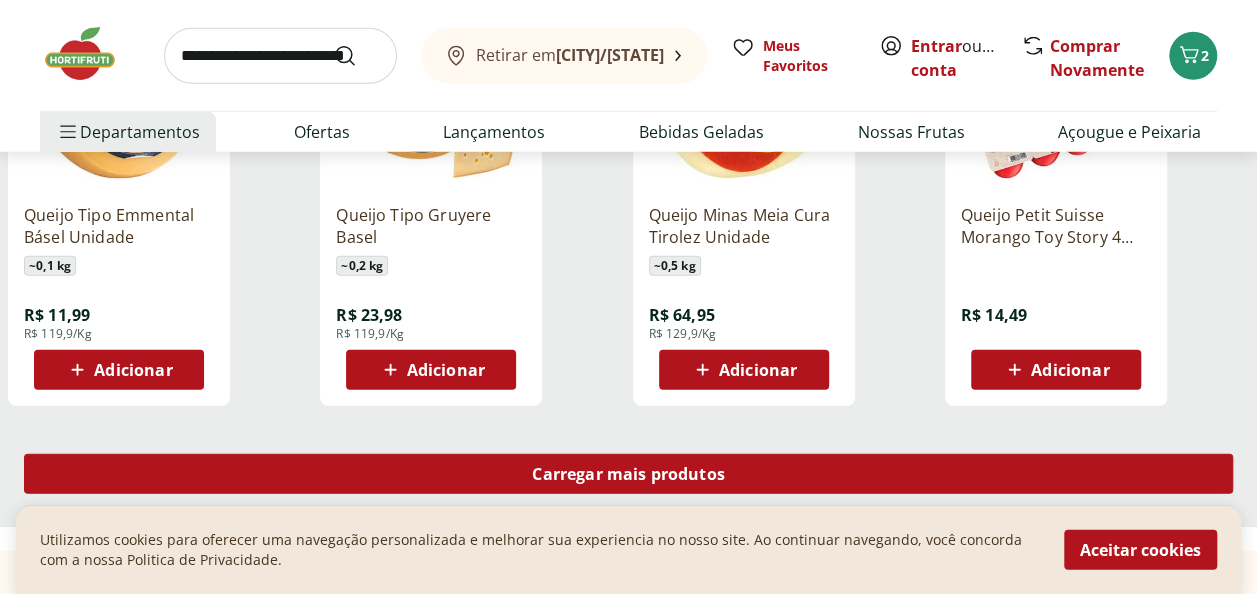 scroll, scrollTop: 6600, scrollLeft: 0, axis: vertical 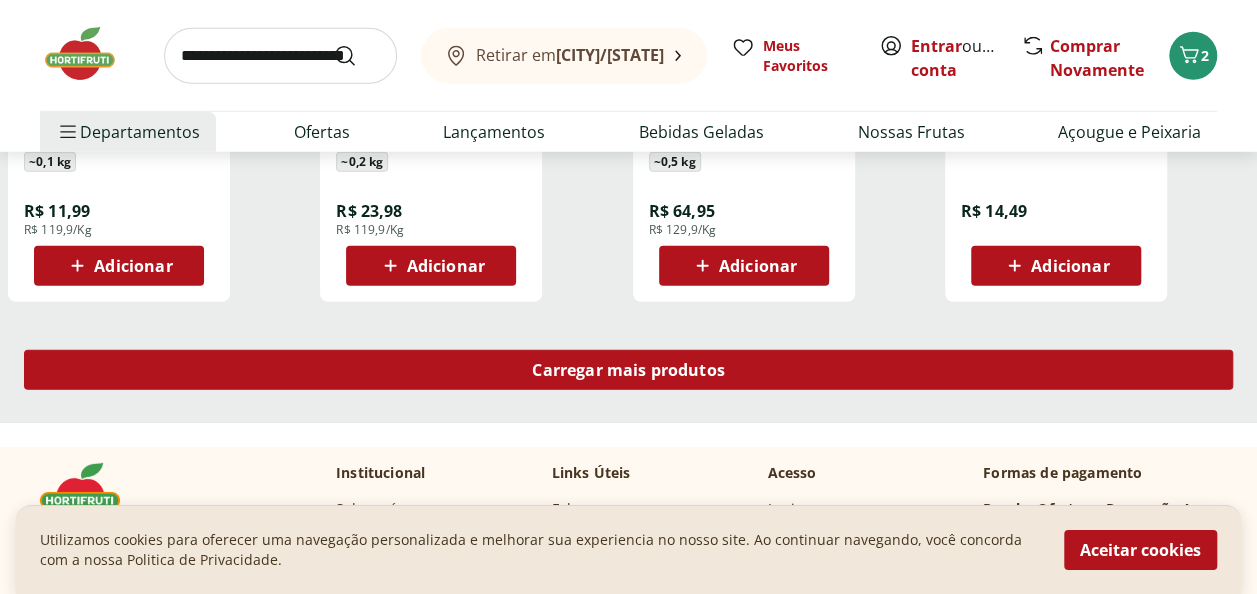 click on "Carregar mais produtos" at bounding box center (628, 370) 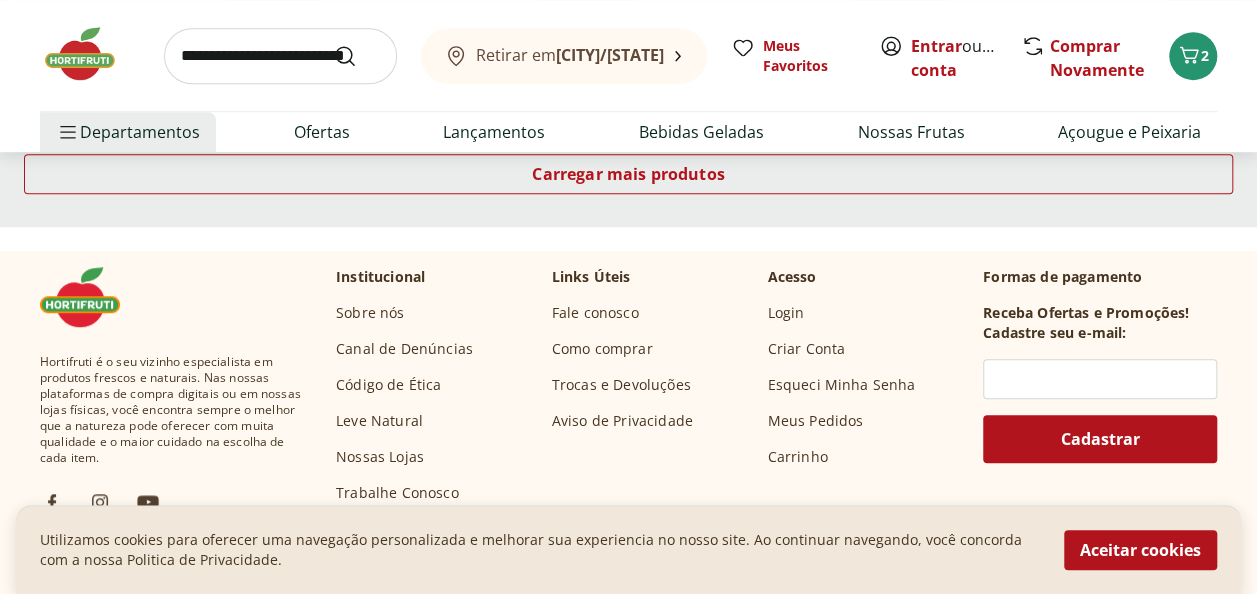 scroll, scrollTop: 8000, scrollLeft: 0, axis: vertical 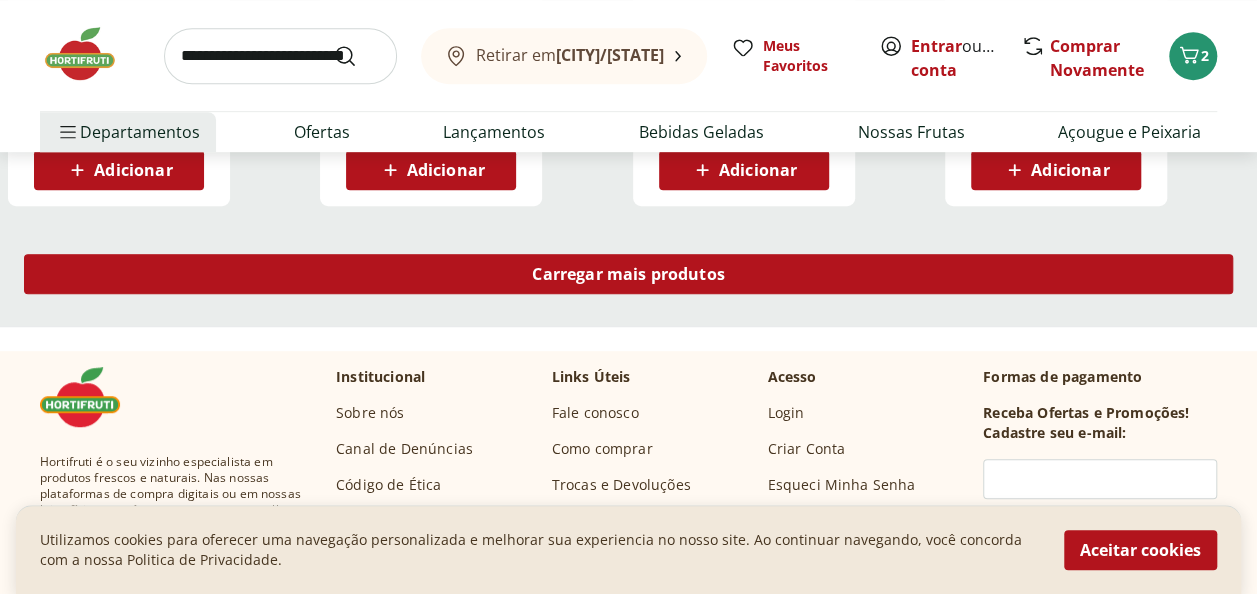 click on "Carregar mais produtos" at bounding box center [628, 274] 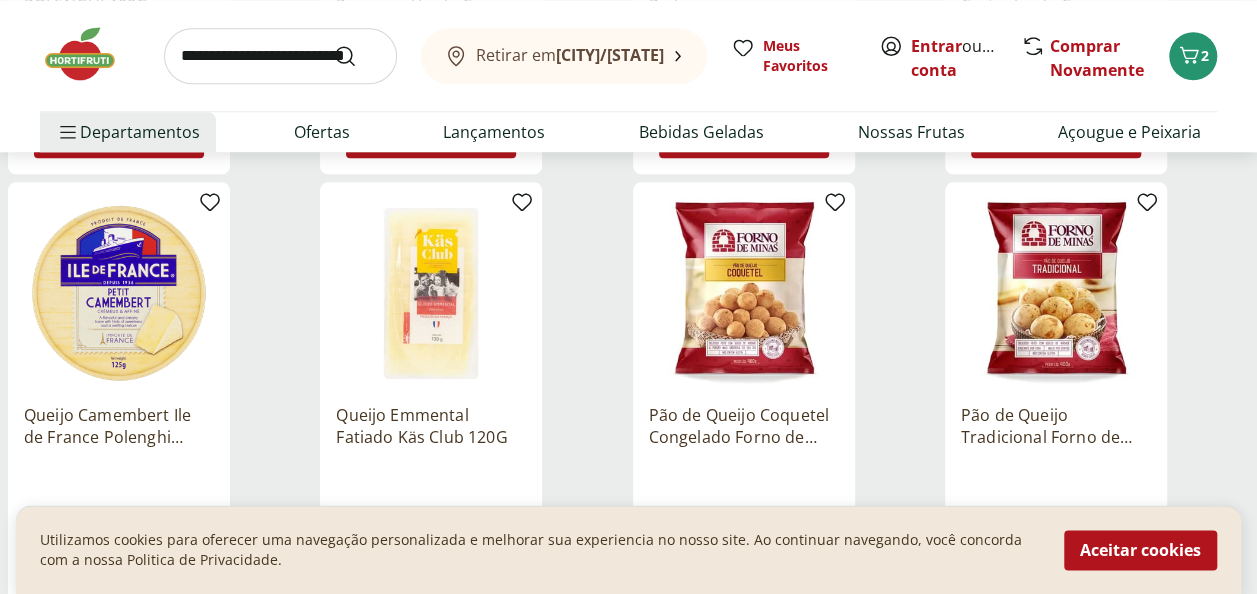 scroll, scrollTop: 8500, scrollLeft: 0, axis: vertical 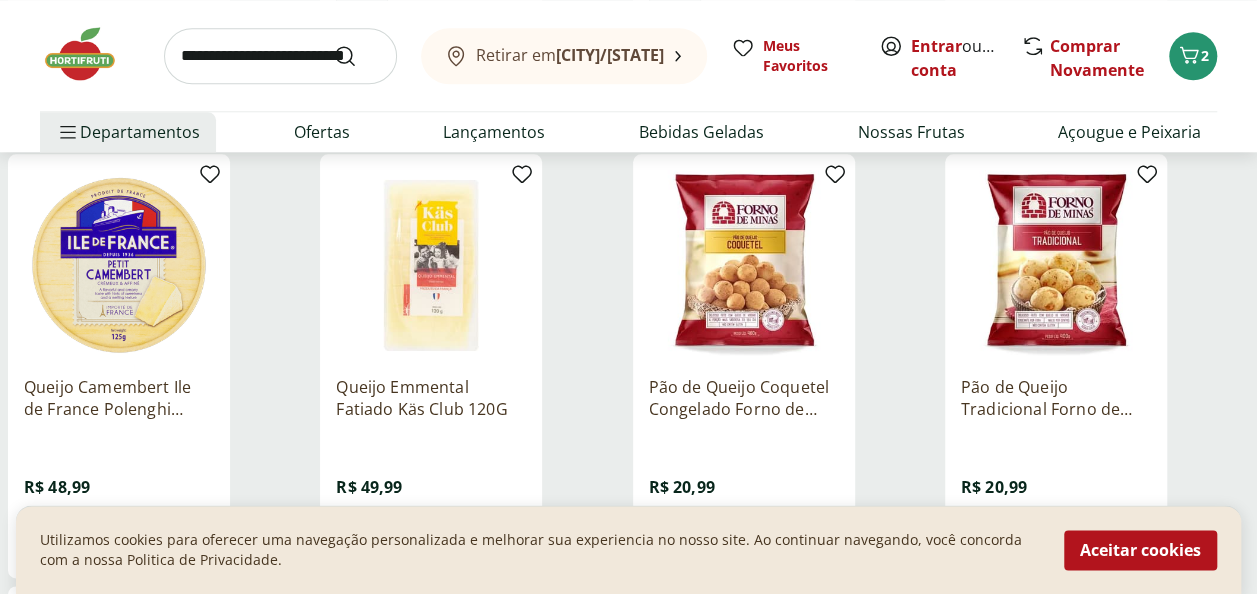 click on "Pão de Queijo Coquetel Congelado Forno de Minas 400g" at bounding box center (744, 398) 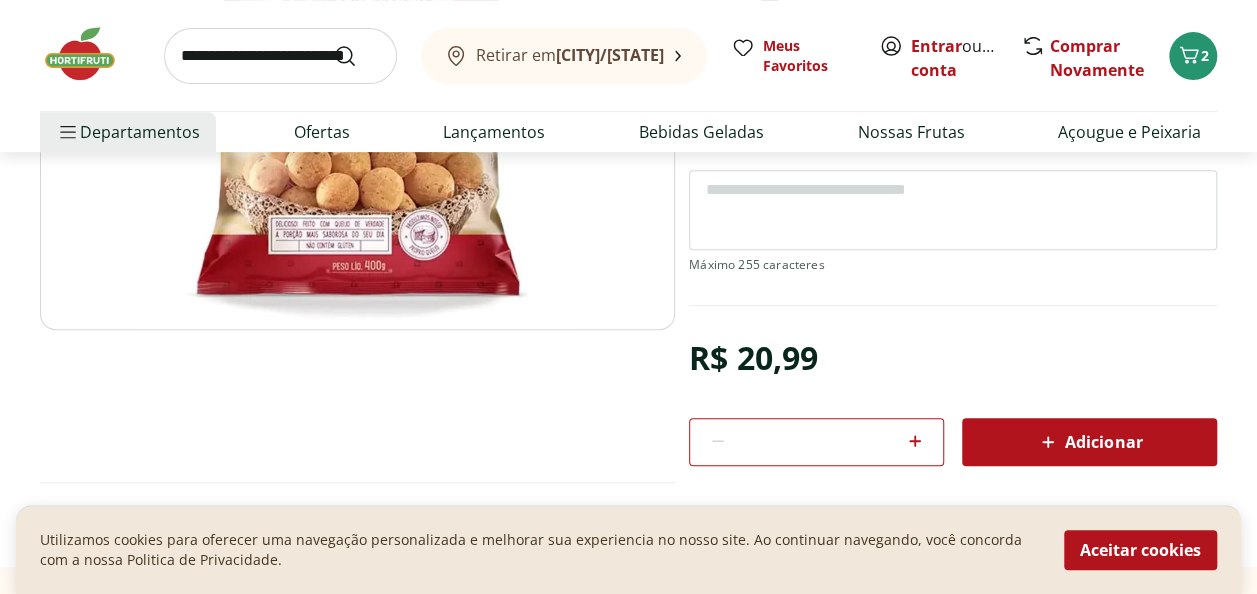 scroll, scrollTop: 400, scrollLeft: 0, axis: vertical 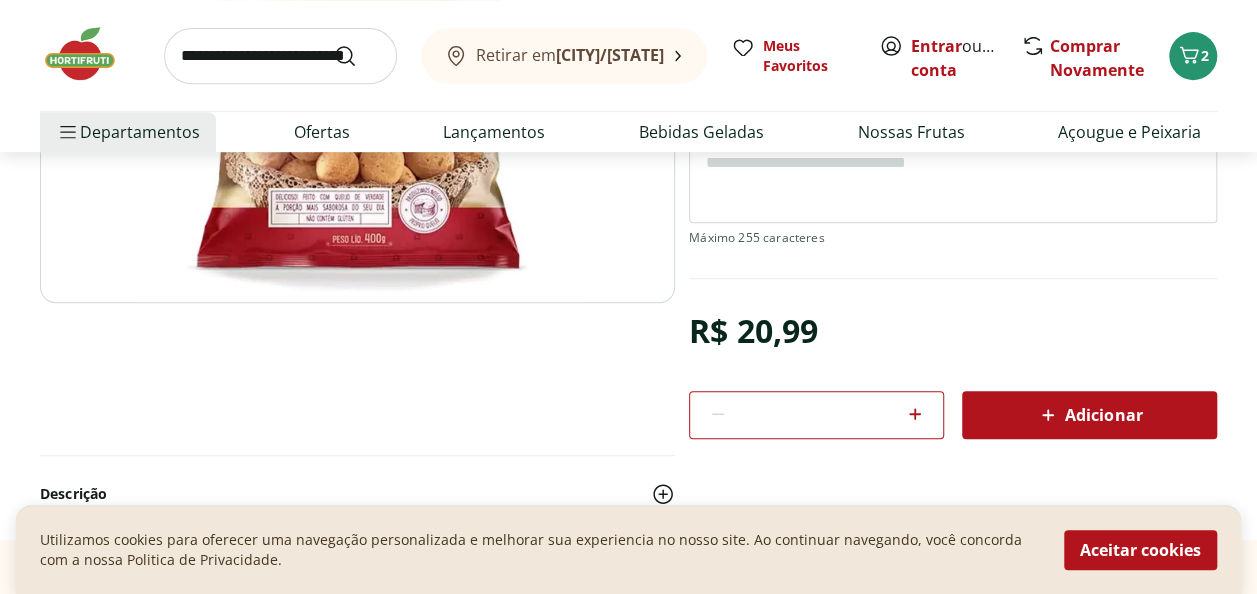 click 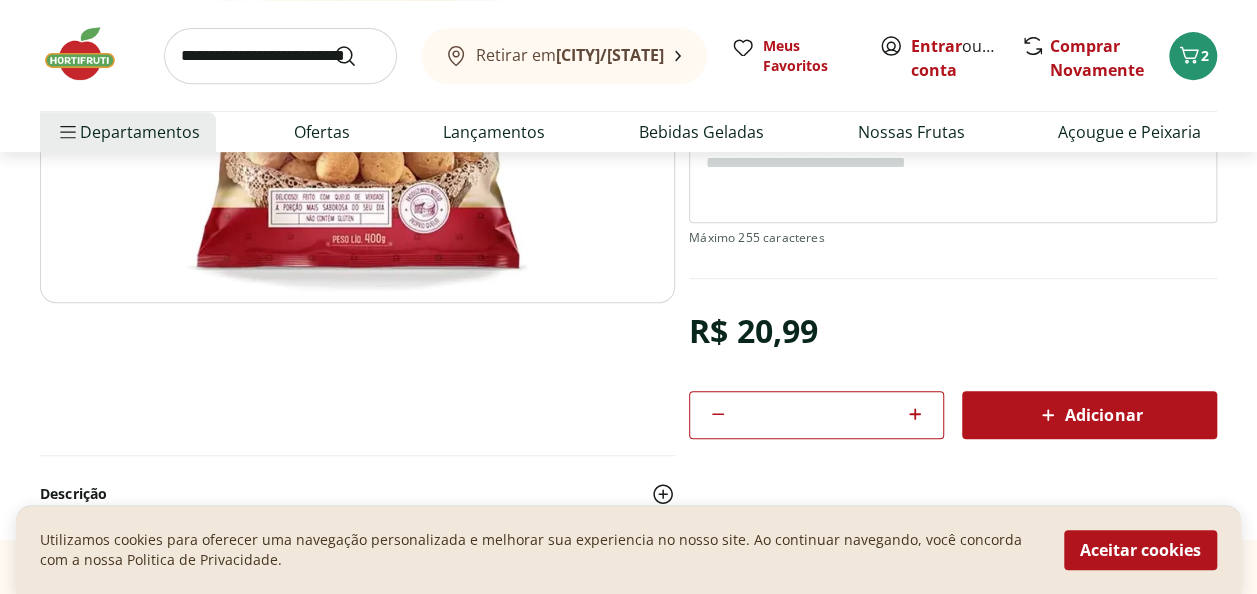click on "Adicionar" at bounding box center (1089, 415) 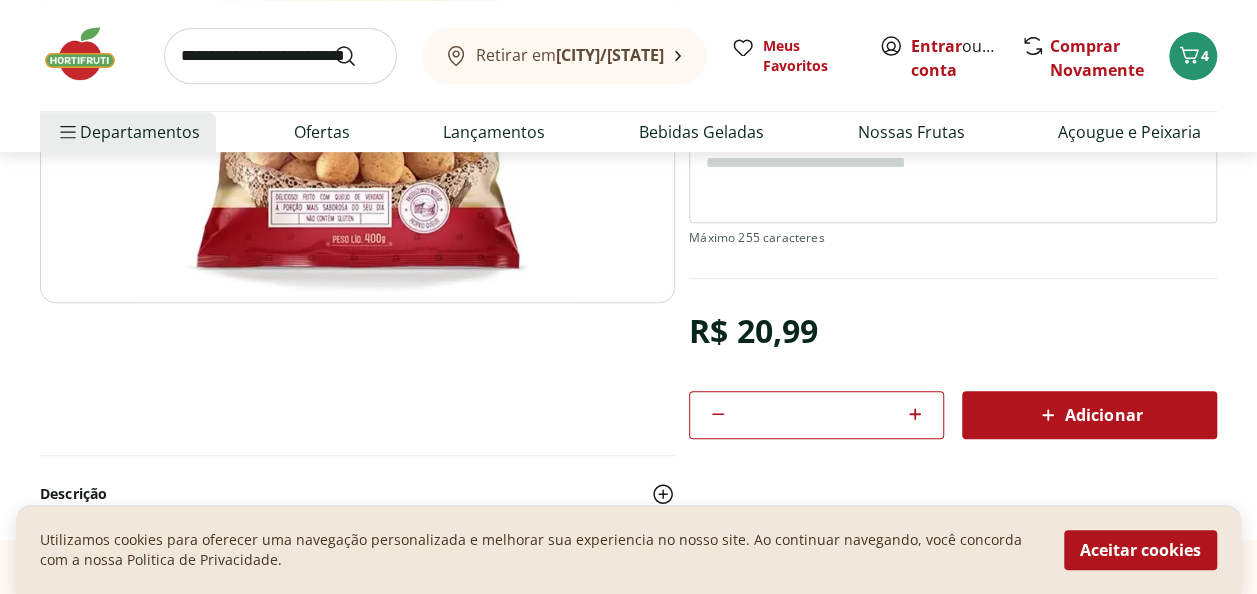 select on "**********" 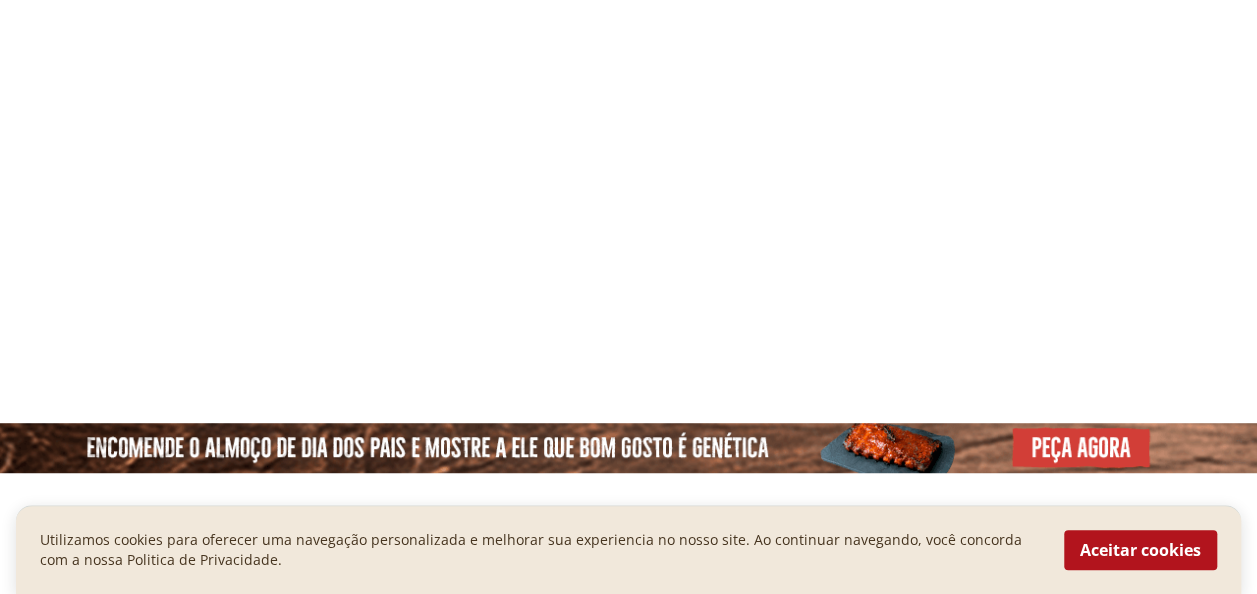 type on "*" 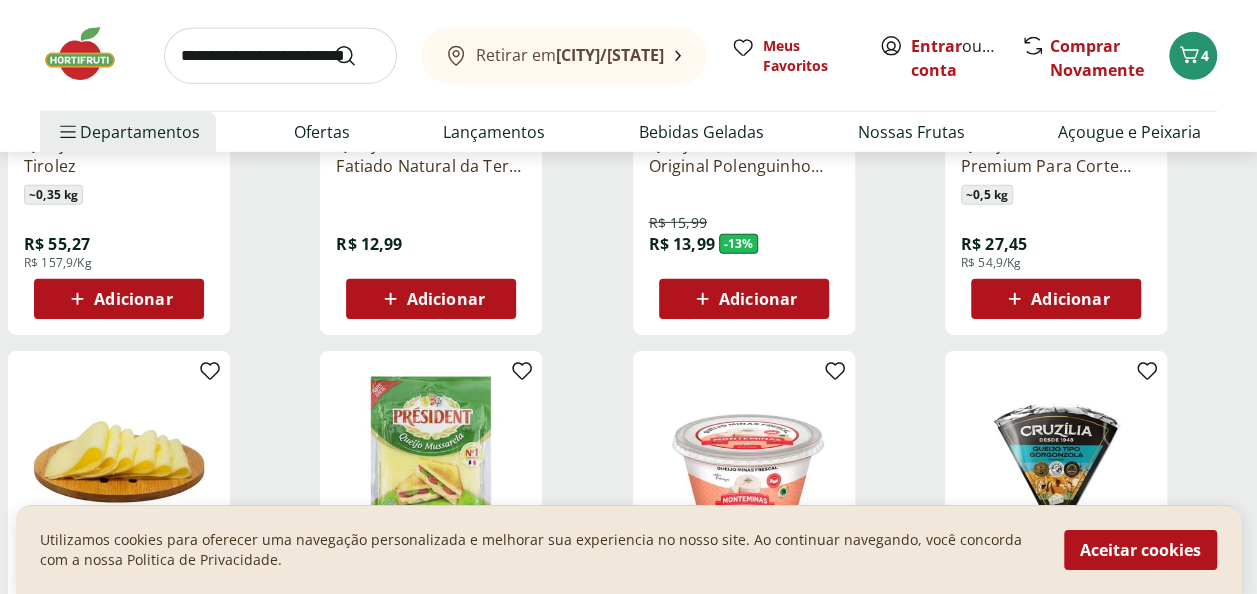 scroll, scrollTop: 6790, scrollLeft: 0, axis: vertical 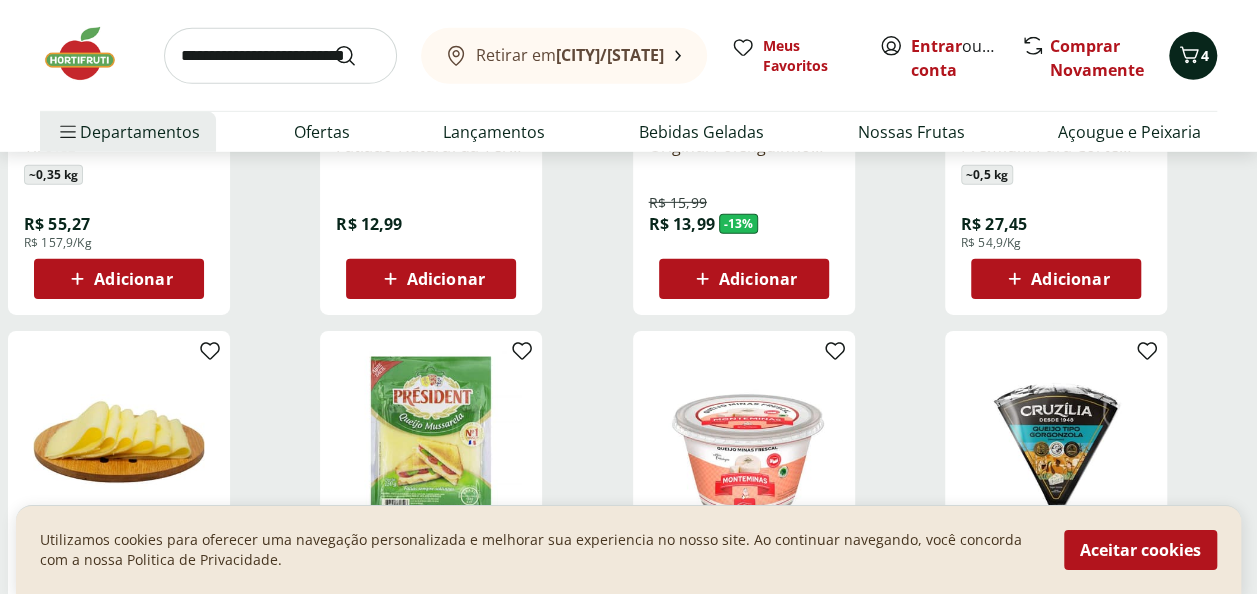 click 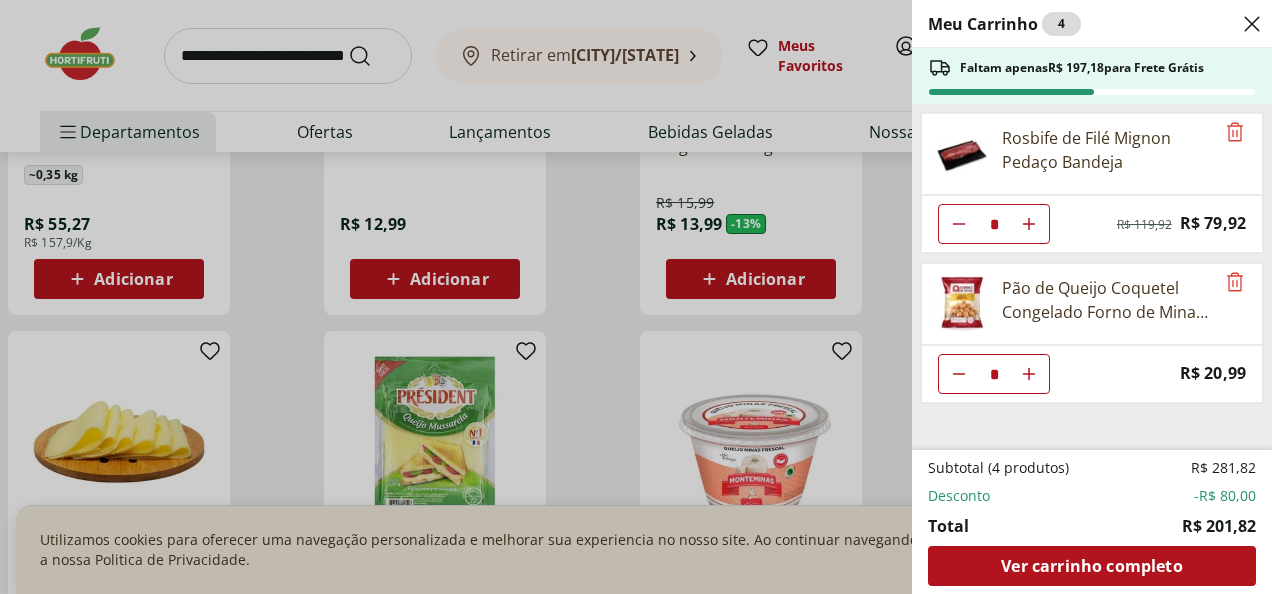 click 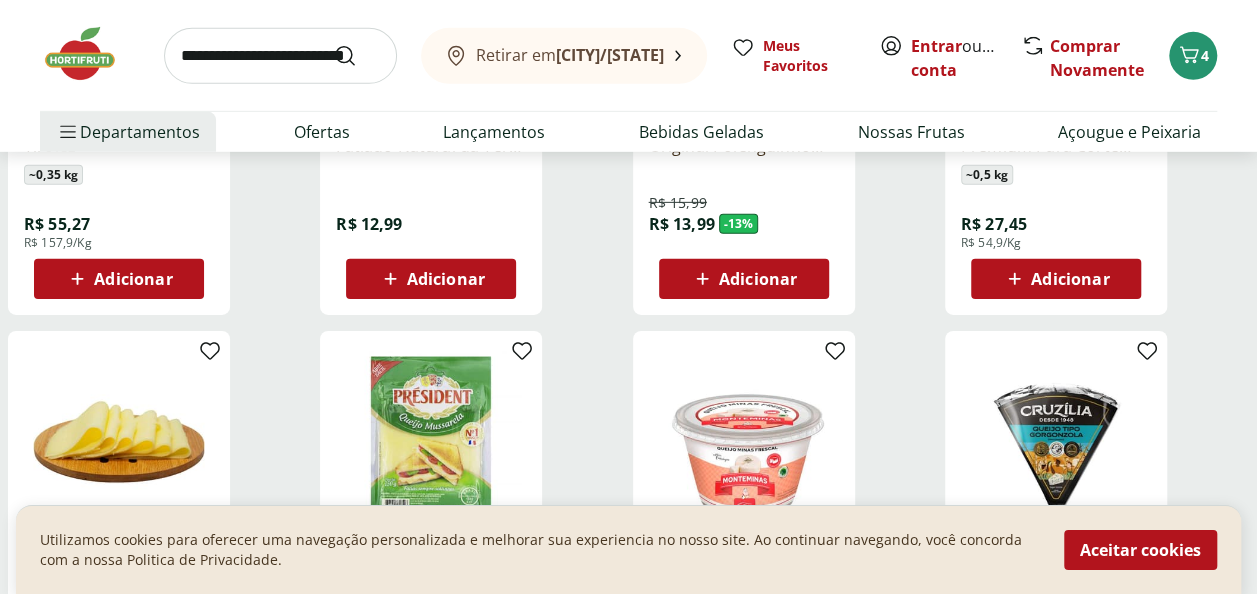 click at bounding box center [280, 56] 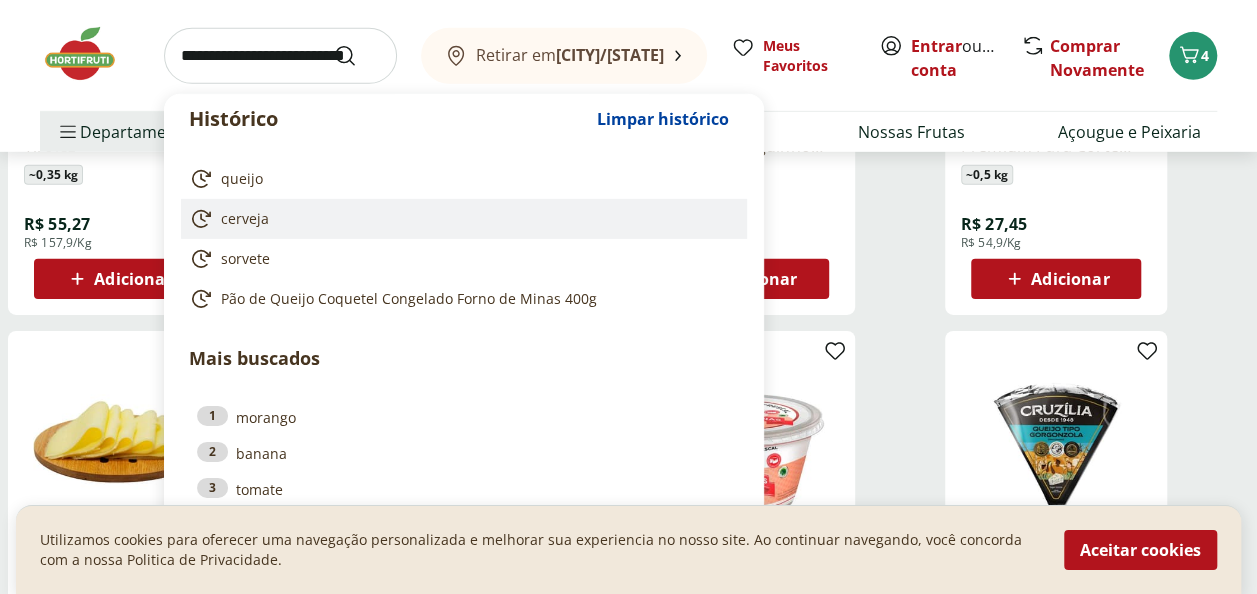 click on "cerveja" at bounding box center (245, 219) 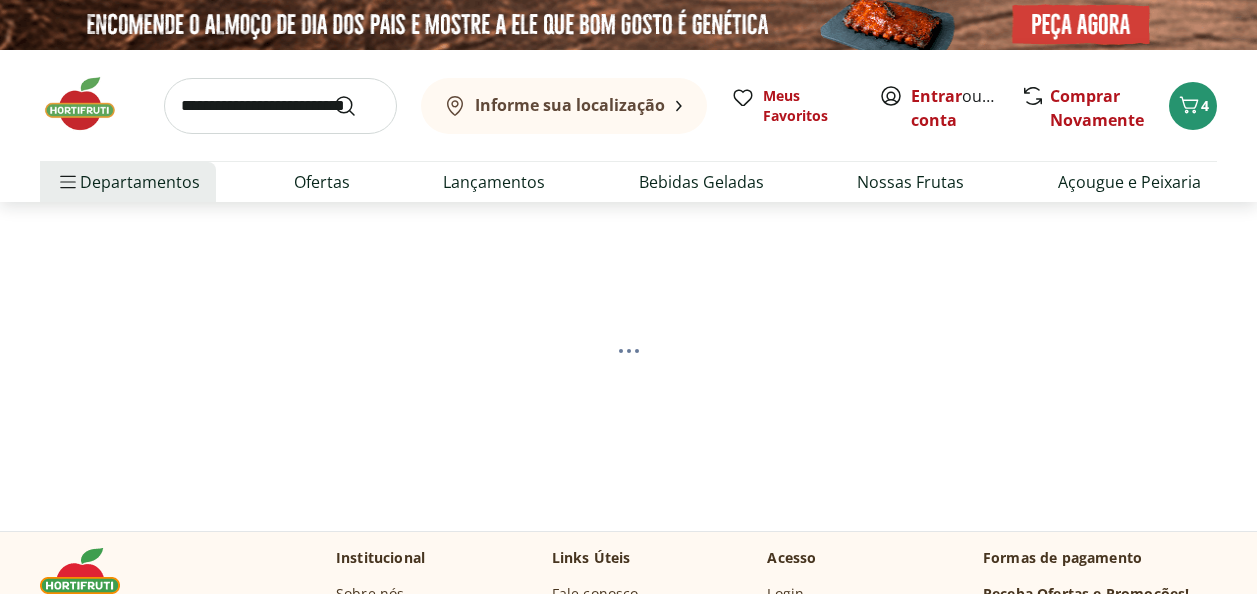 scroll, scrollTop: 0, scrollLeft: 0, axis: both 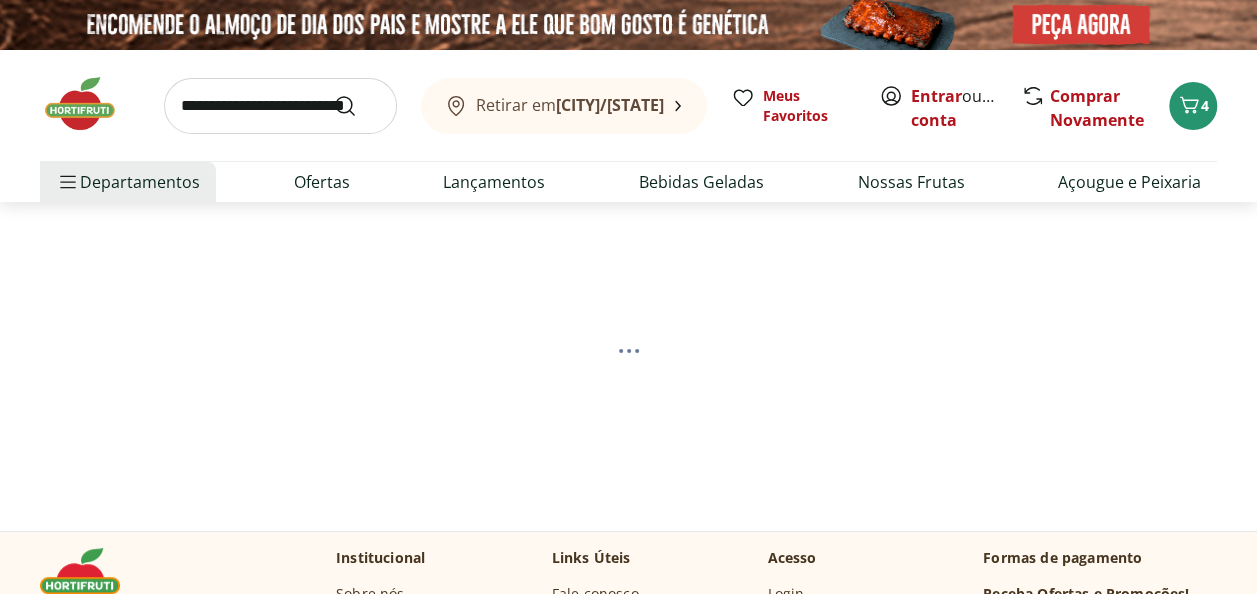 select on "**********" 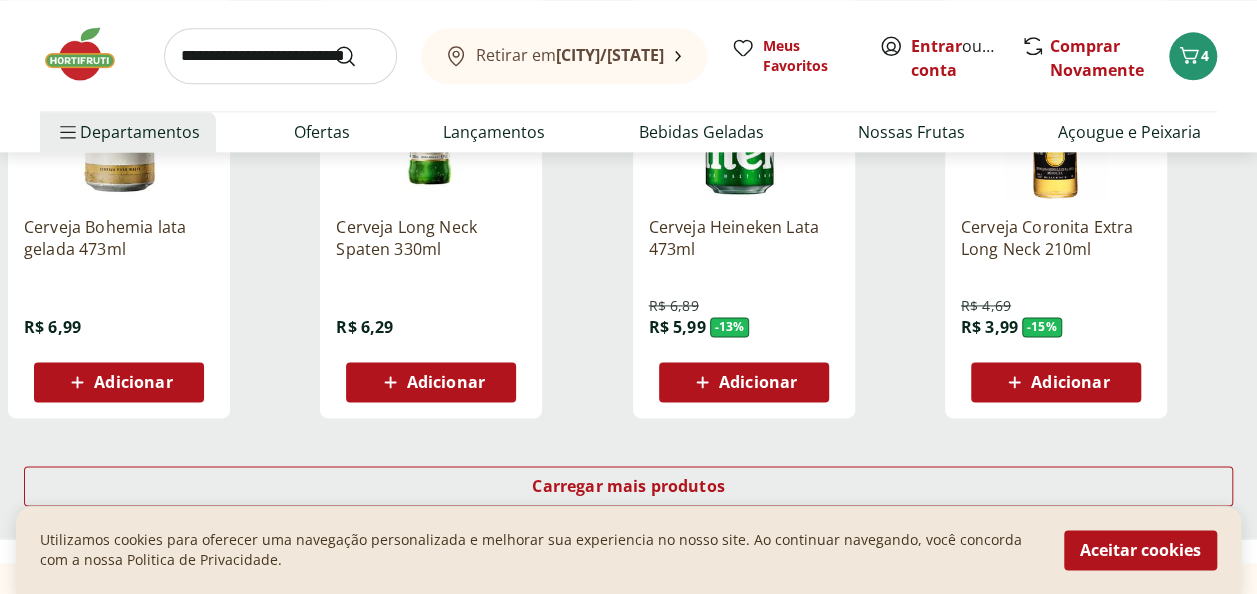 scroll, scrollTop: 1300, scrollLeft: 0, axis: vertical 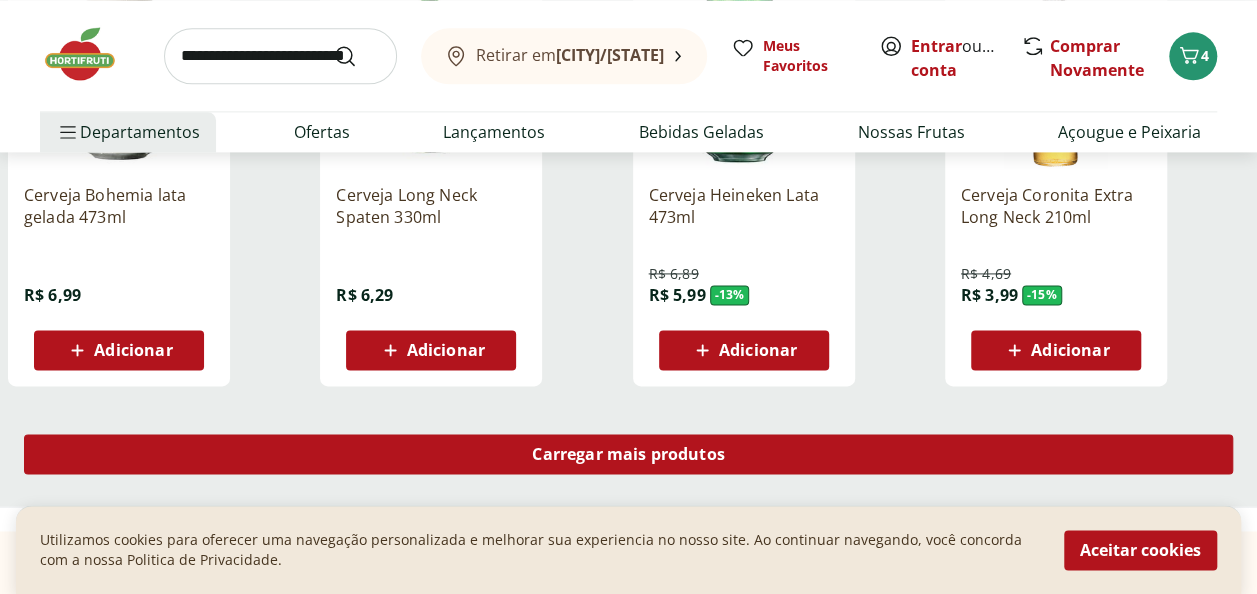 click on "Carregar mais produtos" at bounding box center [628, 454] 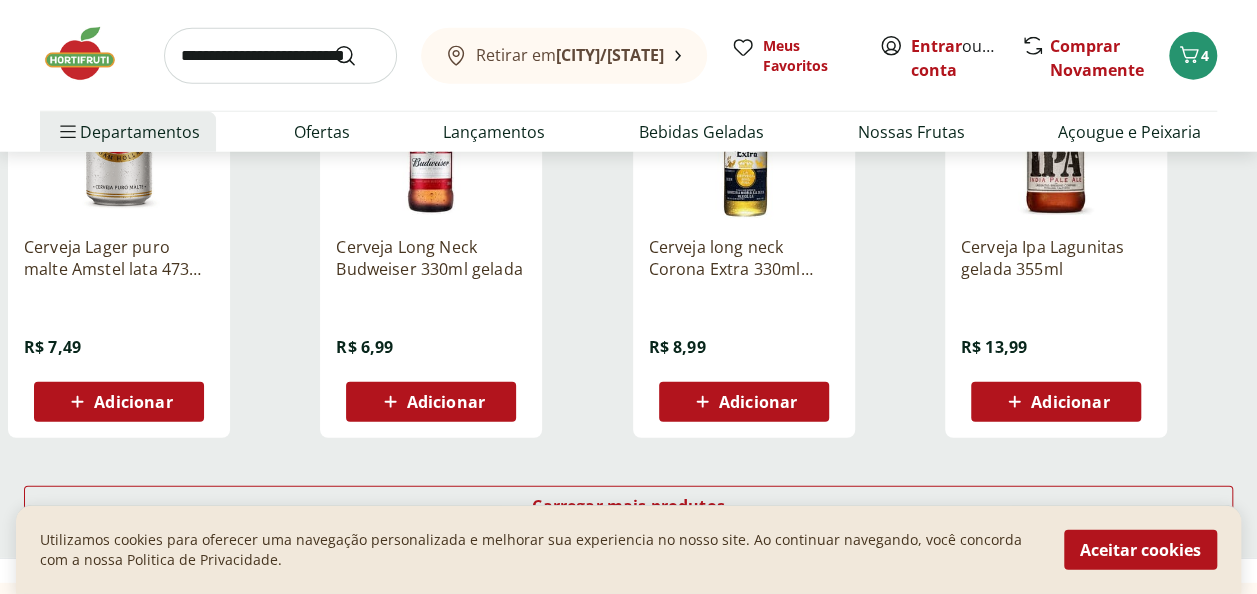 scroll, scrollTop: 2600, scrollLeft: 0, axis: vertical 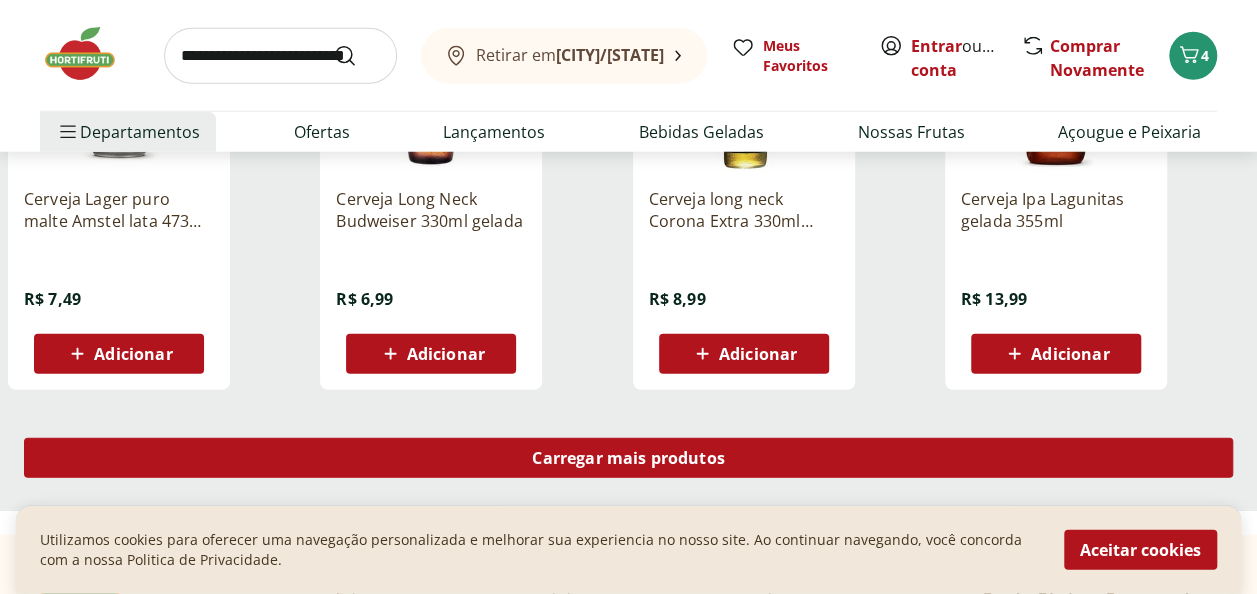 click on "Carregar mais produtos" at bounding box center [628, 458] 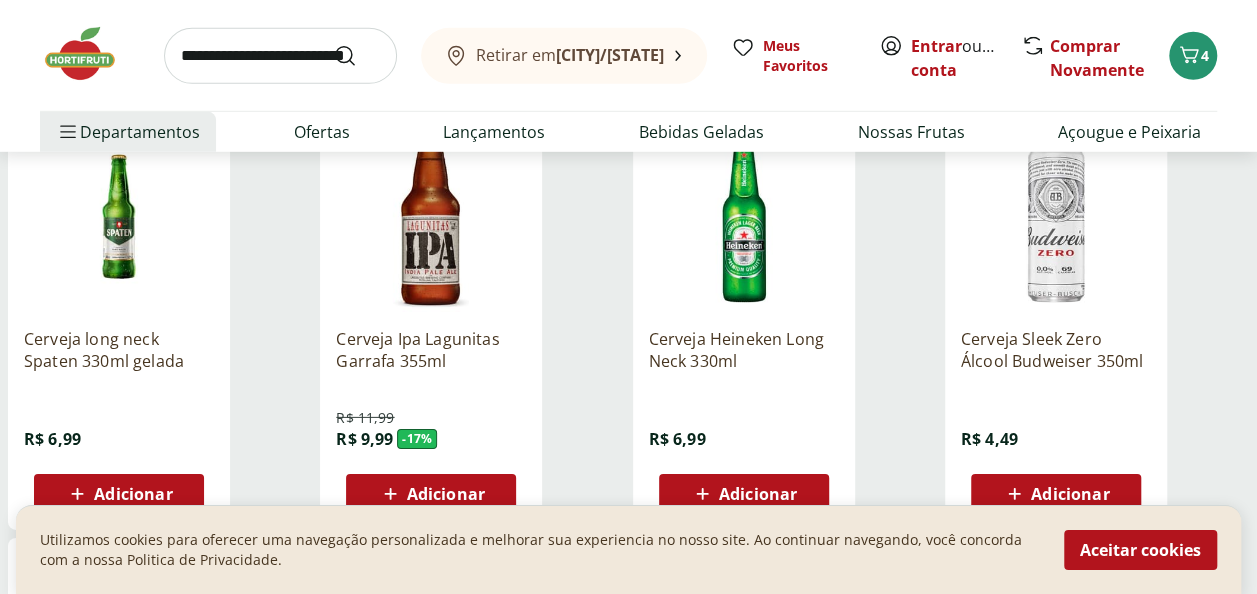 scroll, scrollTop: 3000, scrollLeft: 0, axis: vertical 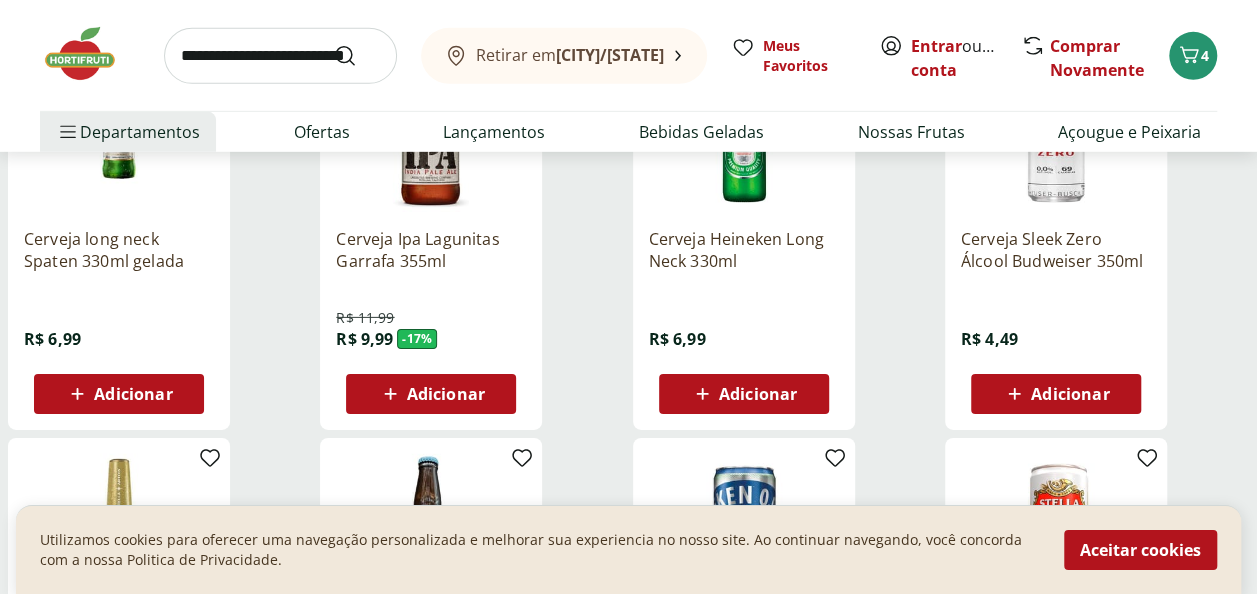 click on "Adicionar" at bounding box center (758, 394) 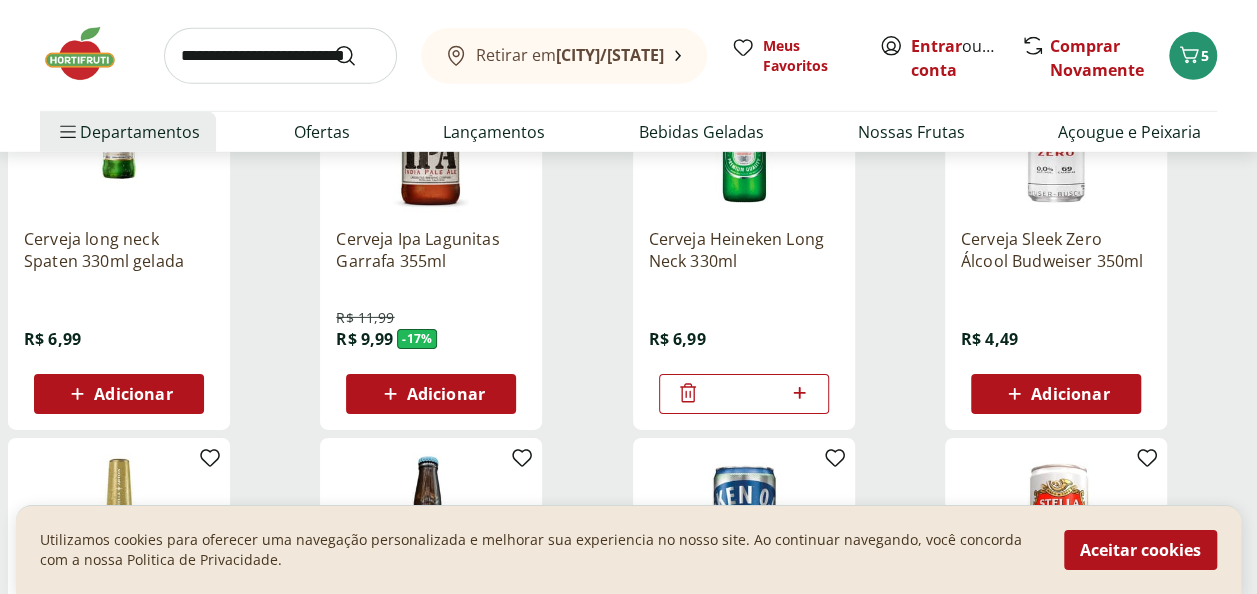 click 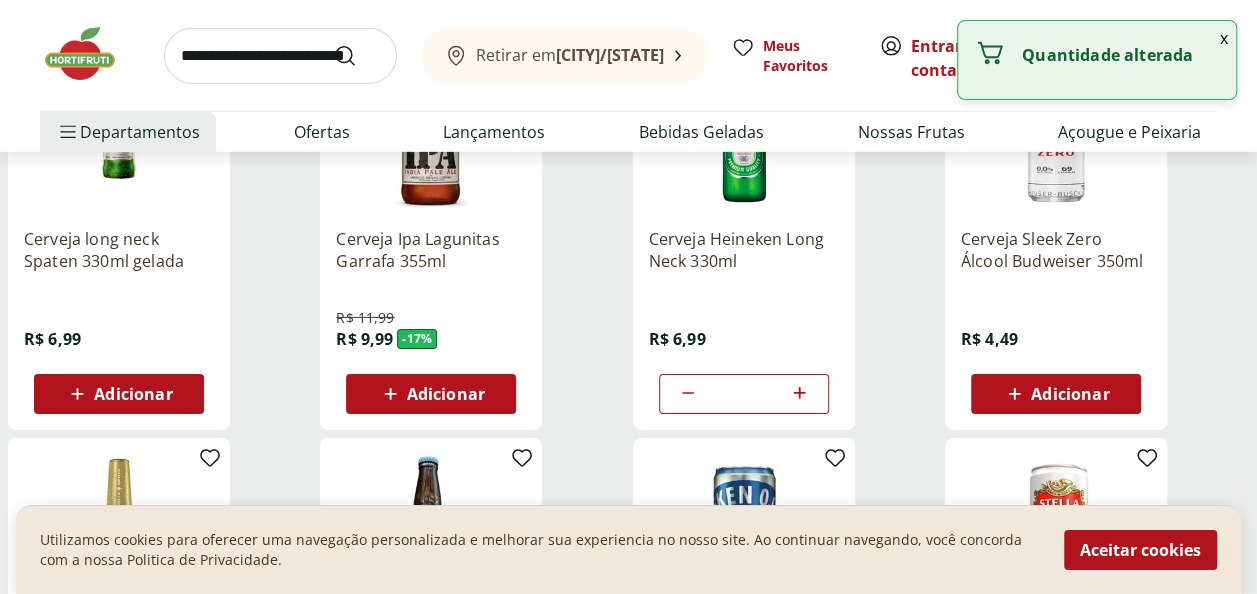 click 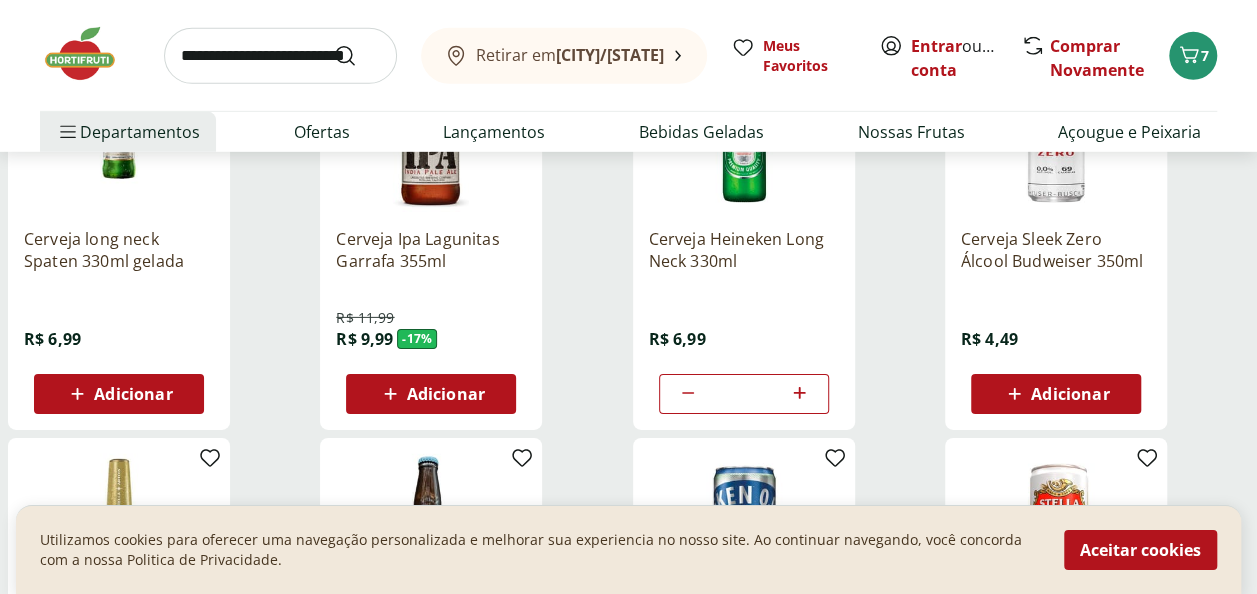 type on "**" 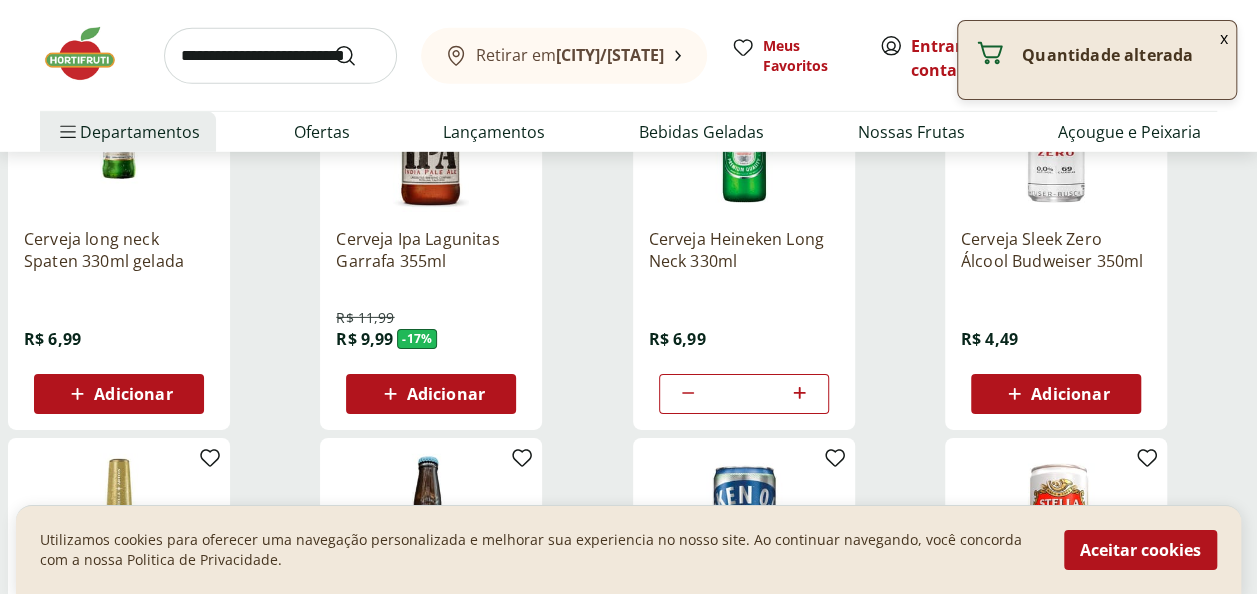 click on "Retirar em  Rio das Ostras/RJ Entrar  ou  Criar conta 34 Retirar em  Rio das Ostras/RJ Meus Favoritos Entrar  ou  Criar conta Comprar Novamente 34  Departamentos Nossa Marca Nossa Marca Ver tudo do departamento Açougue & Peixaria Congelados e Refrigerados Frutas, Legumes e Verduras Orgânicos Mercearia Sorvetes Hortifruti Hortifruti Ver tudo do departamento Cogumelos Frutas Legumes Ovos Temperos Frescos Verduras Orgânicos Orgânicos Ver tudo do departamento Bebidas Orgânicas Frutas Orgânicas Legumes Orgânicos Ovos Orgânicos Perecíveis Orgânicos Verduras Orgânicas Temperos Frescos Açougue e Peixaria Açougue e Peixaria Ver tudo do departamento Aves Bovinos Exóticos Frutos do Mar Linguiça e Salsicha Peixes Salgados e Defumados Suínos Prontinhos Prontinhos Ver tudo do departamento Frutas Cortadinhas Pré Preparados Prontos para Consumo Saladas Sucos e Água de Coco Padaria Padaria Ver tudo do departamento Bolos e Mini Bolos Doces Pão Padaria Própria Salgados Torradas Bebidas Bebidas Água Cerveja" at bounding box center [628, 76] 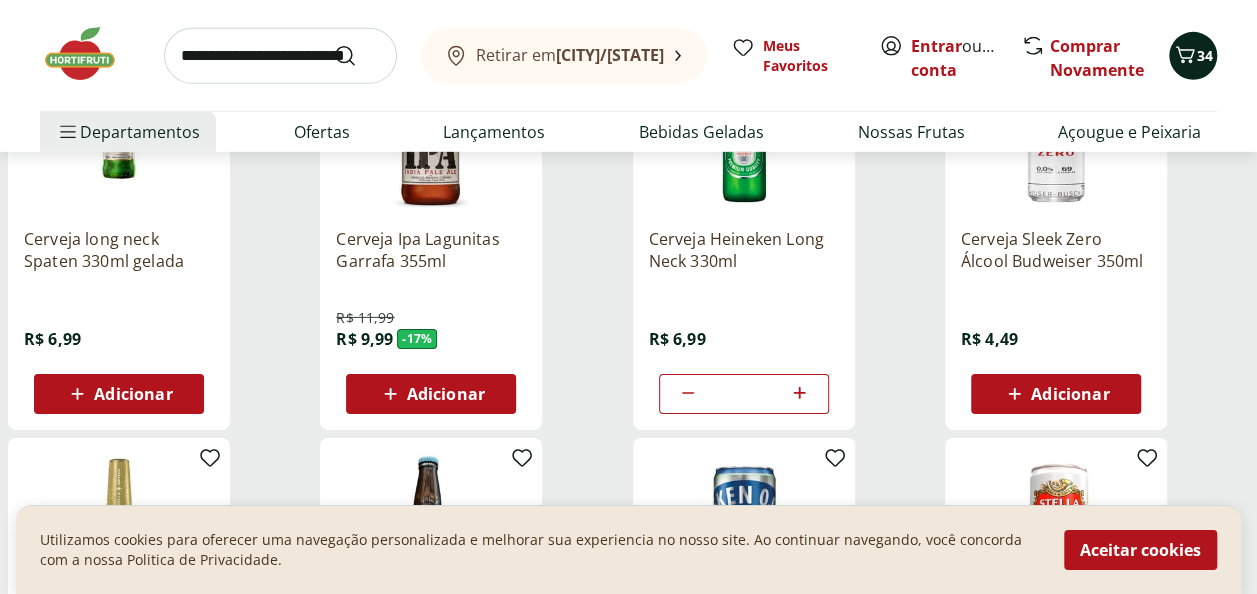 click 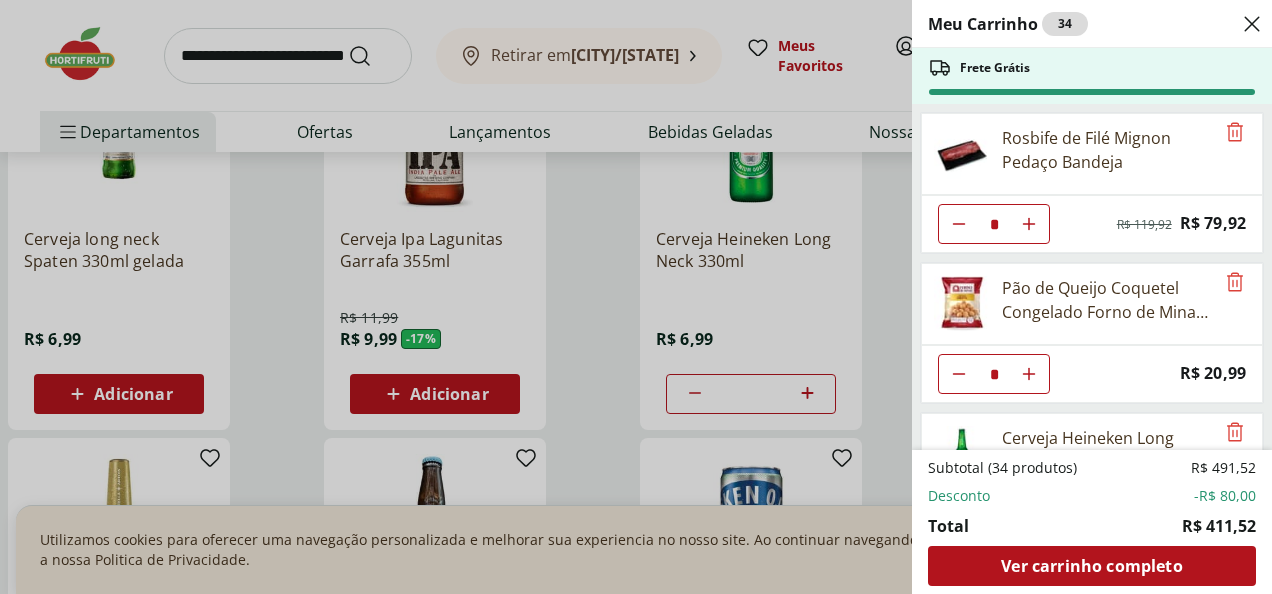 click 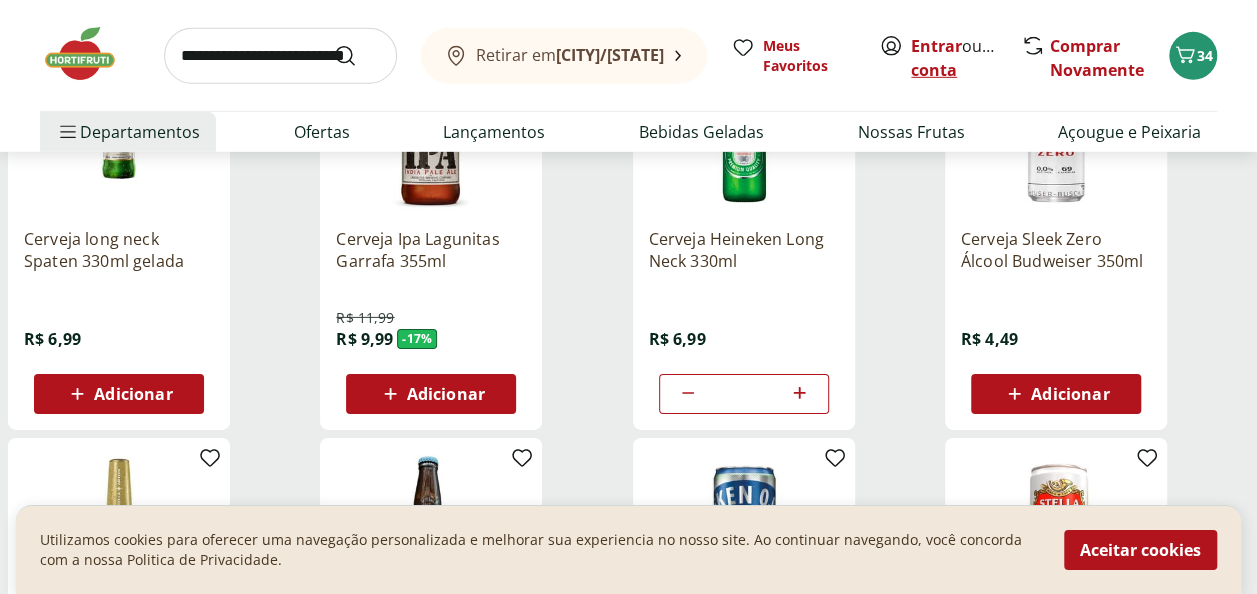 click on "Criar conta" at bounding box center [966, 58] 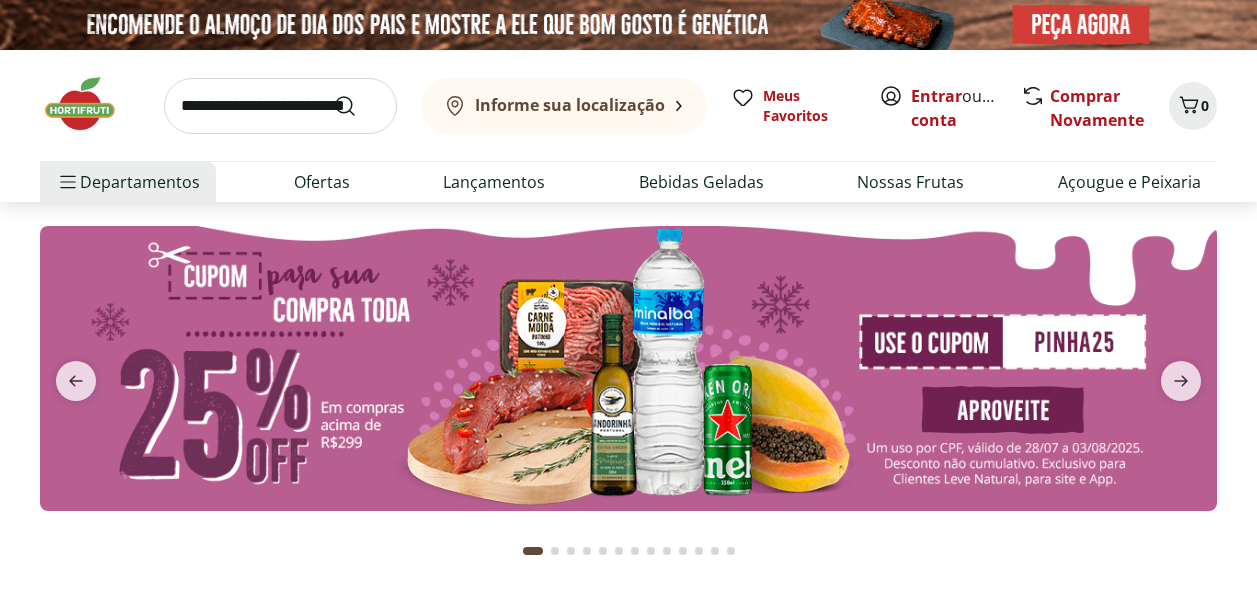 scroll, scrollTop: 0, scrollLeft: 0, axis: both 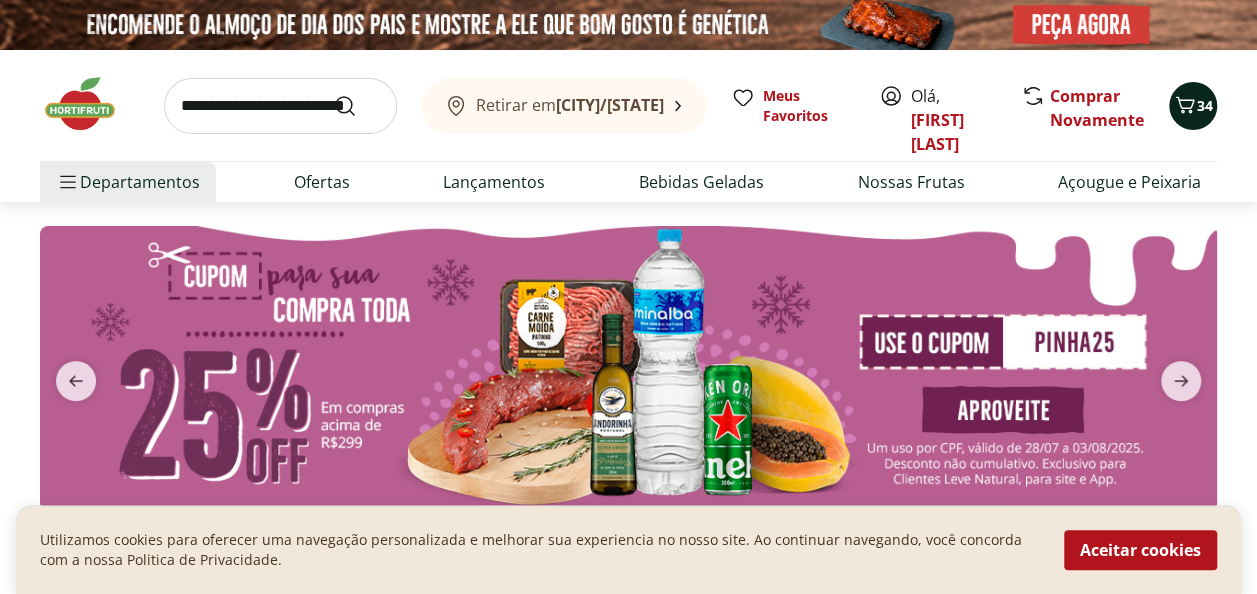 click 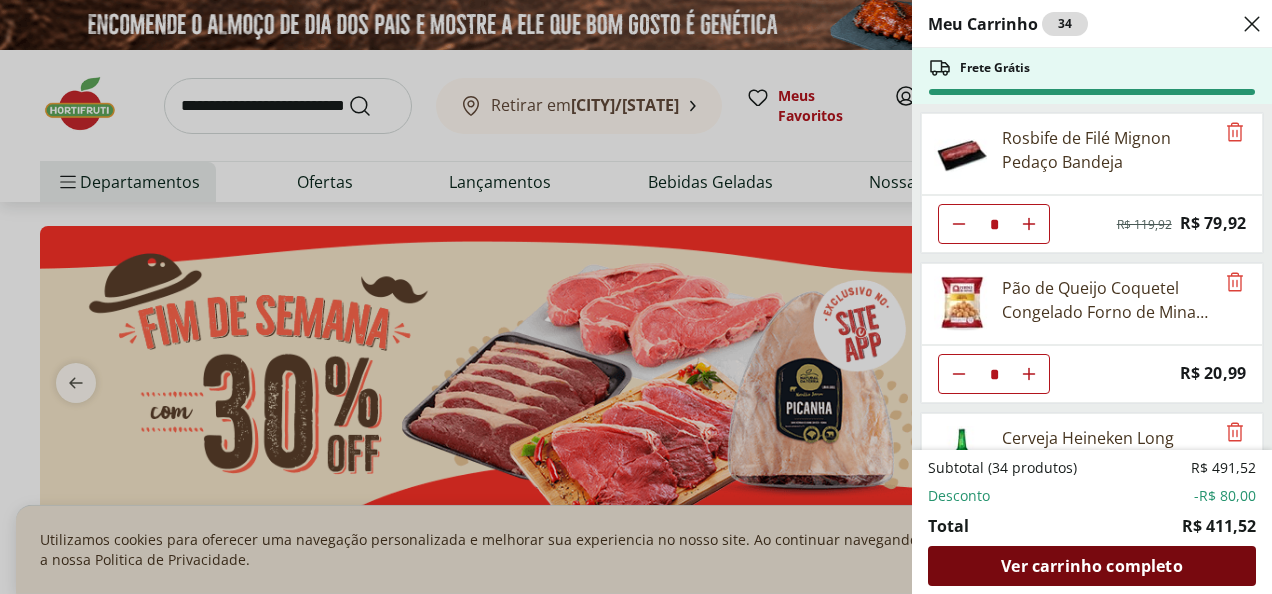 click on "Ver carrinho completo" at bounding box center [1091, 566] 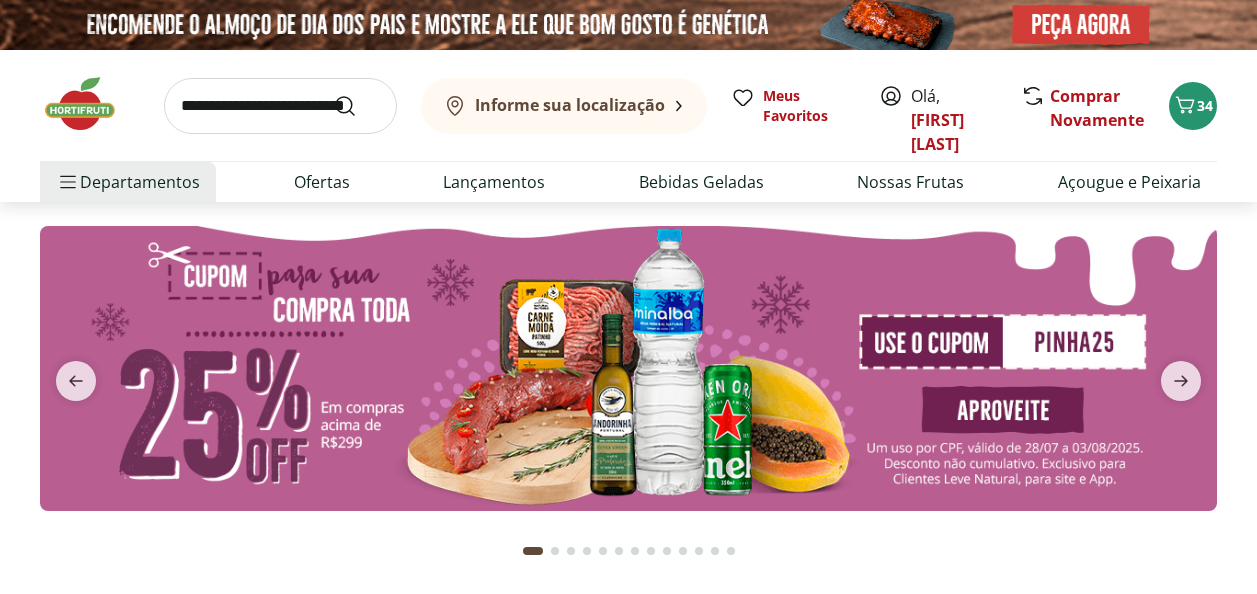 scroll, scrollTop: 0, scrollLeft: 0, axis: both 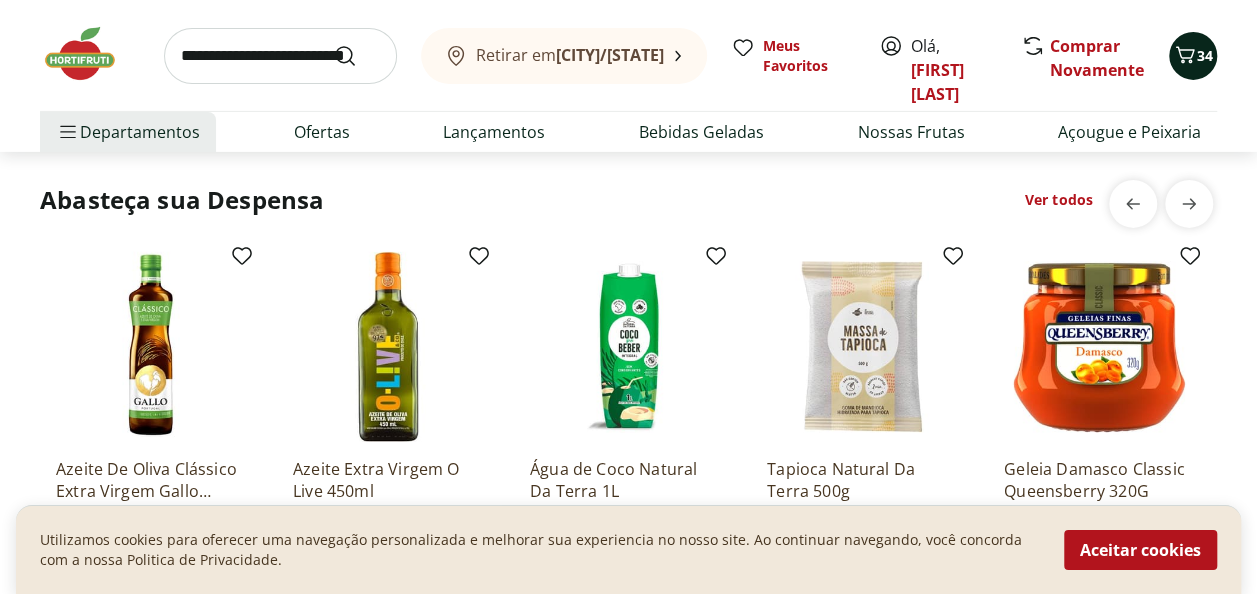 click 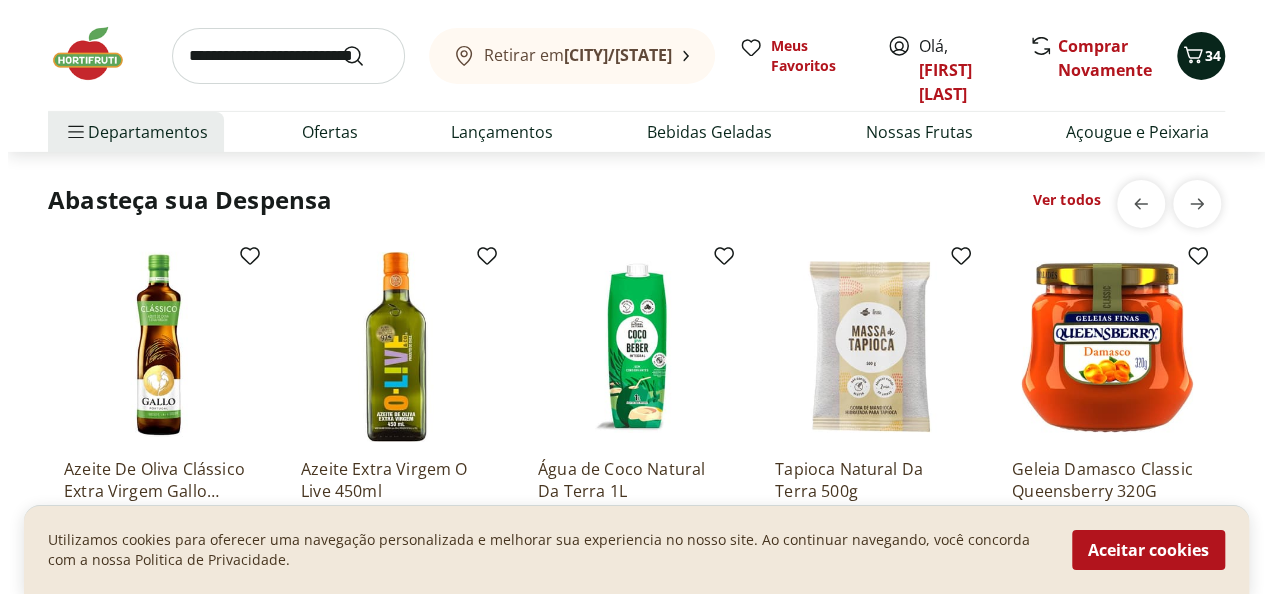 scroll, scrollTop: 3280, scrollLeft: 0, axis: vertical 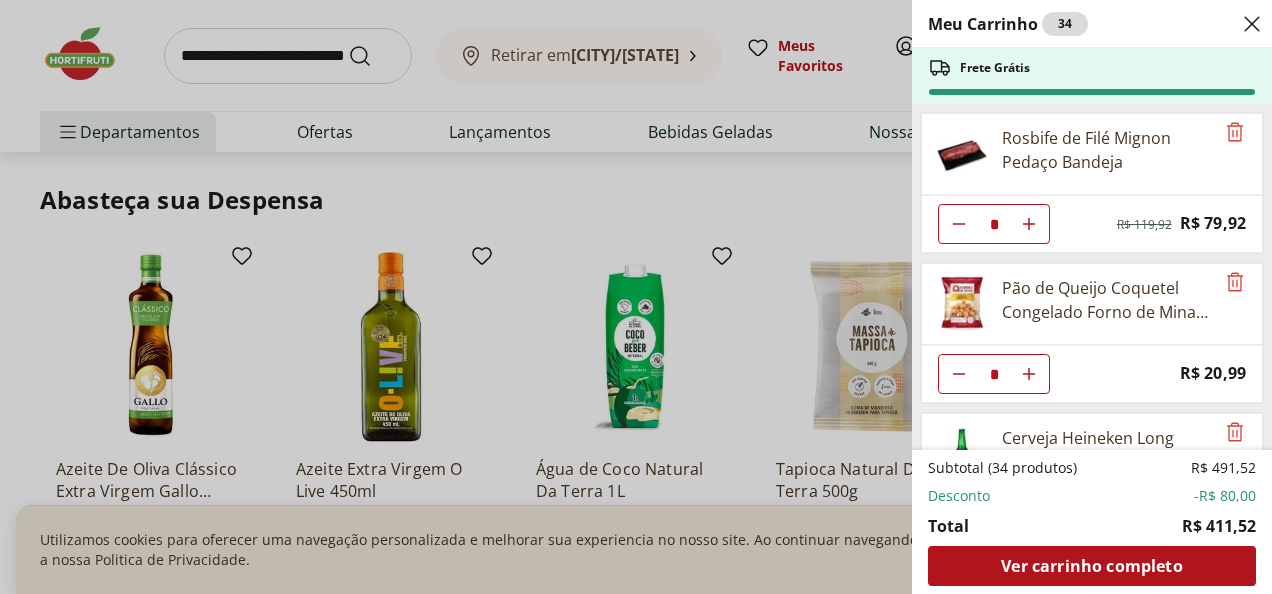 click on "Meu Carrinho 34 Frete Grátis Rosbife de Filé Mignon Pedaço Bandeja * Original price: R$ 119,92 Price: R$ 79,92 Pão de Queijo Coquetel Congelado Forno de Minas 400g * Price: R$ 20,99 Cerveja Heineken Long Neck 330ml ** Price: R$ 6,99 Subtotal (34 produtos) R$ 491,52 Desconto -R$ 80,00 Total R$ 411,52 Ver carrinho completo" at bounding box center (636, 297) 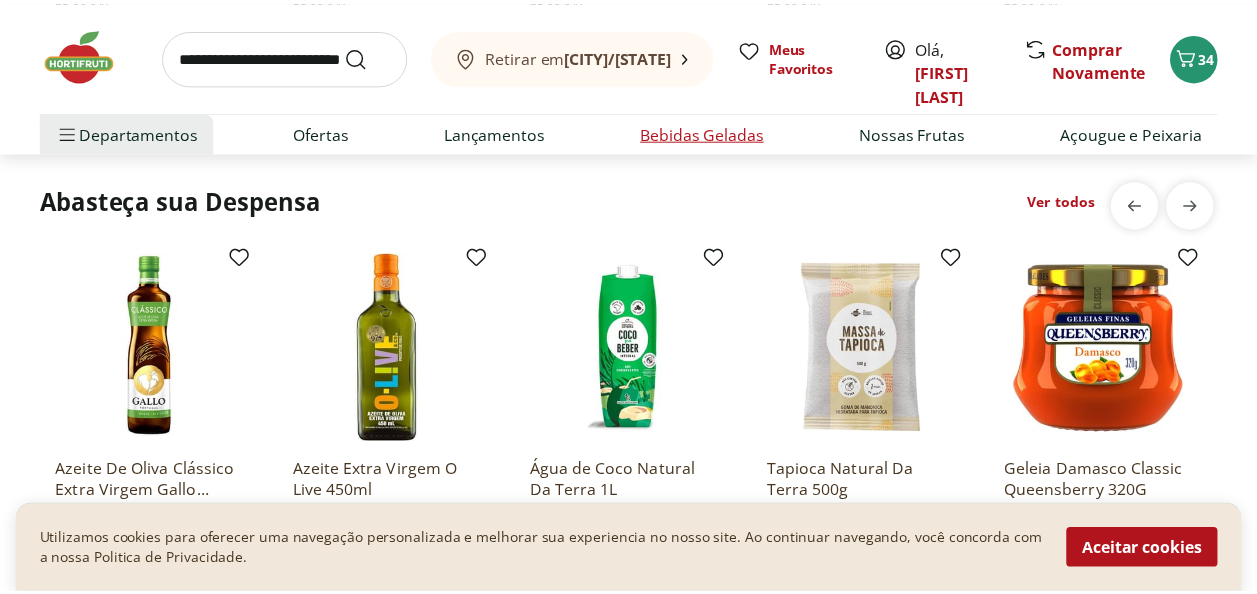 scroll, scrollTop: 3272, scrollLeft: 0, axis: vertical 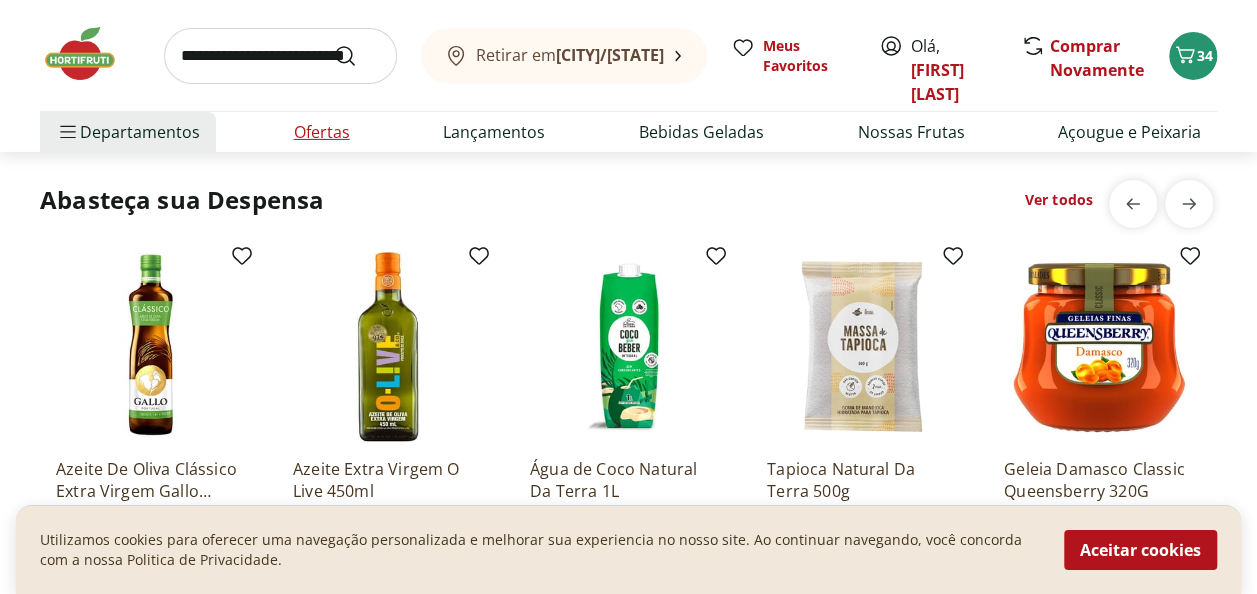 click on "Ofertas" at bounding box center [322, 132] 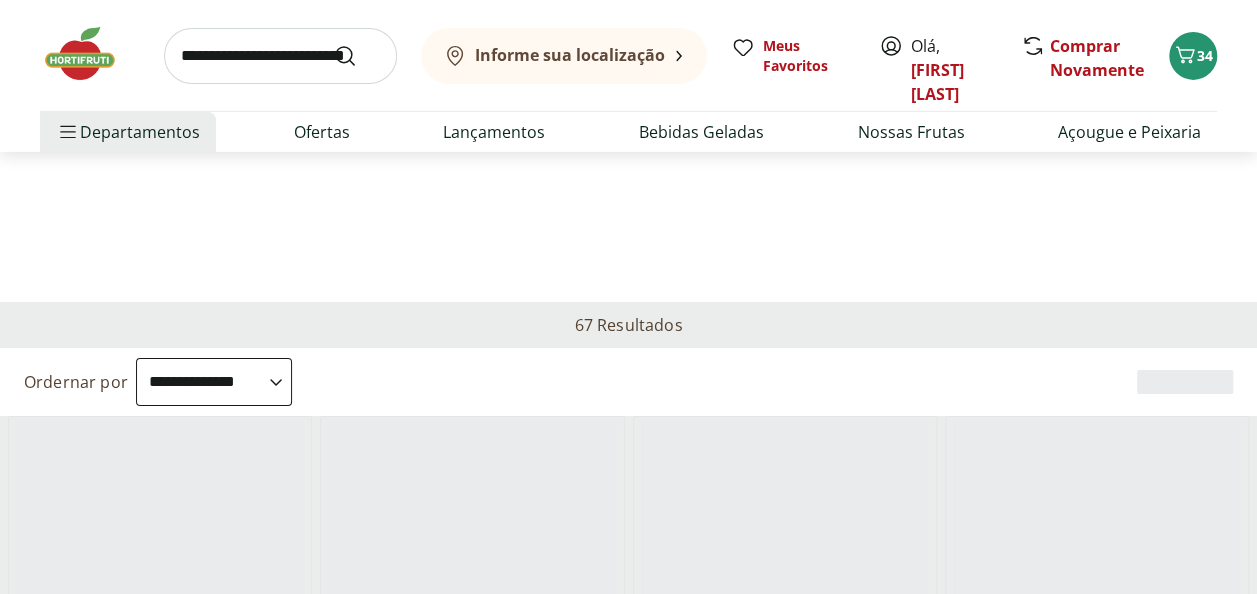 scroll, scrollTop: 0, scrollLeft: 0, axis: both 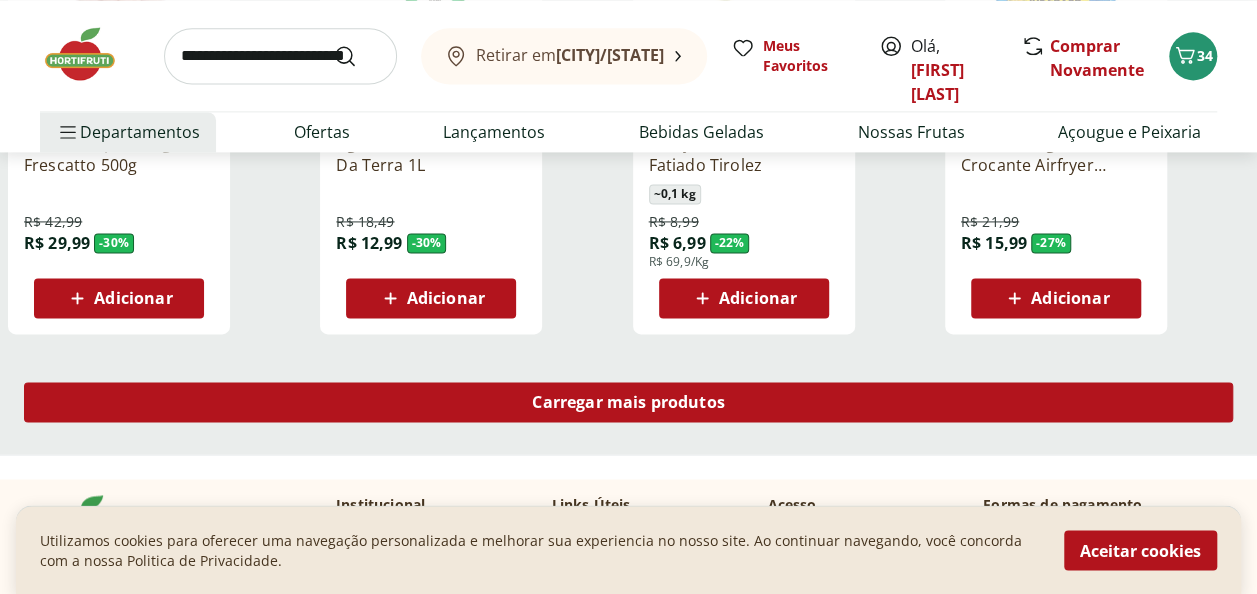 click on "Carregar mais produtos" at bounding box center [628, 402] 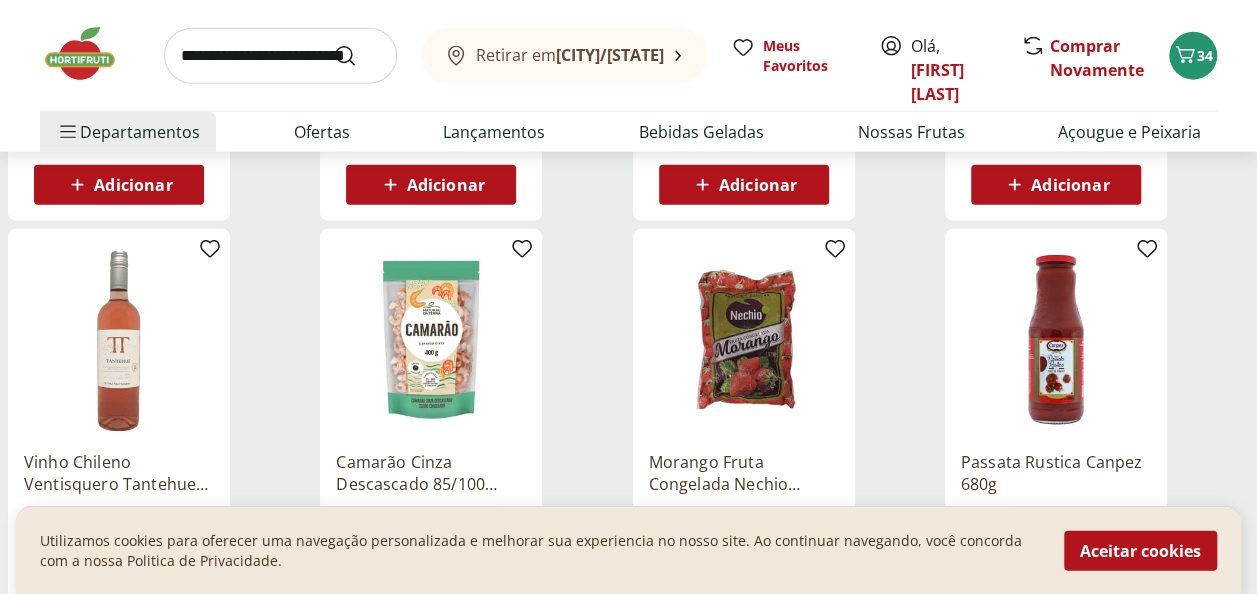 scroll, scrollTop: 2412, scrollLeft: 0, axis: vertical 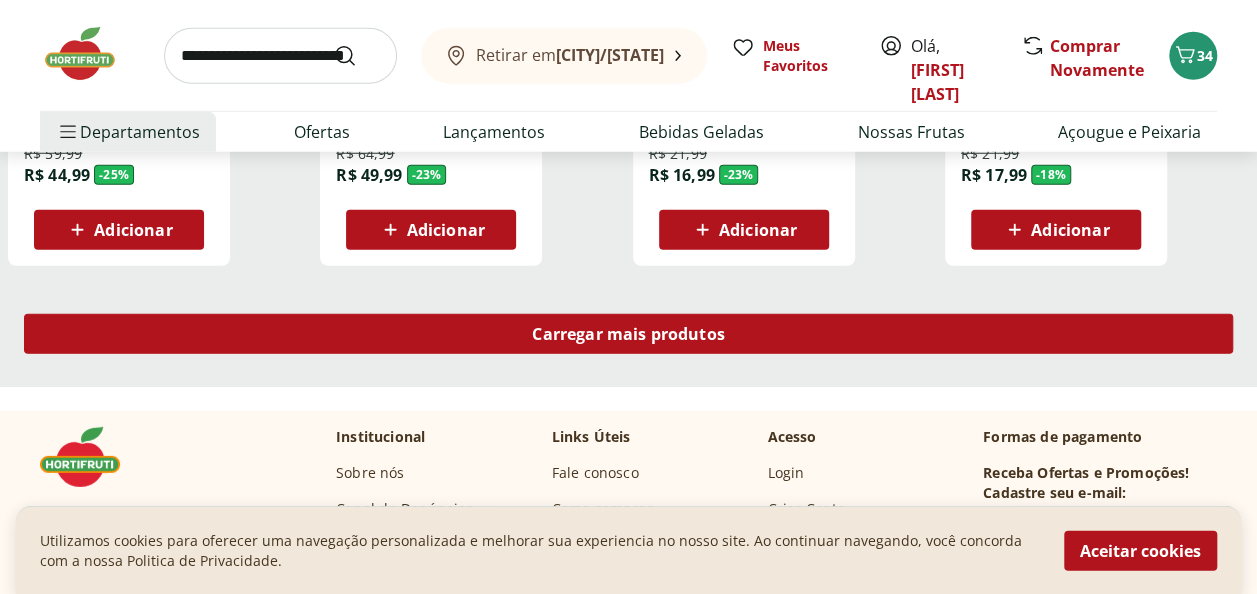 click on "Carregar mais produtos" at bounding box center (628, 334) 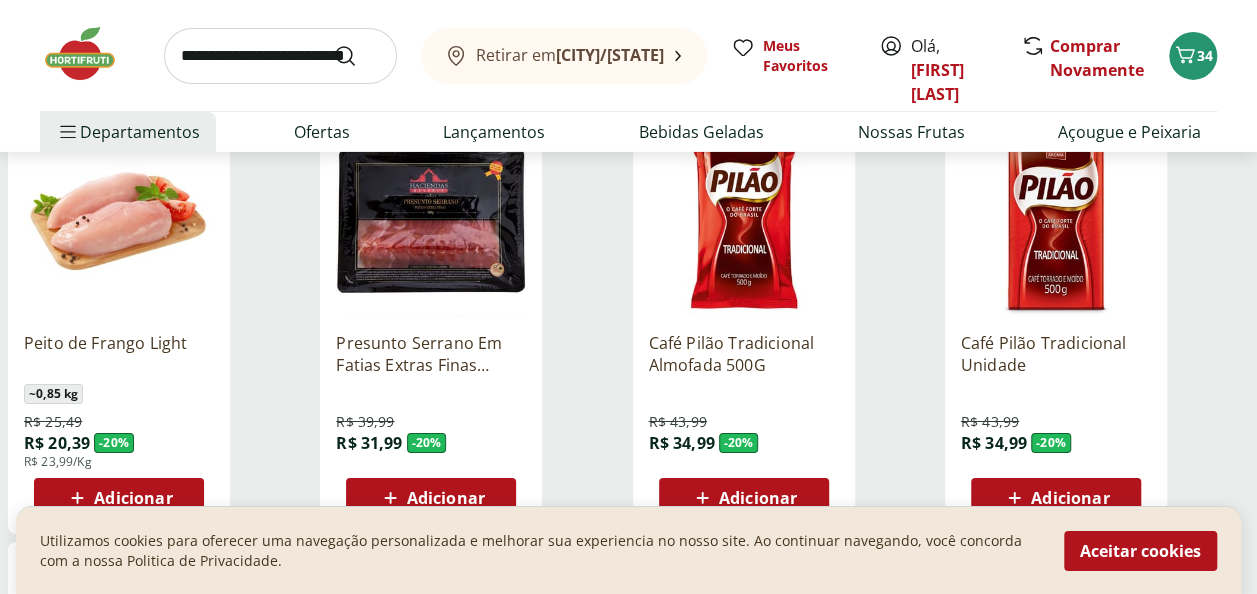 scroll, scrollTop: 3378, scrollLeft: 0, axis: vertical 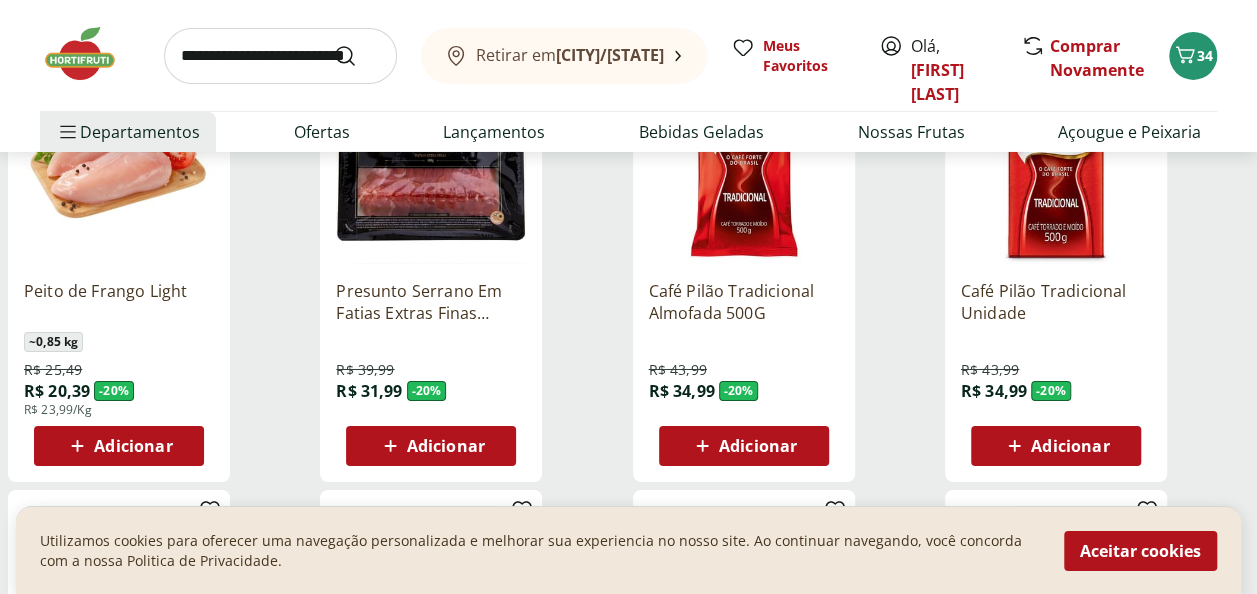 click on "Adicionar" at bounding box center (446, 446) 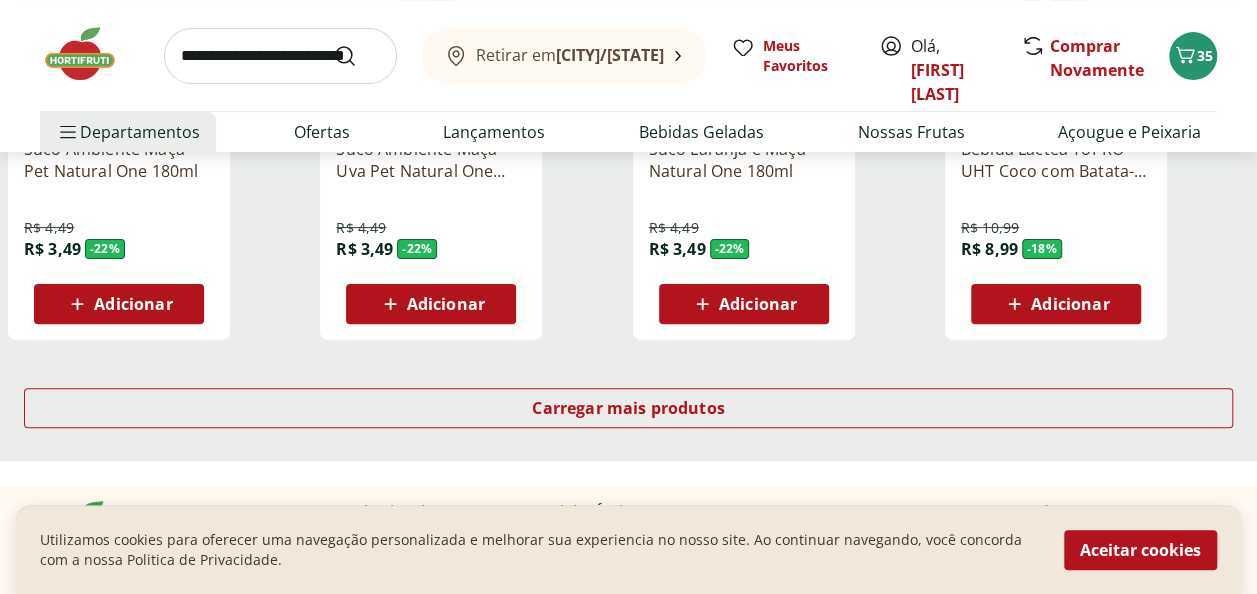 scroll, scrollTop: 4078, scrollLeft: 0, axis: vertical 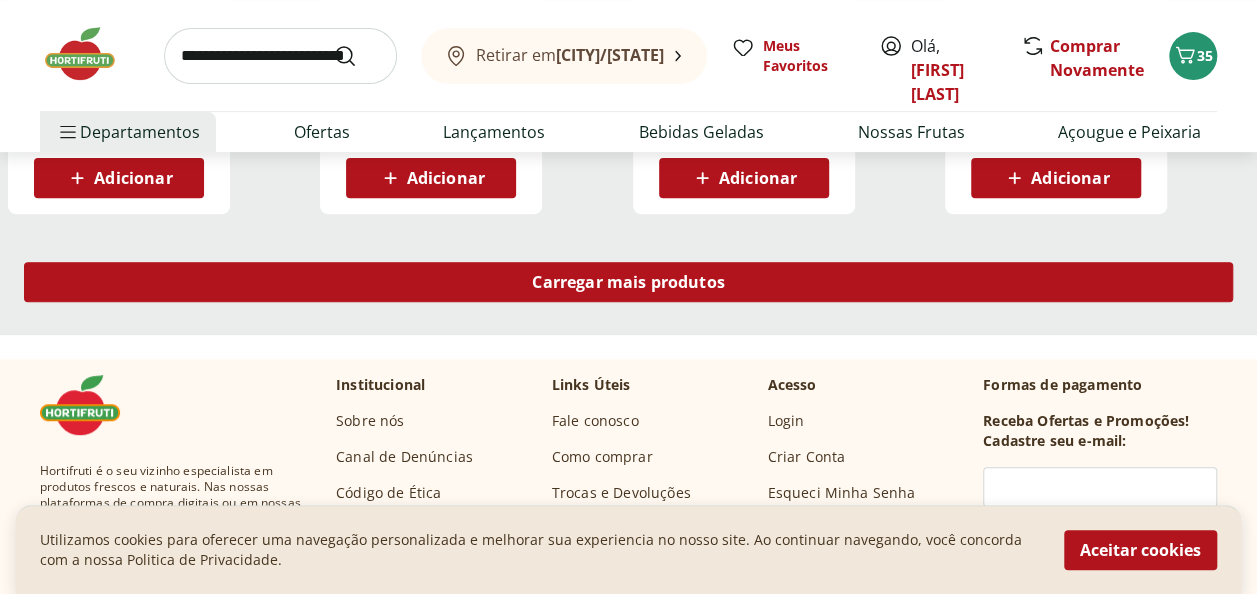 click on "Carregar mais produtos" at bounding box center (628, 282) 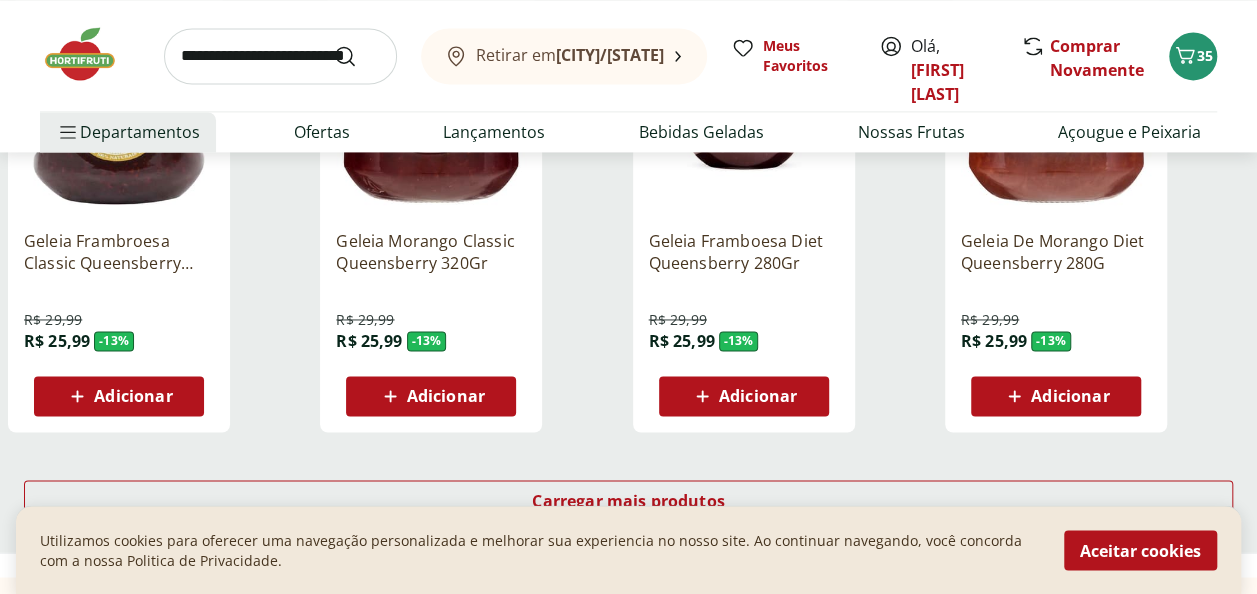 scroll, scrollTop: 5191, scrollLeft: 0, axis: vertical 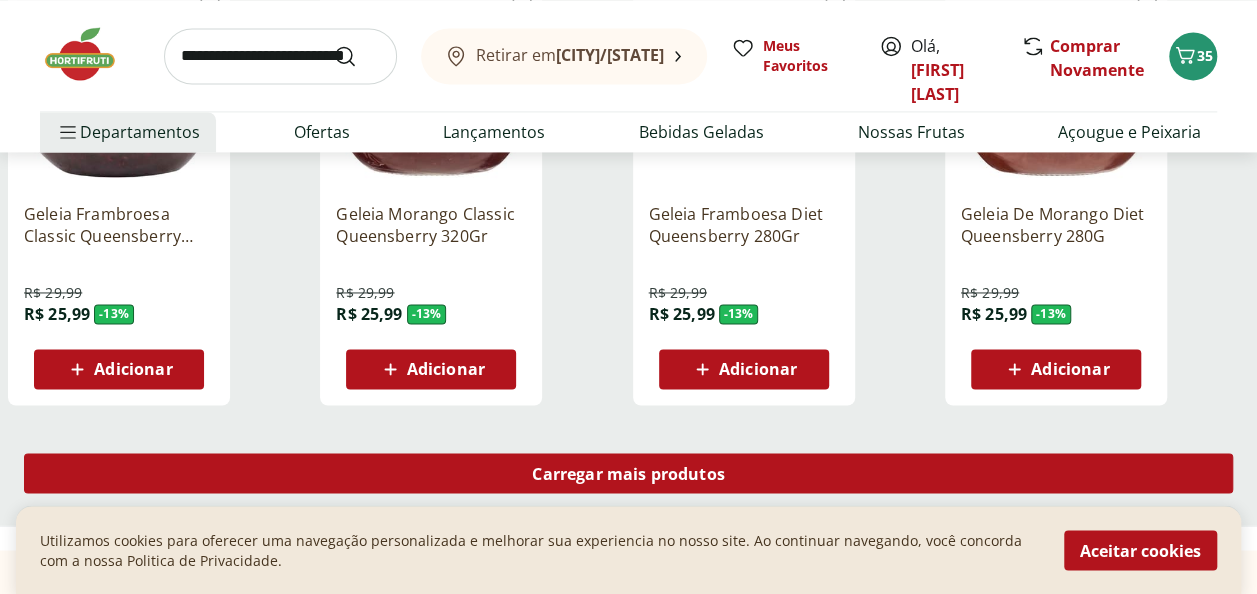 click on "Carregar mais produtos" at bounding box center (628, 473) 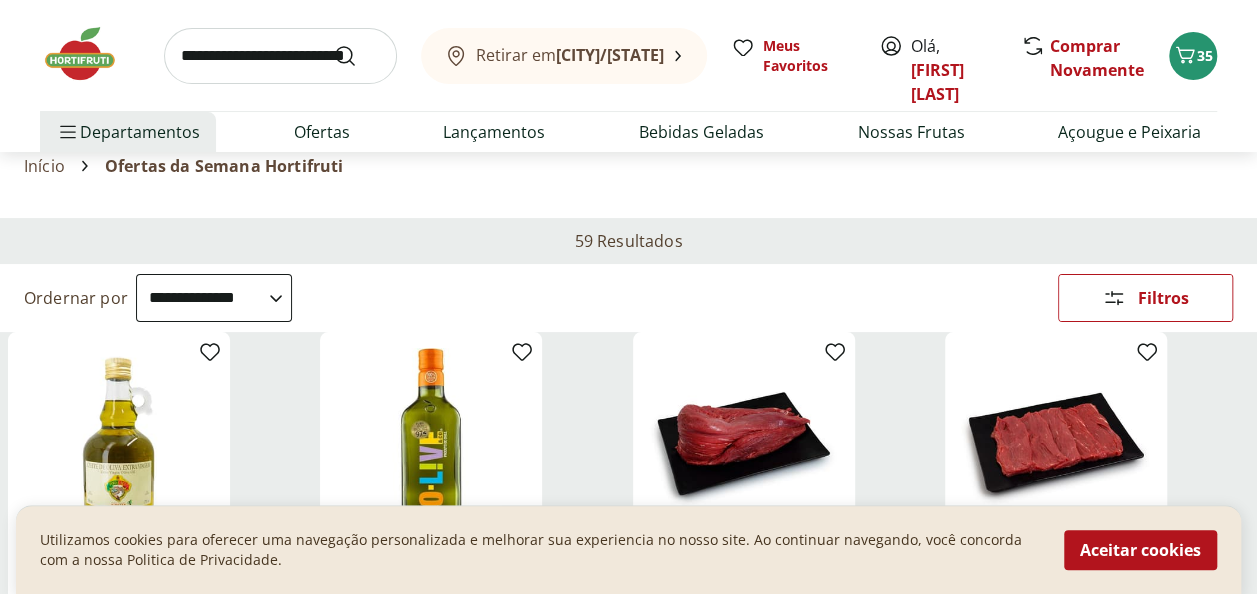 scroll, scrollTop: 0, scrollLeft: 0, axis: both 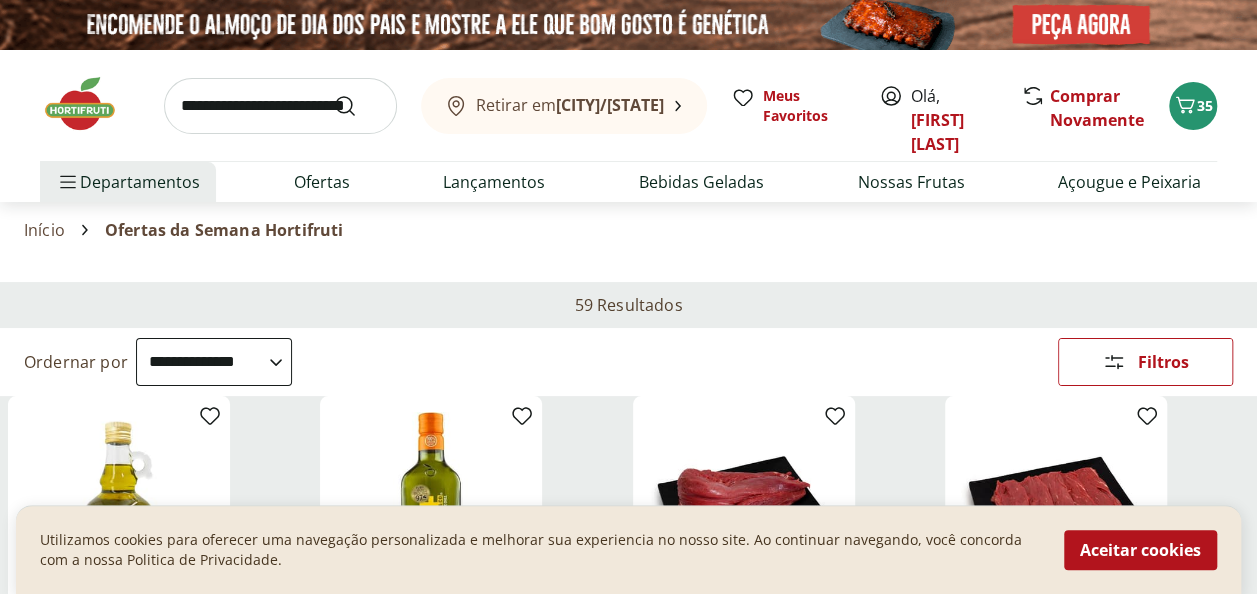 click at bounding box center (90, 104) 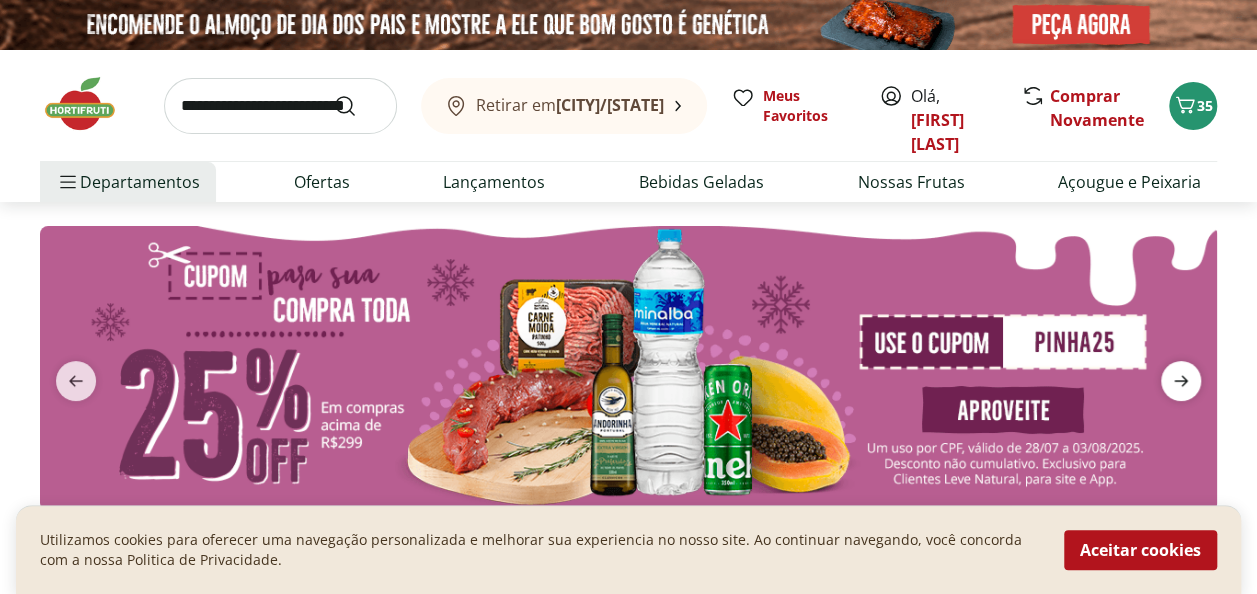 click 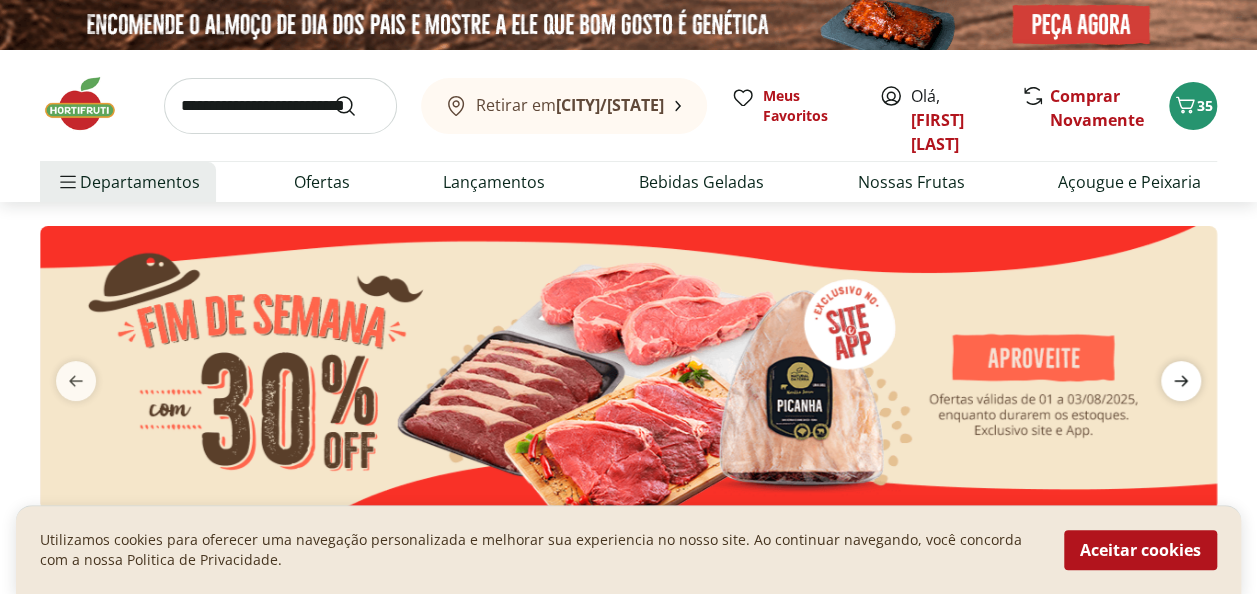 click 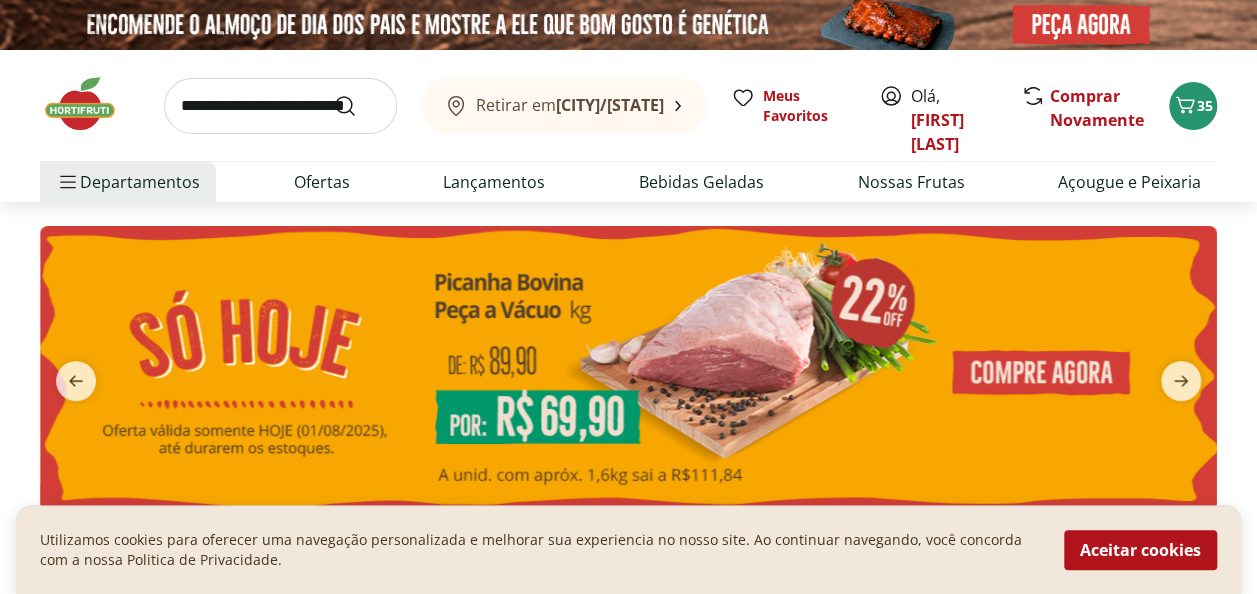click at bounding box center [628, 368] 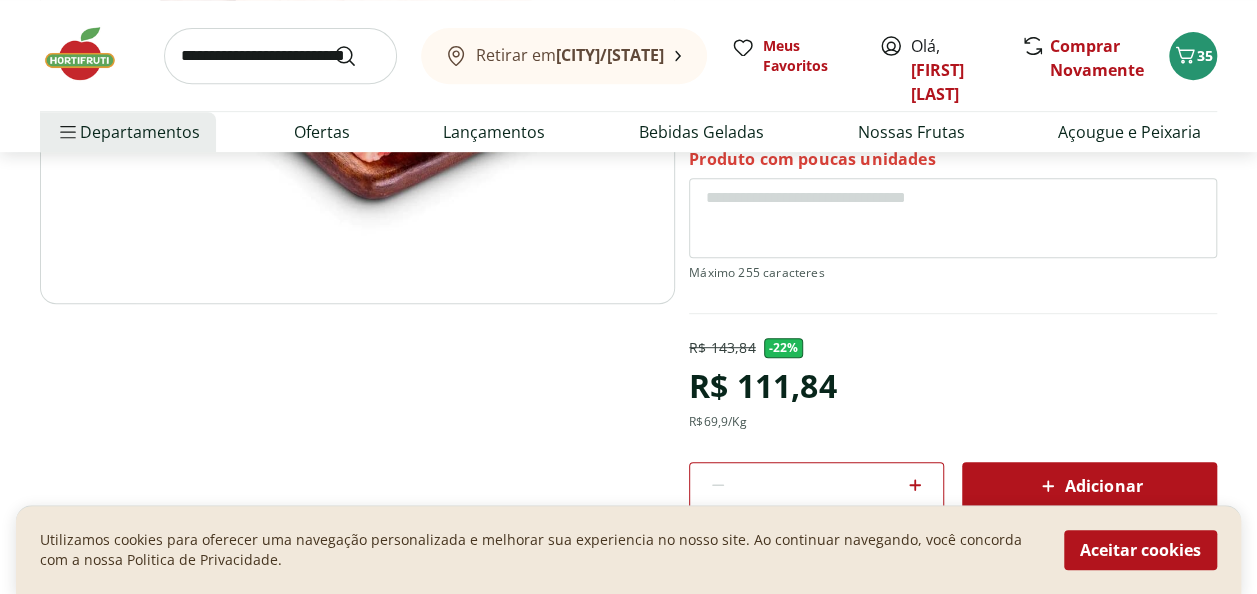 scroll, scrollTop: 443, scrollLeft: 0, axis: vertical 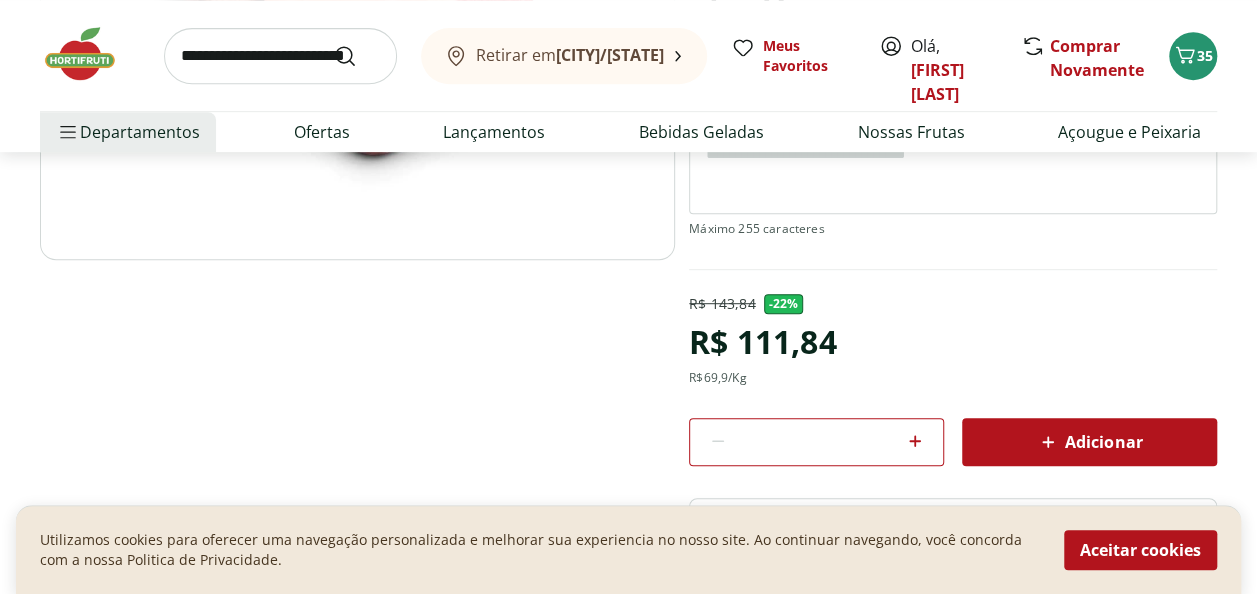 click on "Adicionar" at bounding box center (1089, 442) 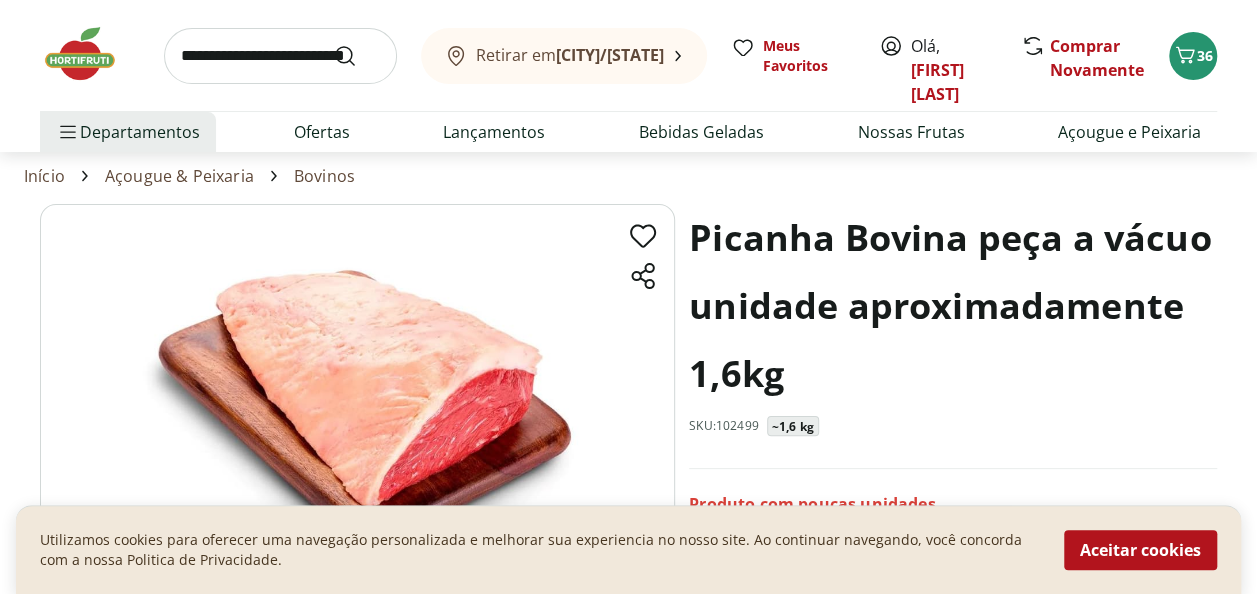 scroll, scrollTop: 0, scrollLeft: 0, axis: both 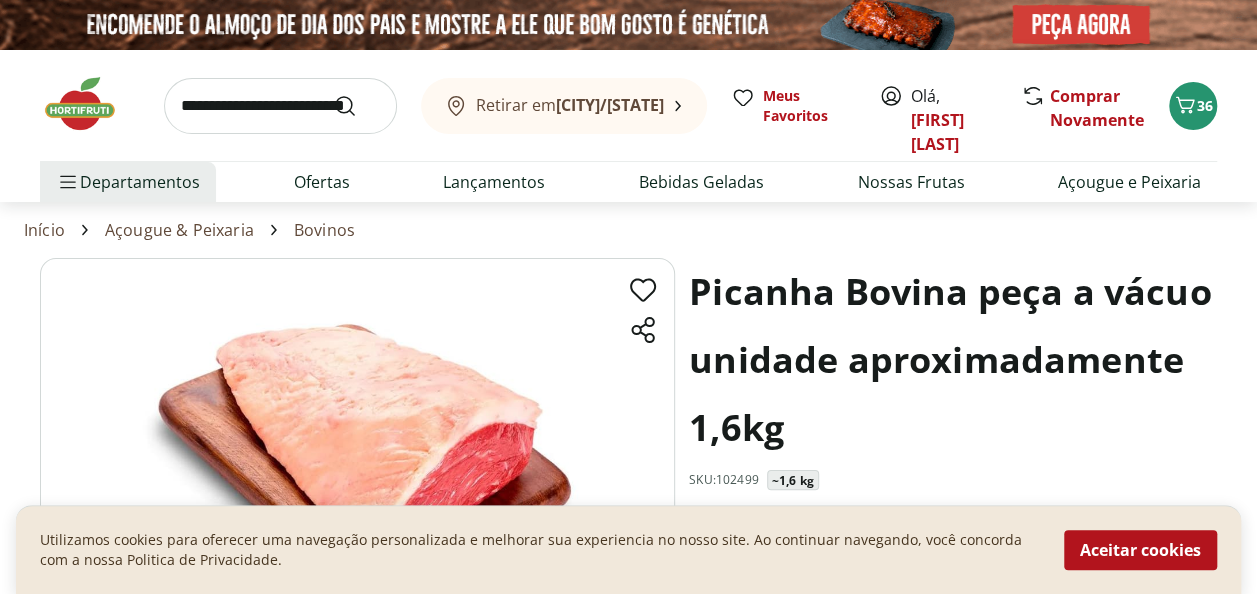 click at bounding box center [90, 104] 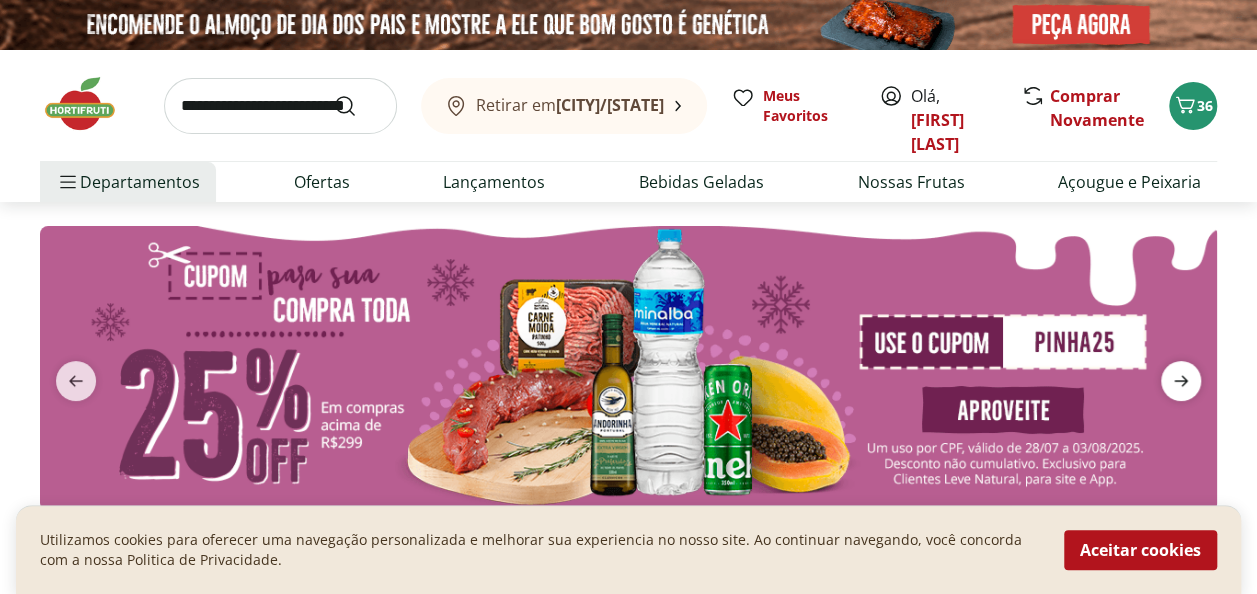 click 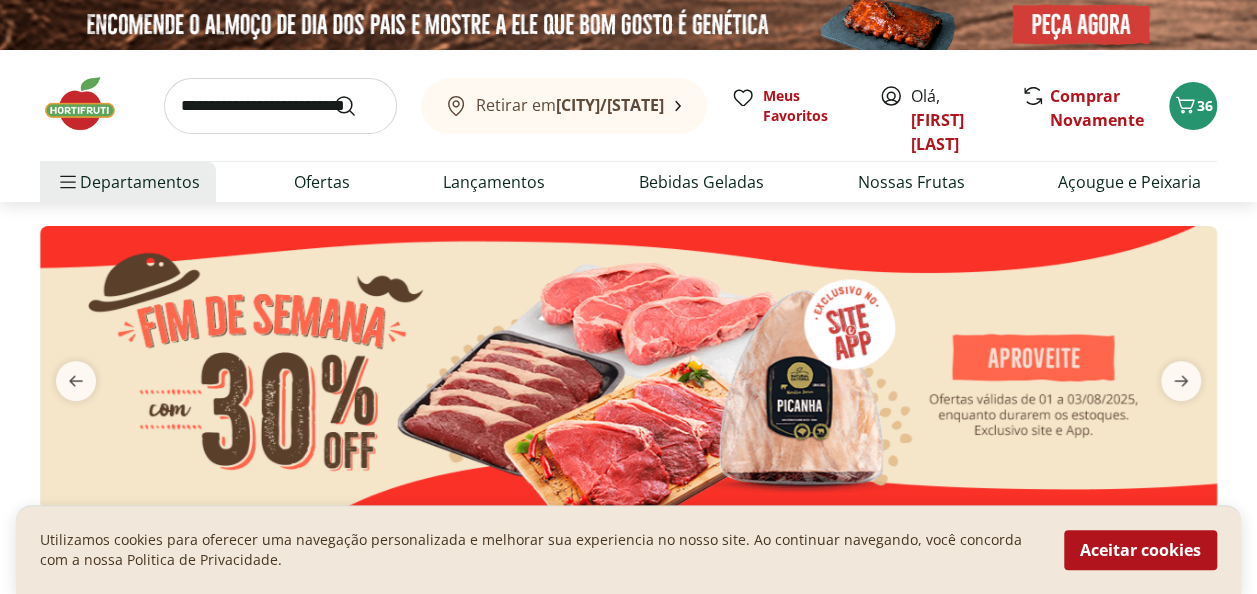 click at bounding box center [628, 368] 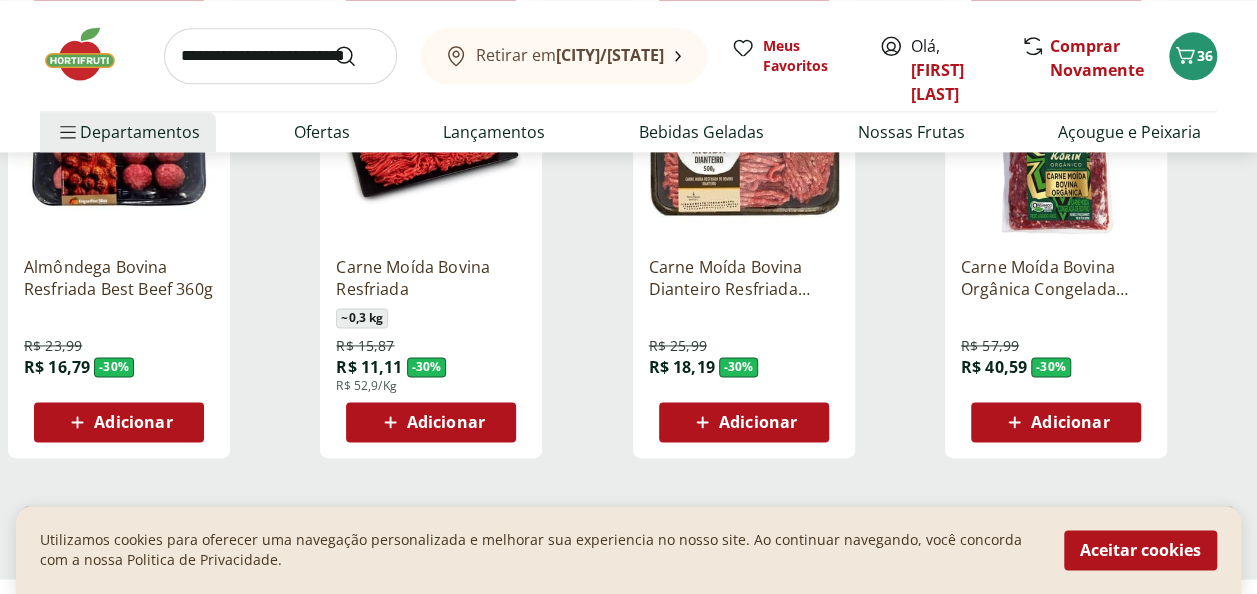 scroll, scrollTop: 1260, scrollLeft: 0, axis: vertical 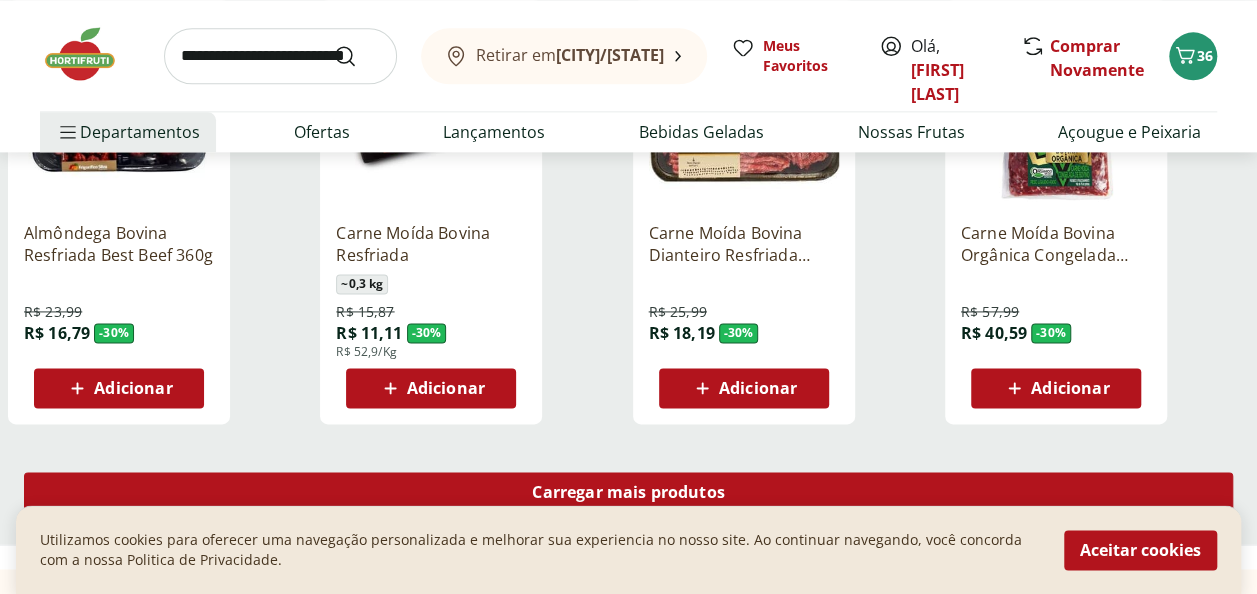 click on "Carregar mais produtos" at bounding box center (628, 492) 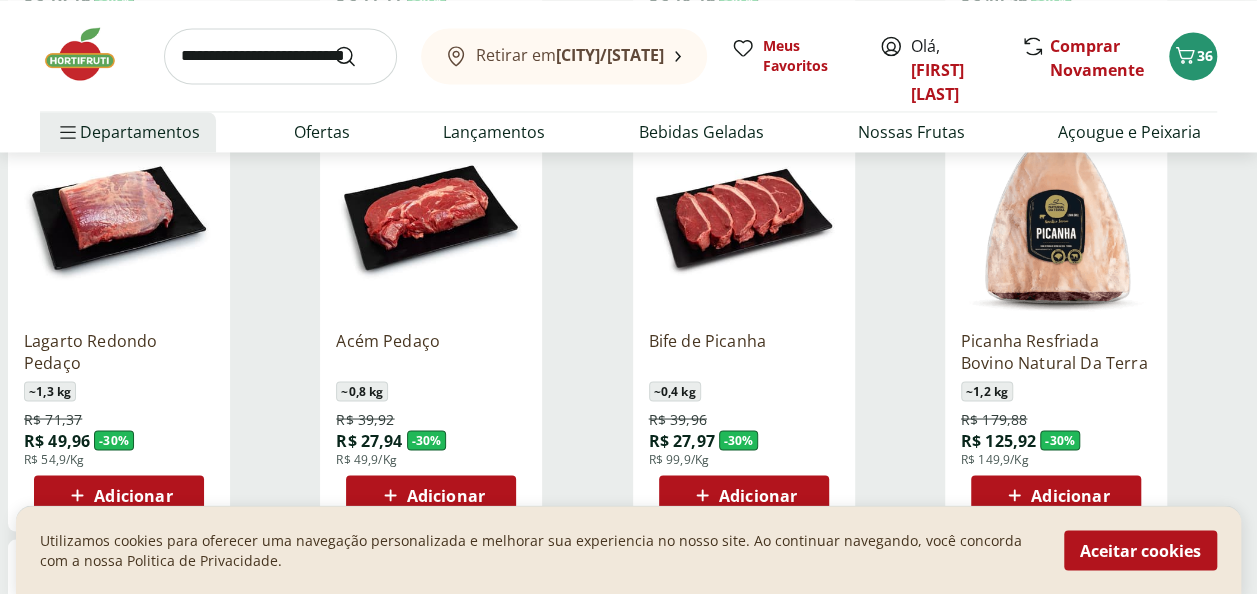 scroll, scrollTop: 1645, scrollLeft: 0, axis: vertical 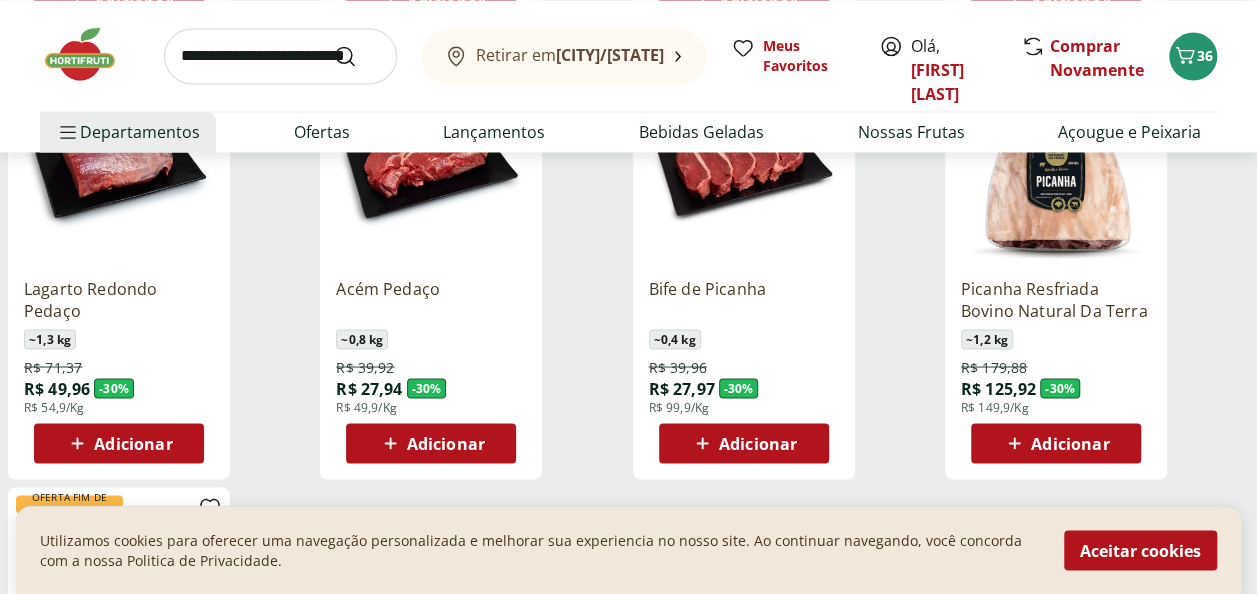 click on "Adicionar" at bounding box center (133, 443) 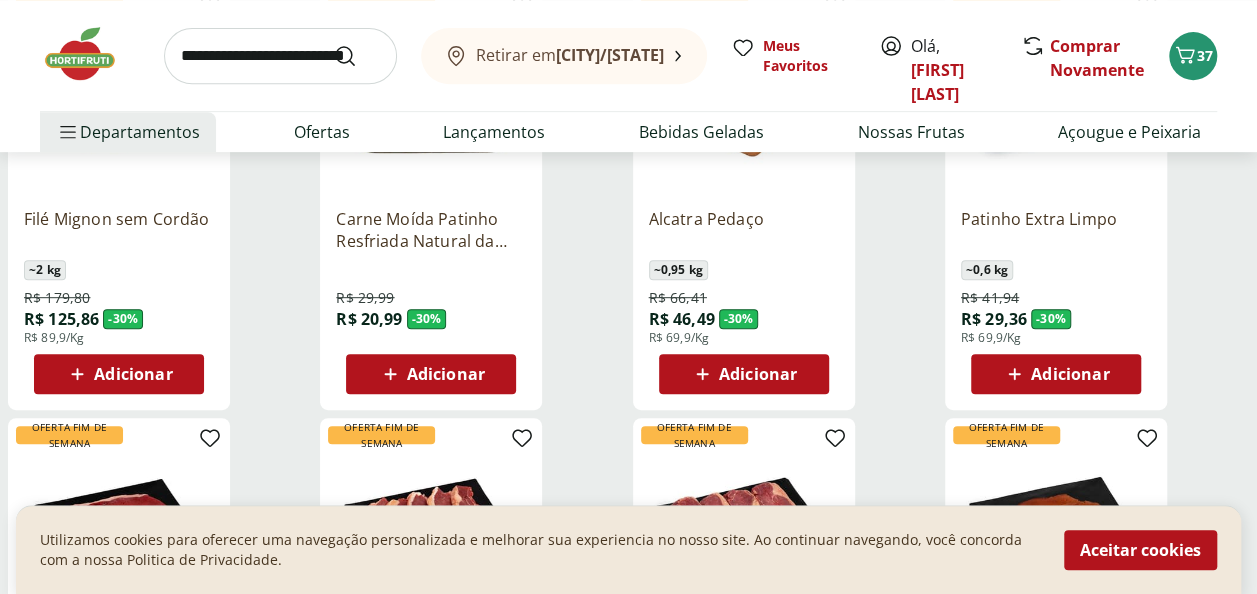 scroll, scrollTop: 165, scrollLeft: 0, axis: vertical 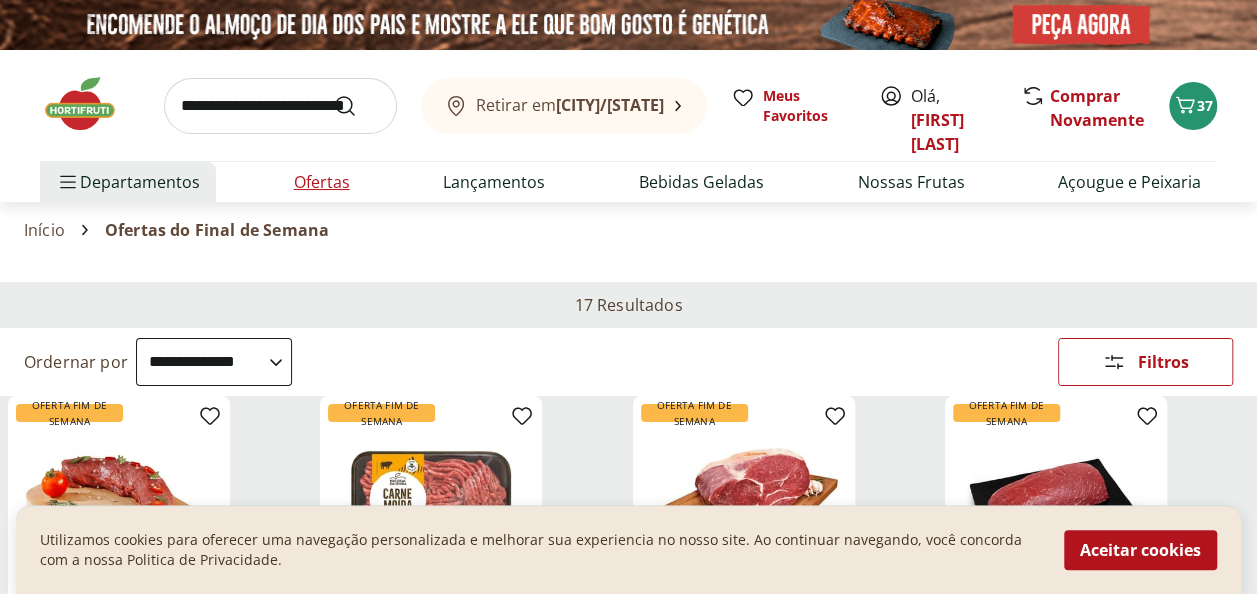 click on "Ofertas" at bounding box center [322, 182] 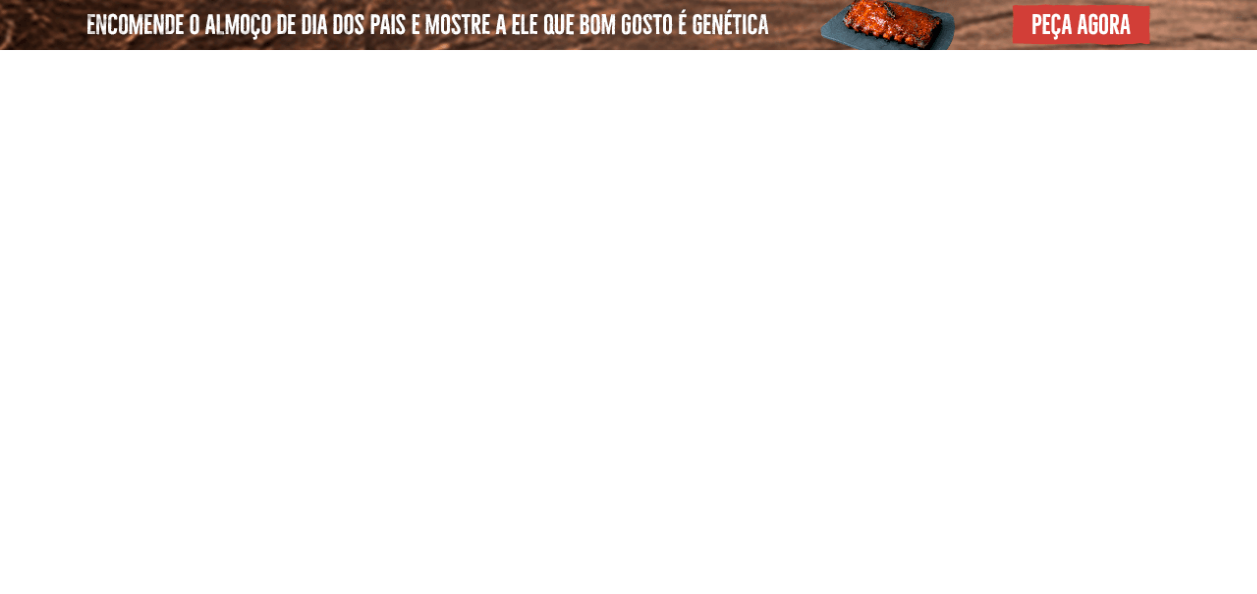 select on "**********" 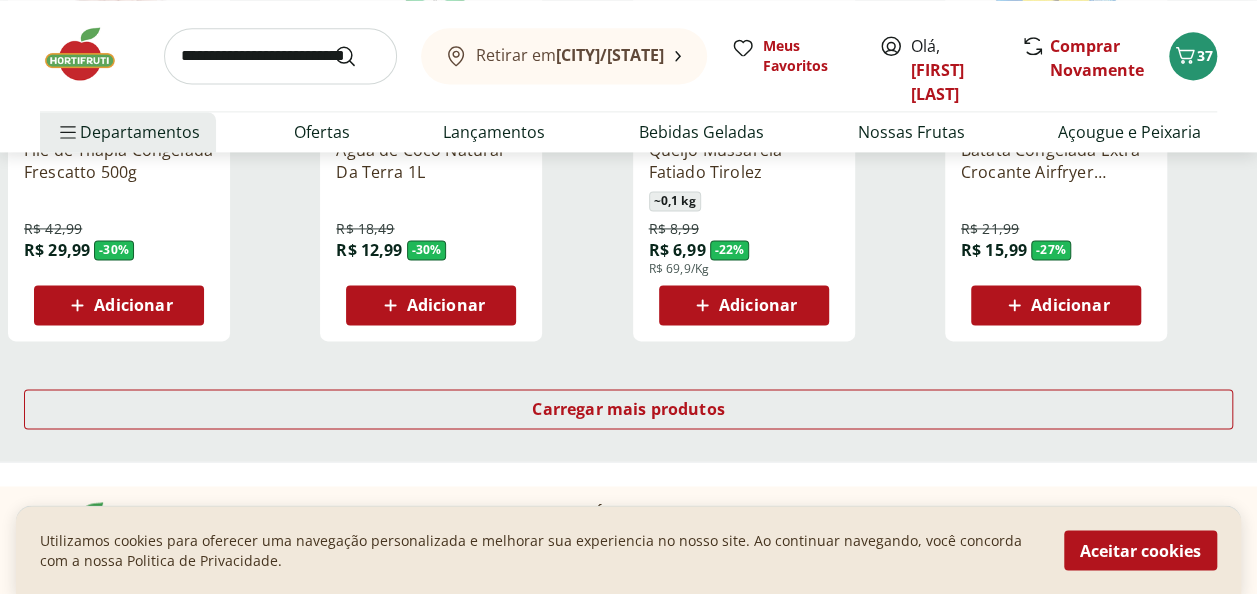 scroll, scrollTop: 1360, scrollLeft: 0, axis: vertical 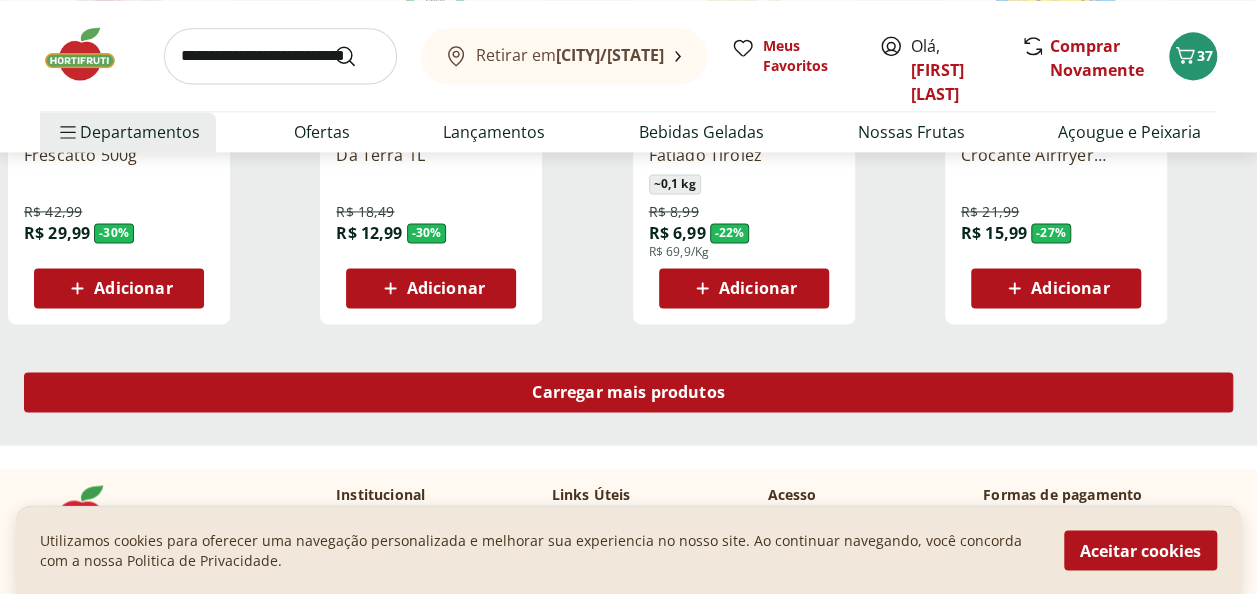 click on "Carregar mais produtos" at bounding box center (628, 392) 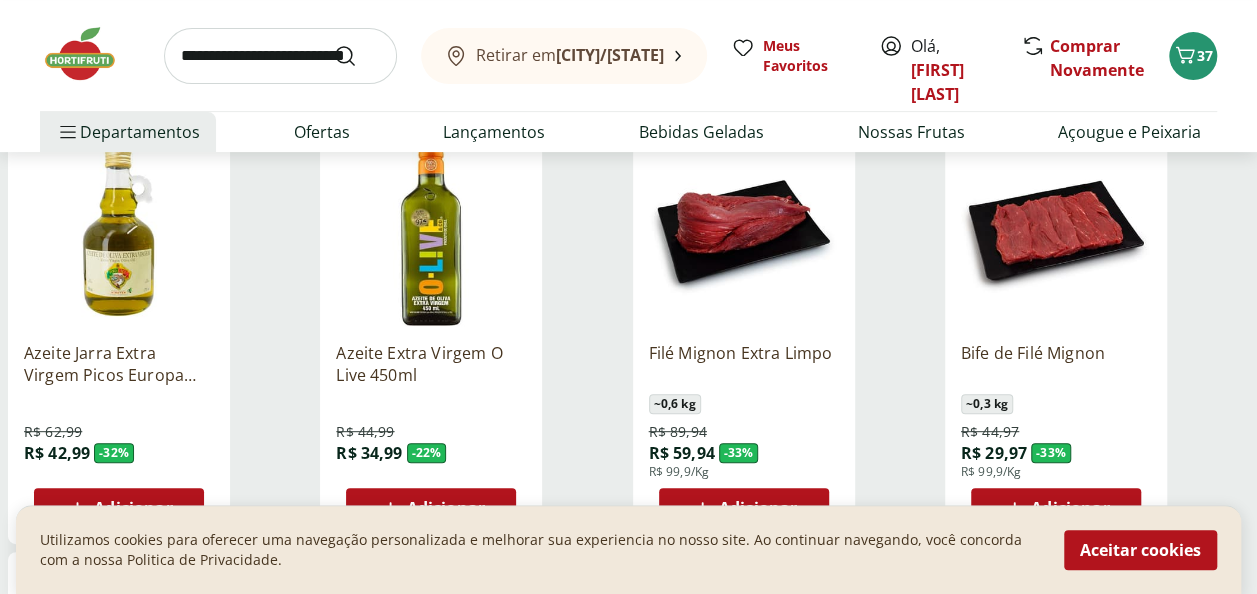 scroll, scrollTop: 0, scrollLeft: 0, axis: both 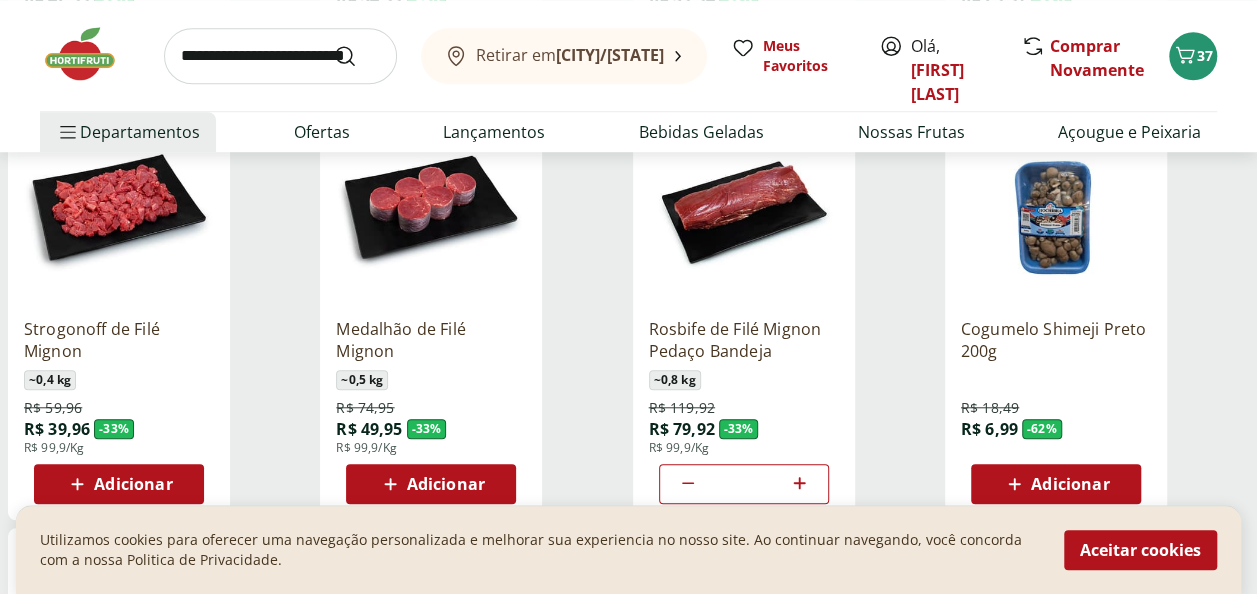 click at bounding box center (90, 54) 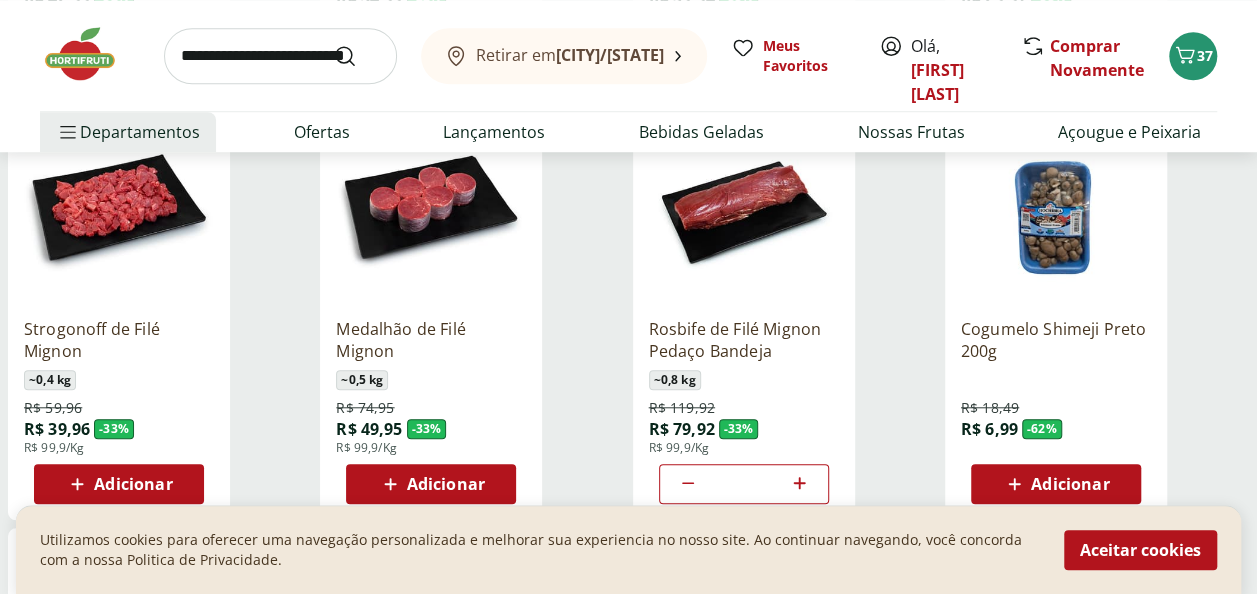 scroll, scrollTop: 0, scrollLeft: 0, axis: both 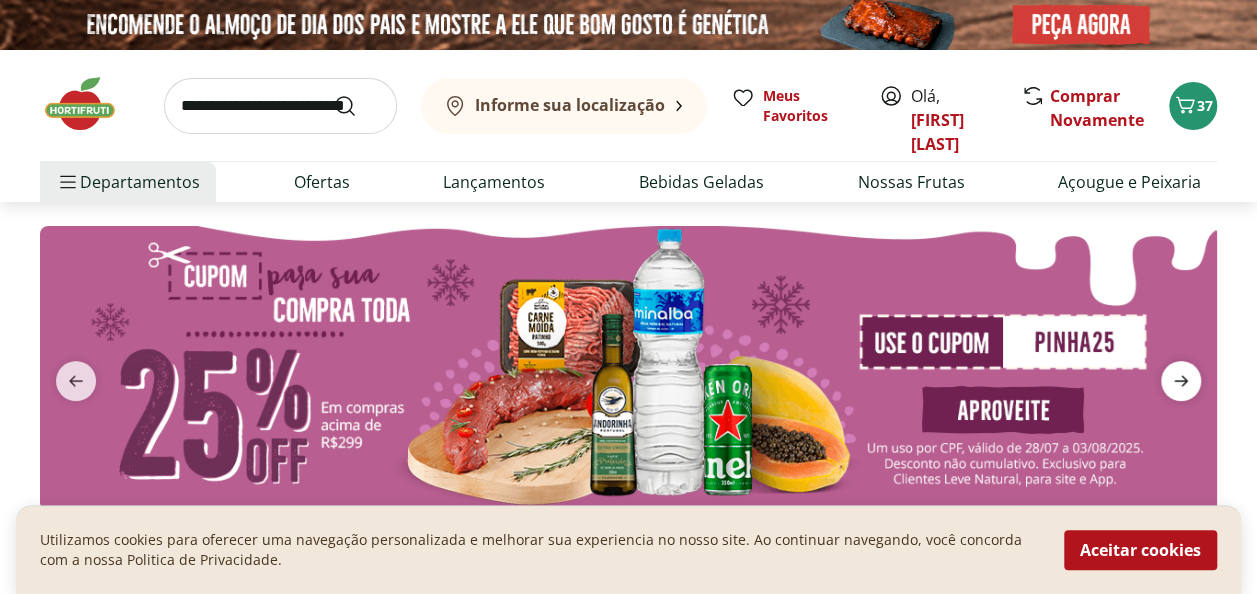 click 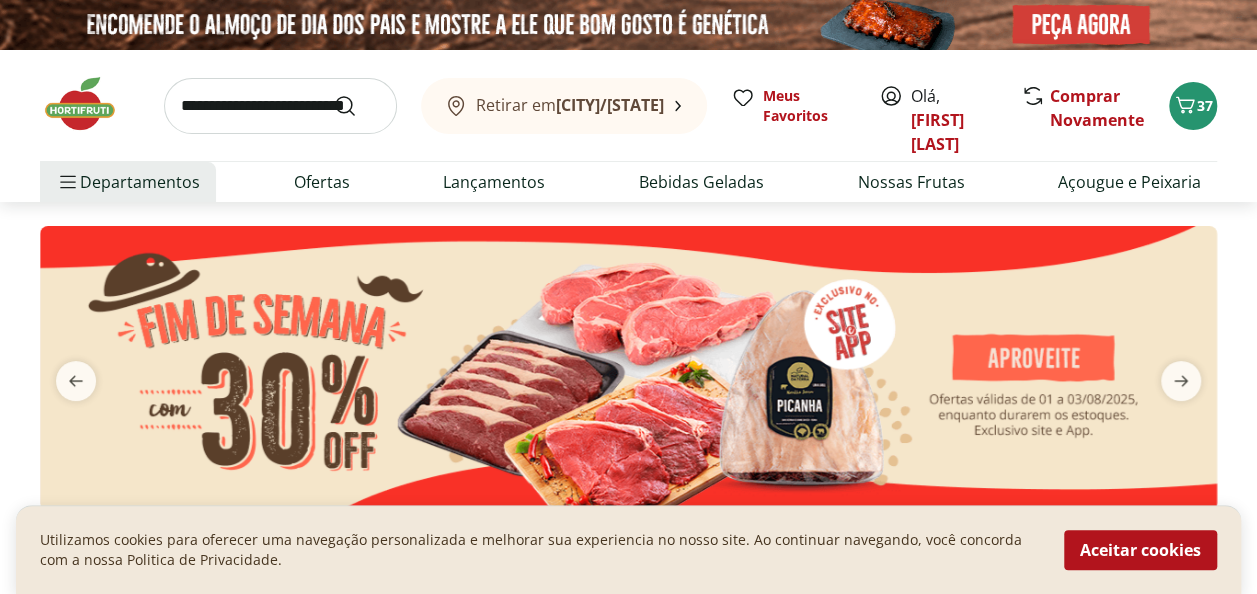 click at bounding box center [628, 368] 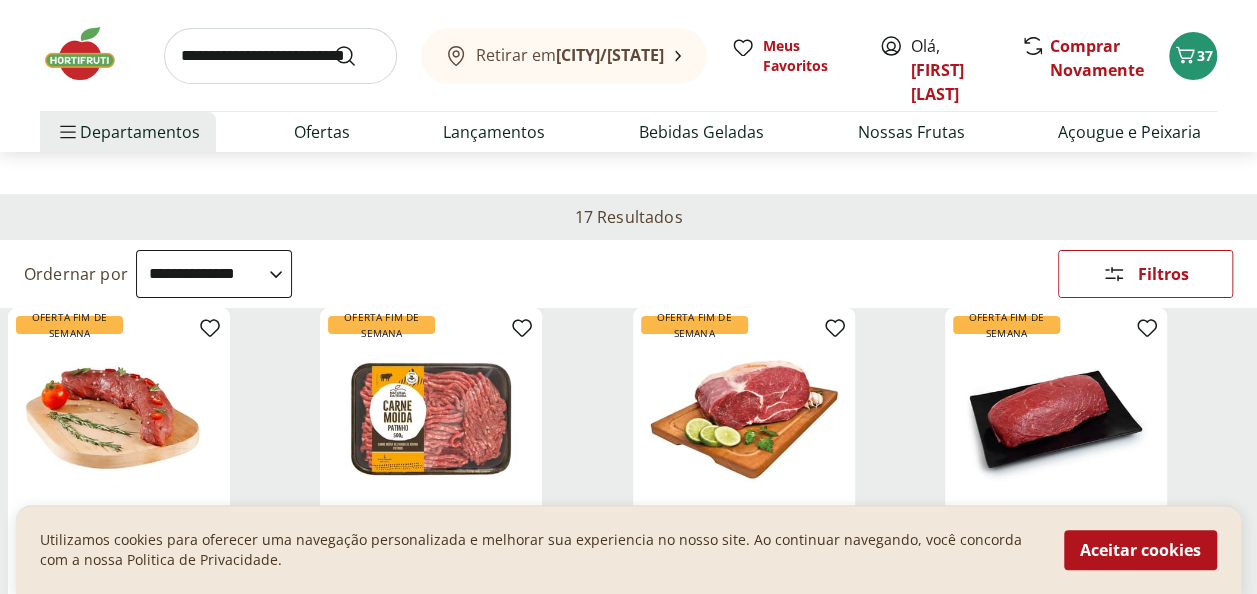 scroll, scrollTop: 263, scrollLeft: 0, axis: vertical 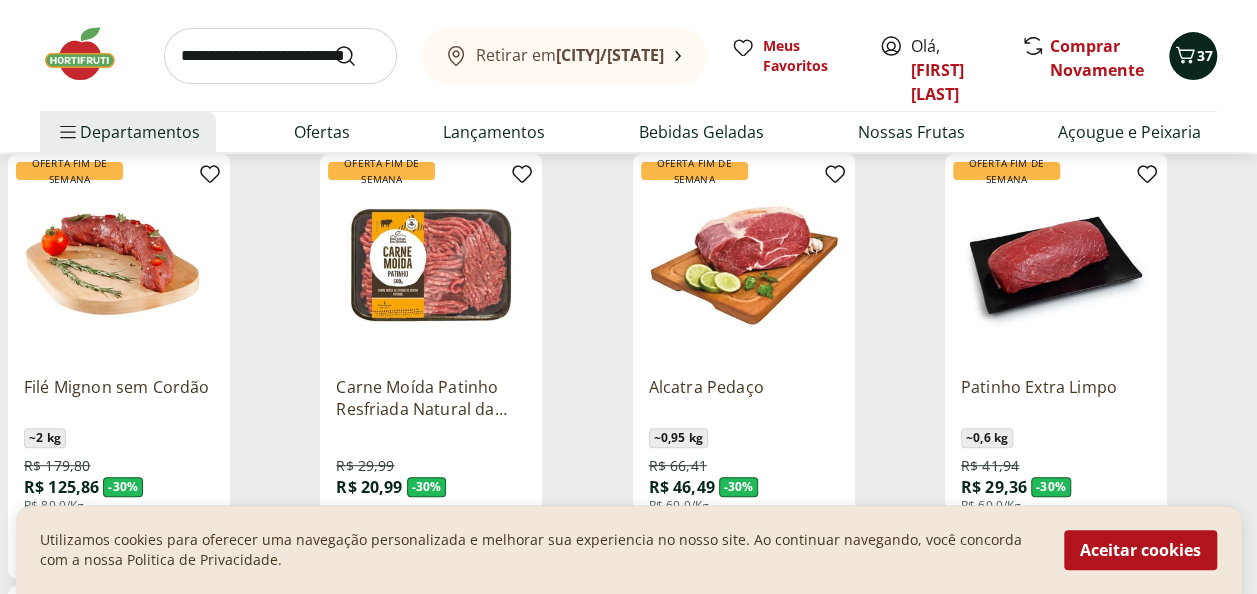 click 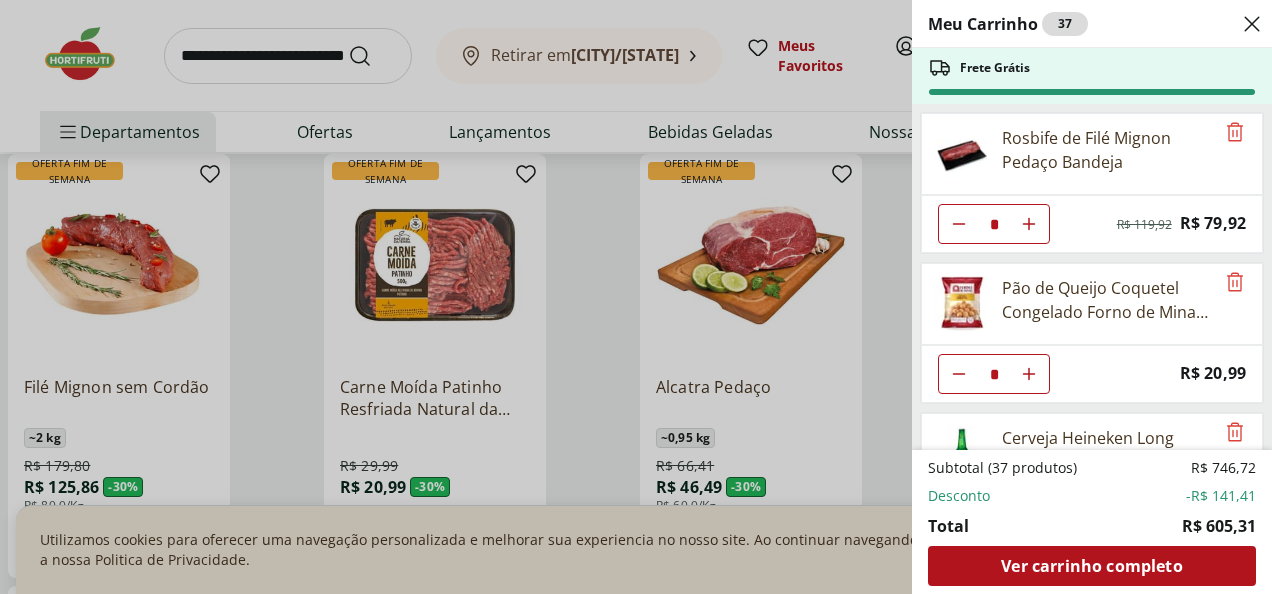 scroll, scrollTop: 2, scrollLeft: 0, axis: vertical 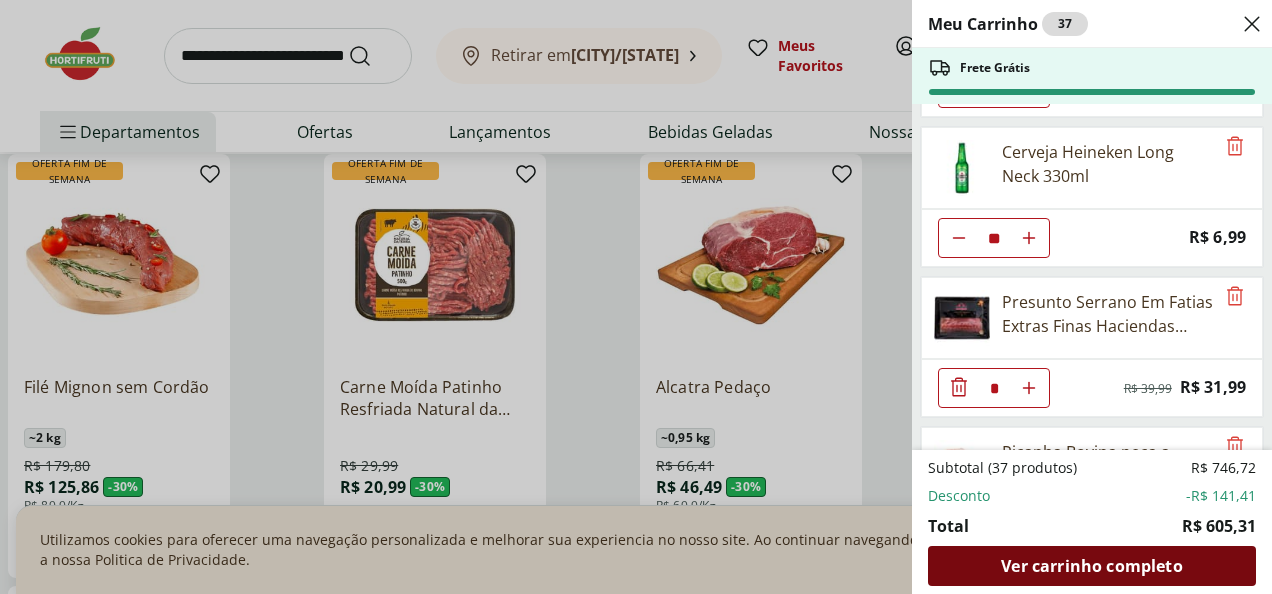 click on "Ver carrinho completo" at bounding box center (1091, 566) 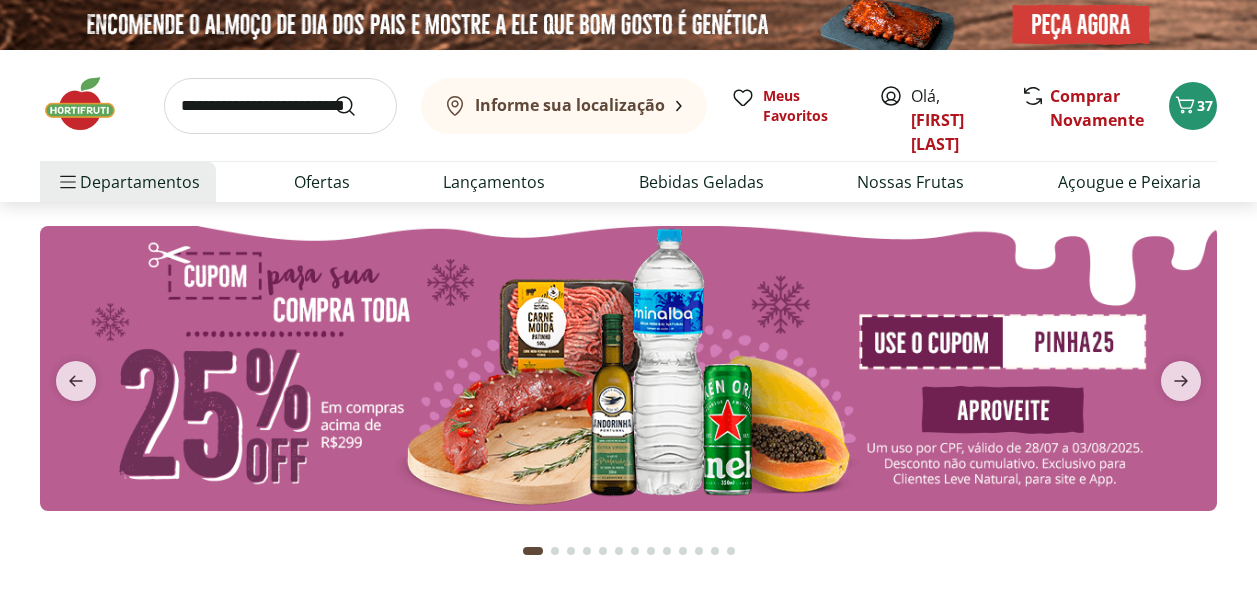 scroll, scrollTop: 0, scrollLeft: 0, axis: both 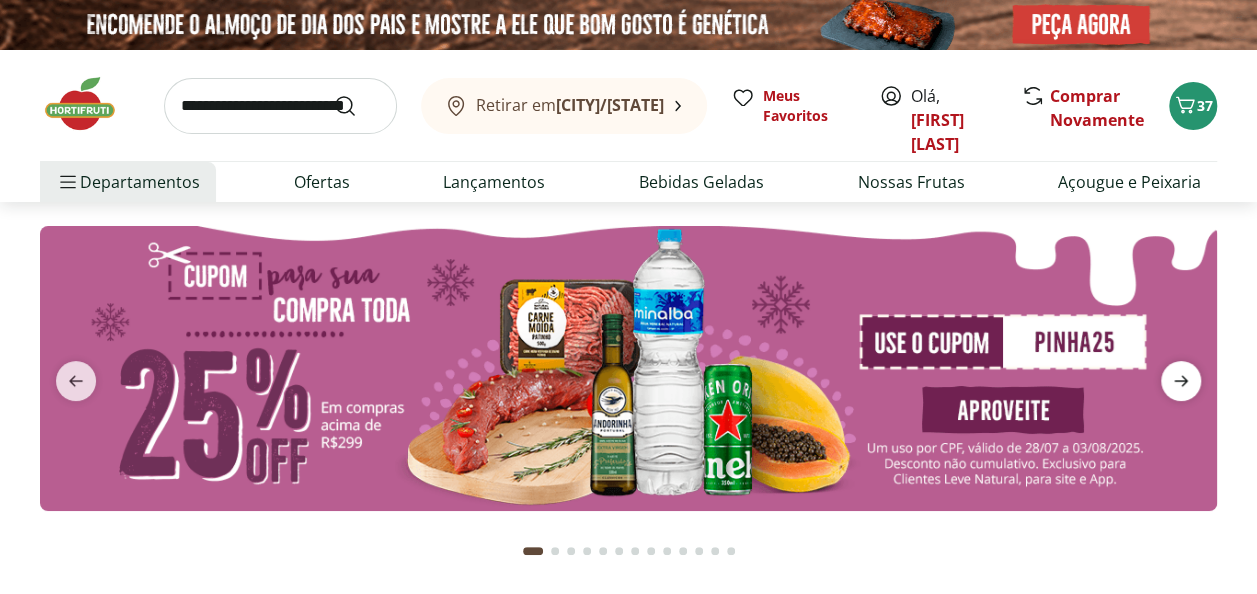 click 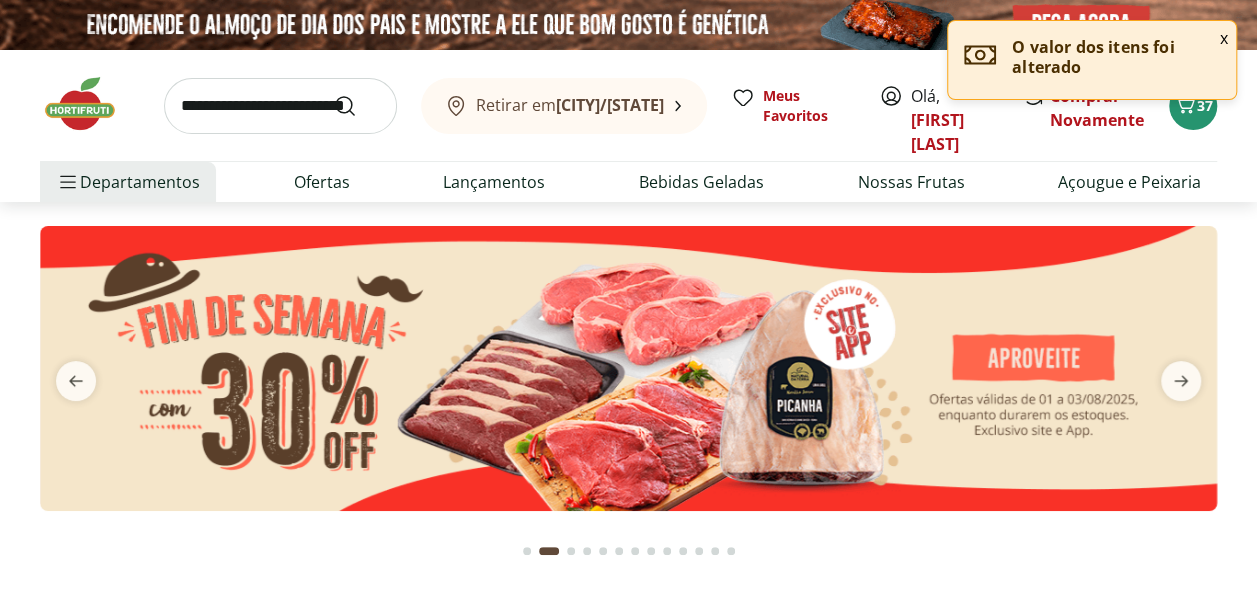 click at bounding box center (628, 368) 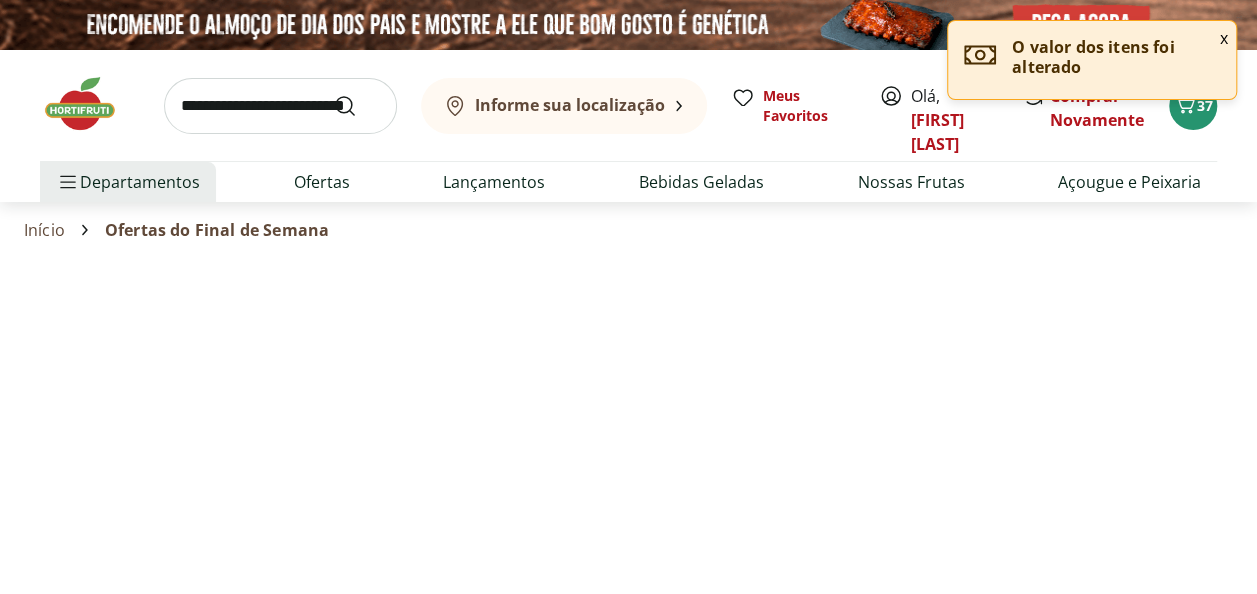 select on "**********" 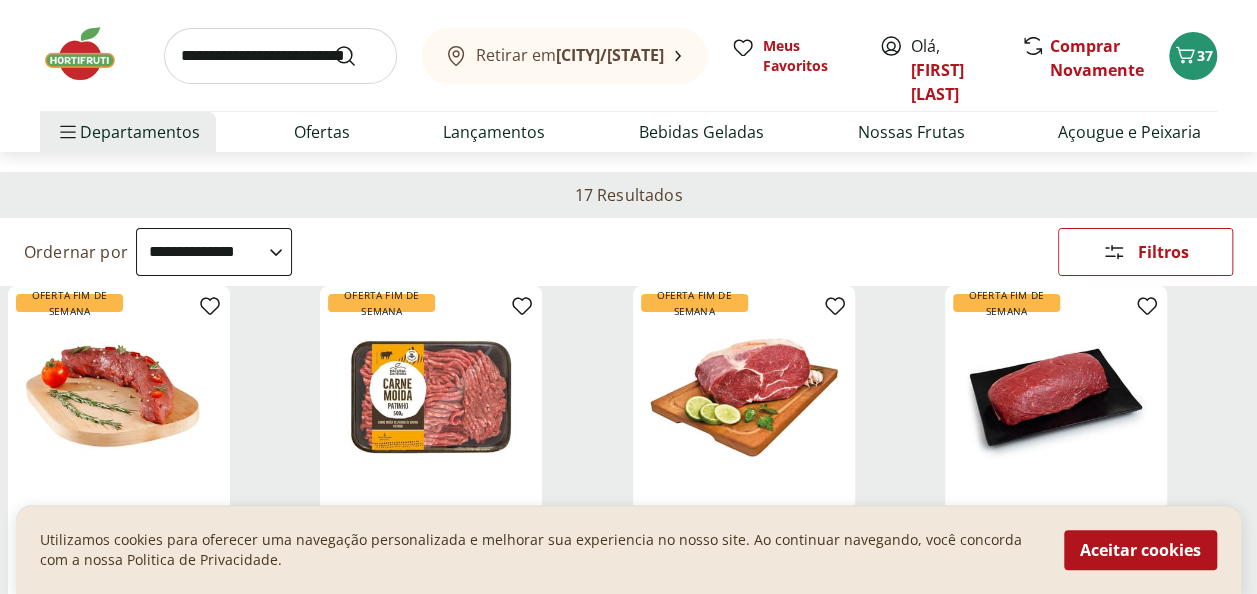 scroll, scrollTop: 0, scrollLeft: 0, axis: both 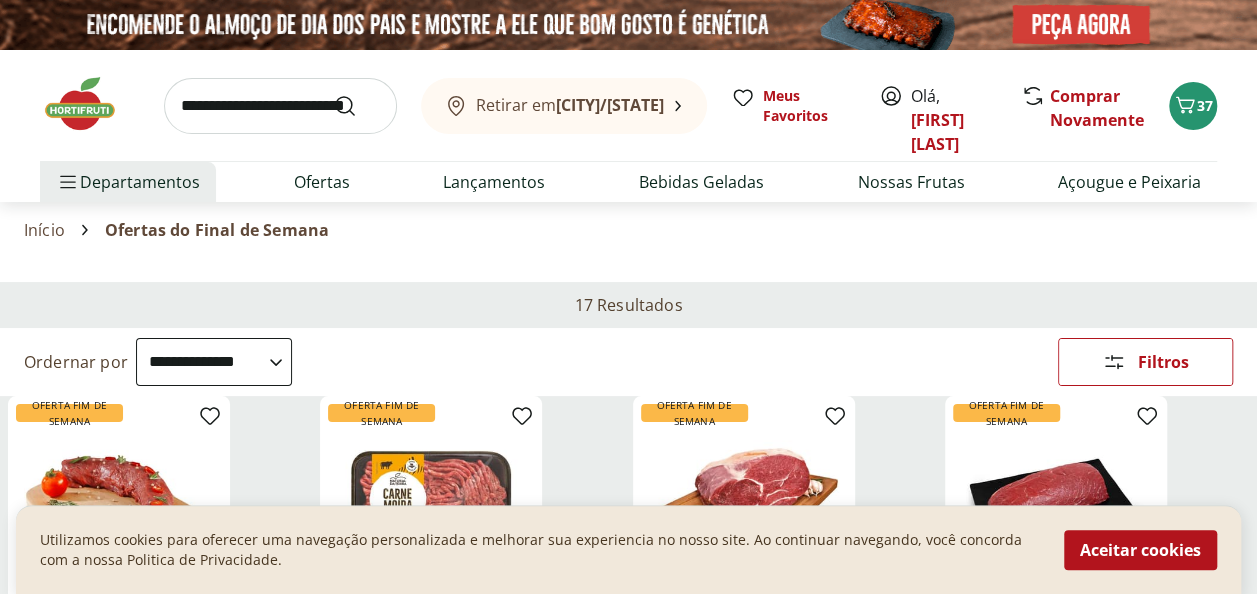 click at bounding box center [90, 104] 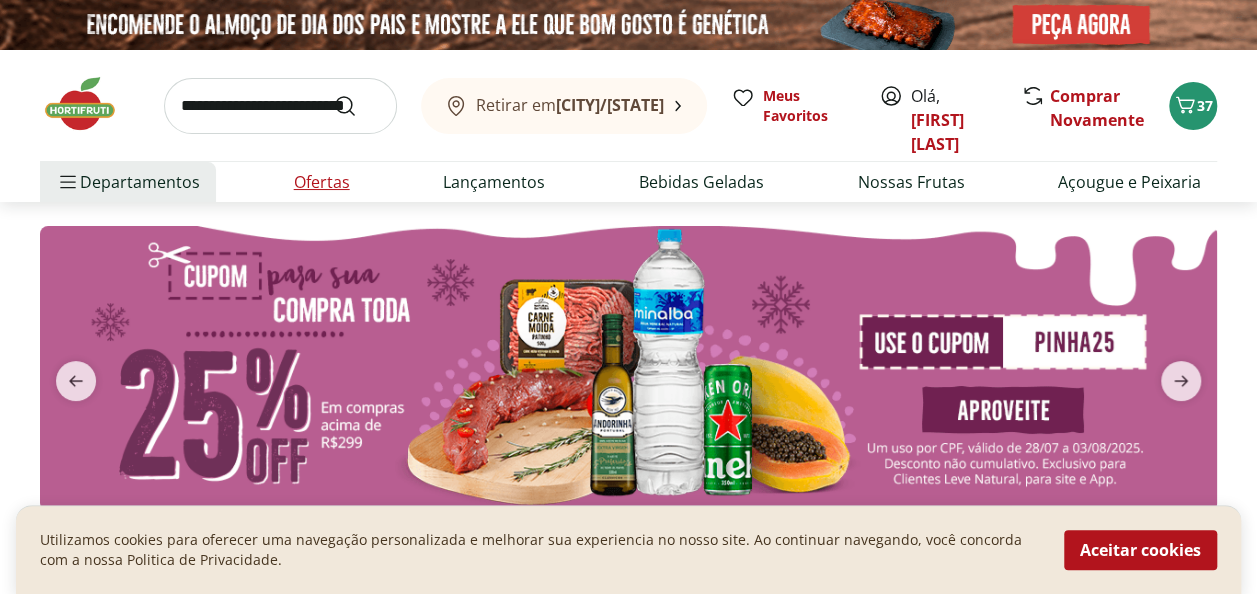 click on "Ofertas" at bounding box center (322, 182) 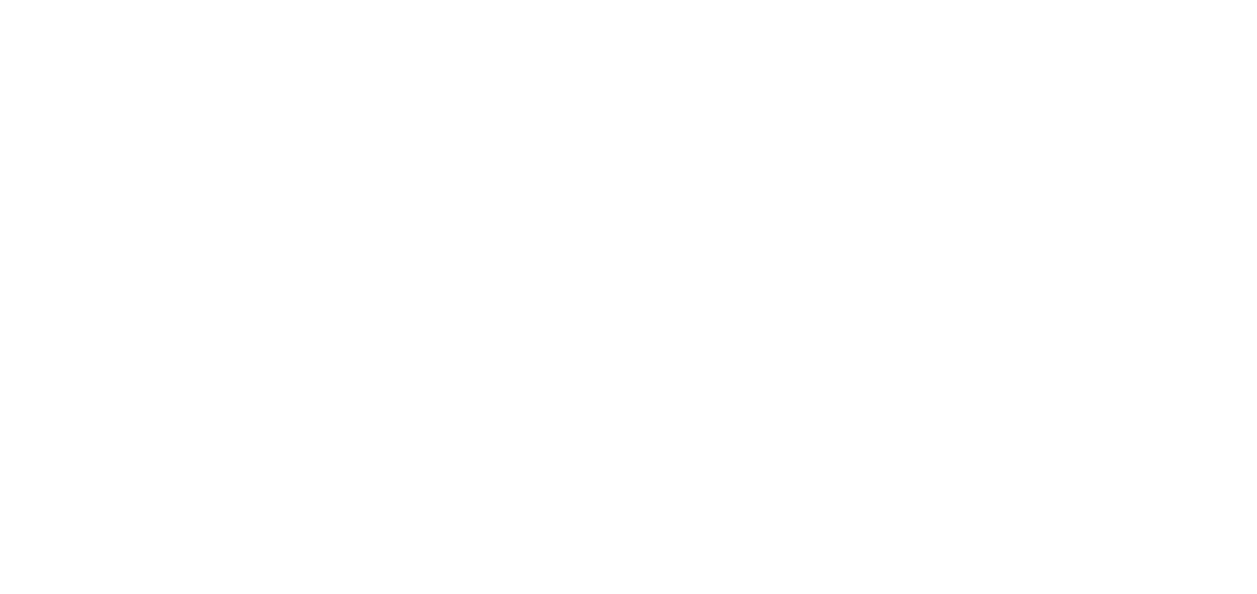 select on "**********" 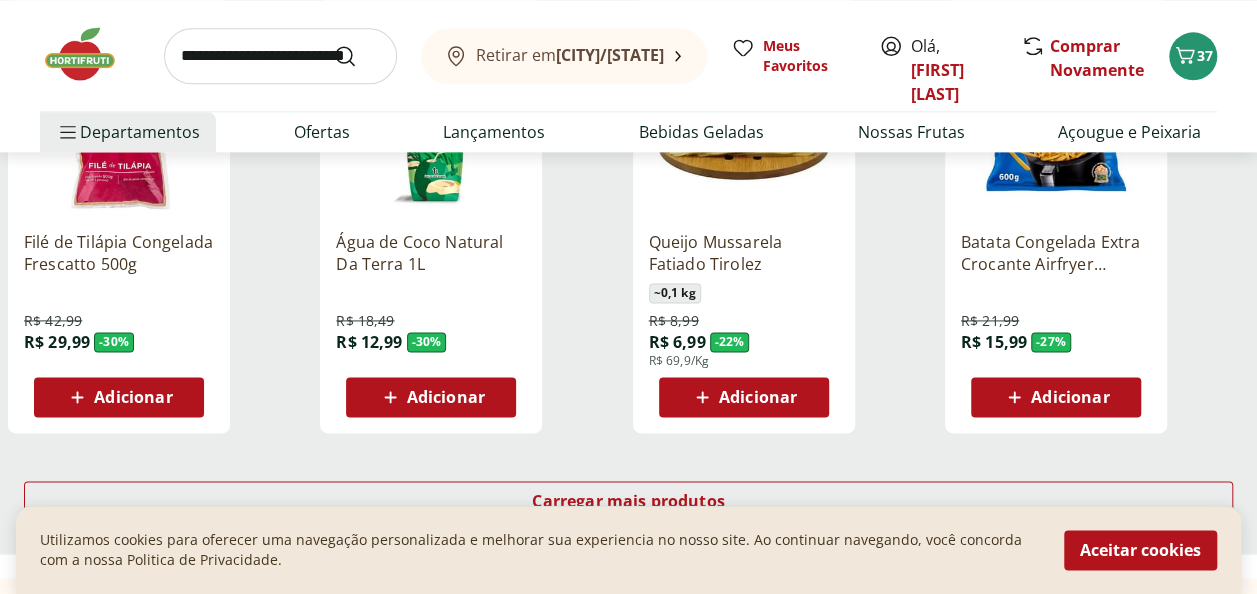 scroll, scrollTop: 1414, scrollLeft: 0, axis: vertical 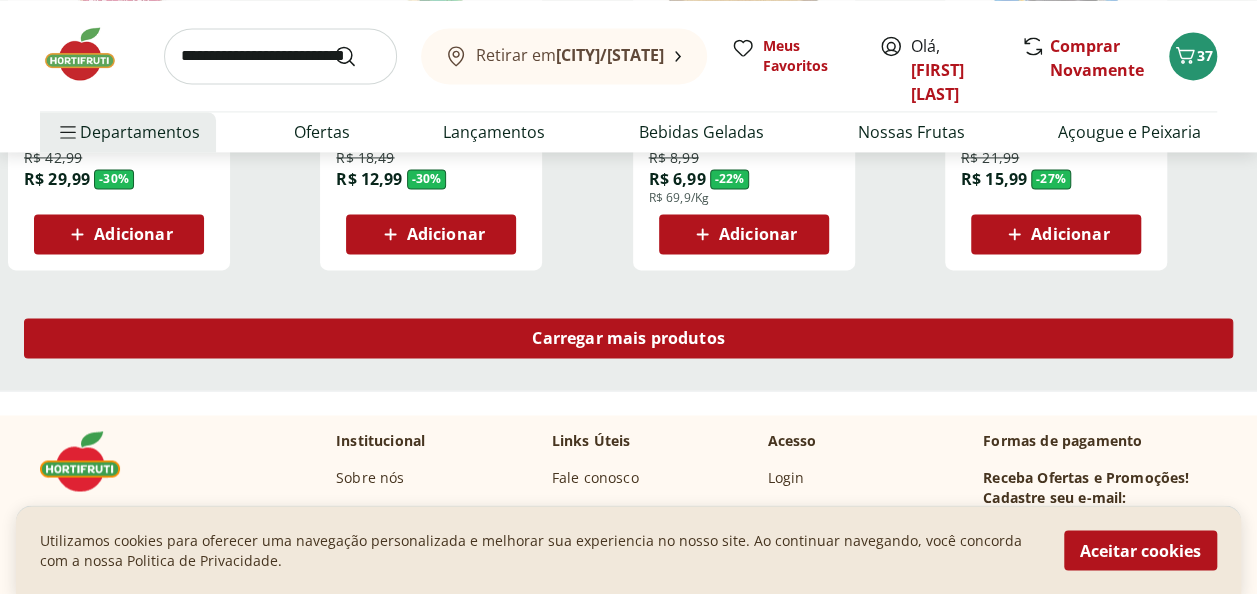 click on "Carregar mais produtos" at bounding box center (628, 338) 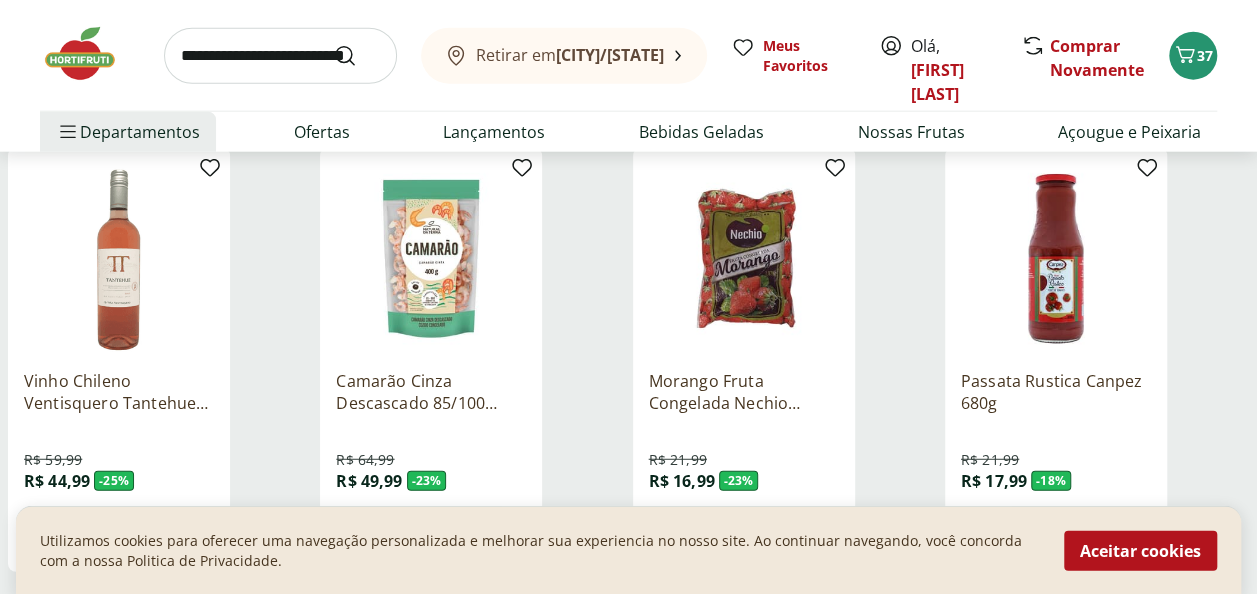 scroll, scrollTop: 2697, scrollLeft: 0, axis: vertical 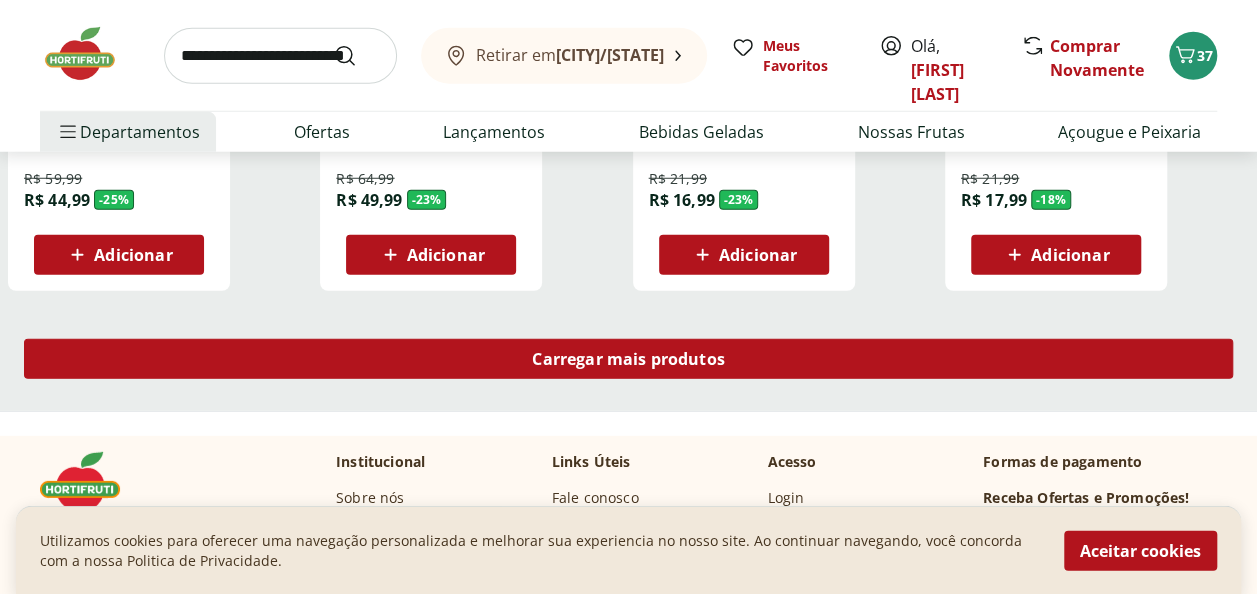 click on "Carregar mais produtos" at bounding box center [628, 359] 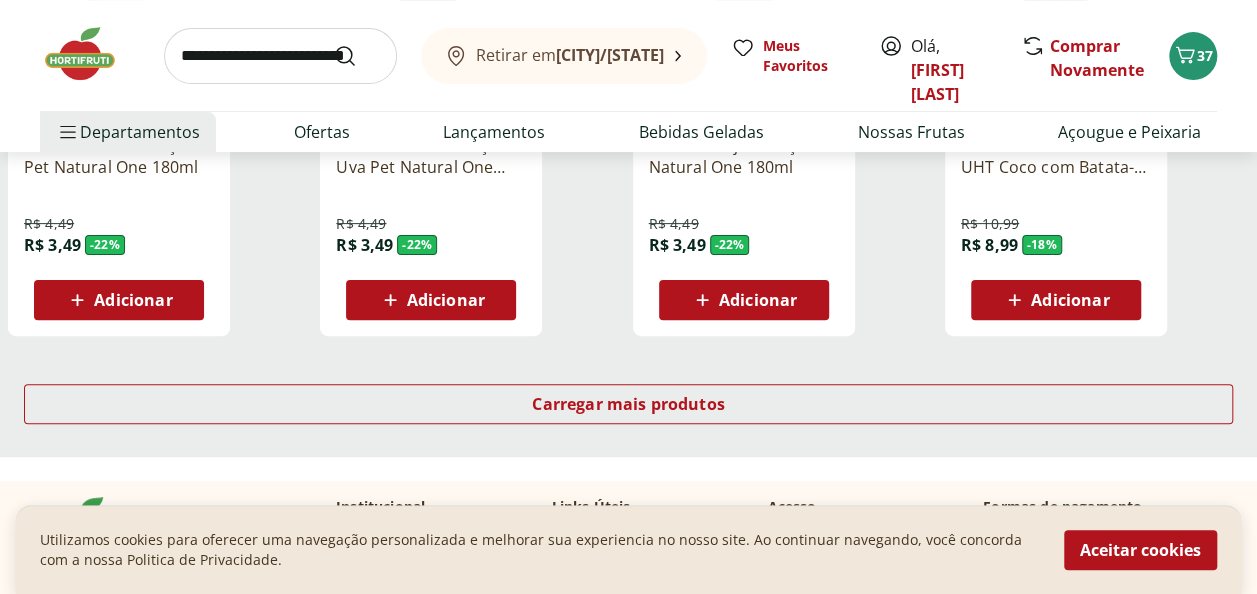 scroll, scrollTop: 3920, scrollLeft: 0, axis: vertical 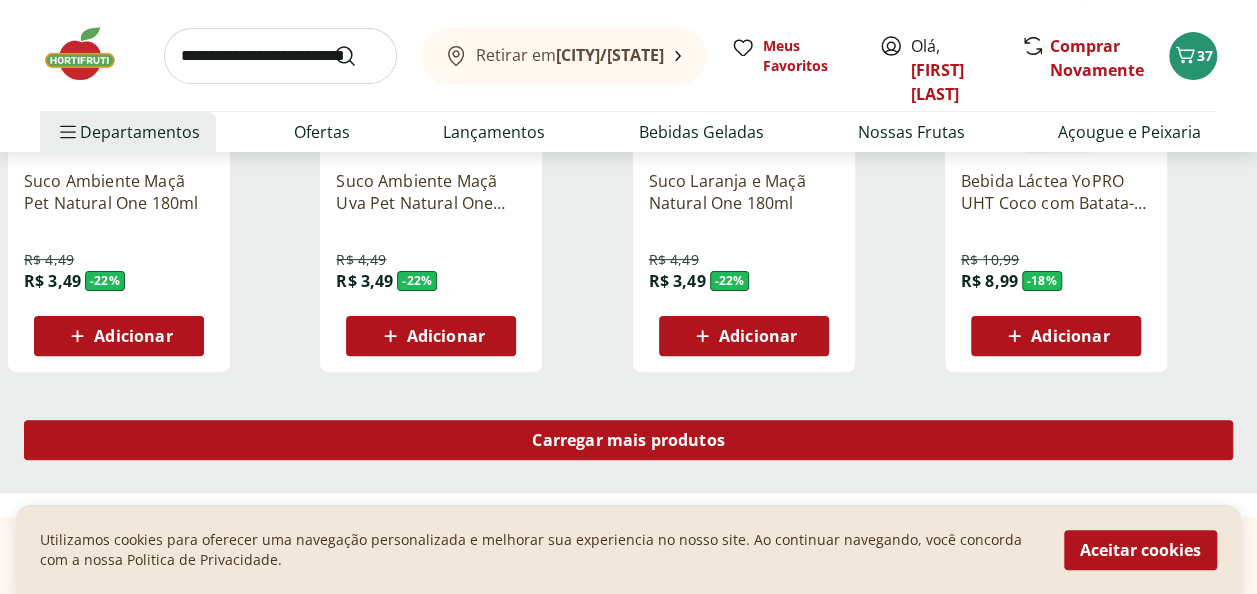 click on "Carregar mais produtos" at bounding box center [628, 440] 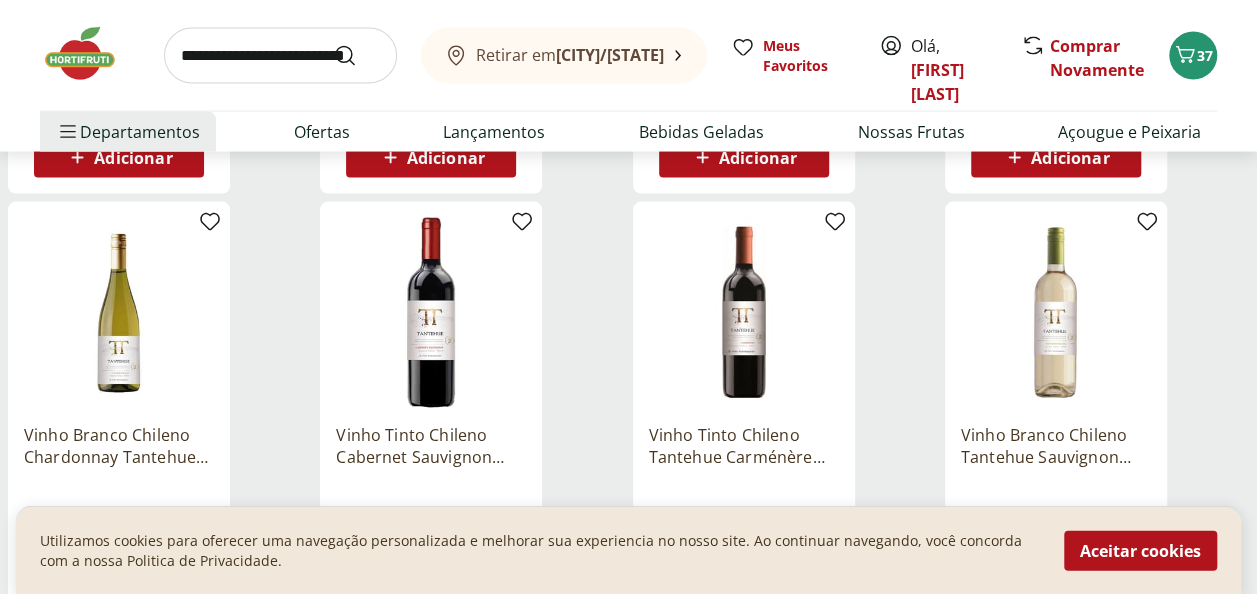 scroll, scrollTop: 1686, scrollLeft: 0, axis: vertical 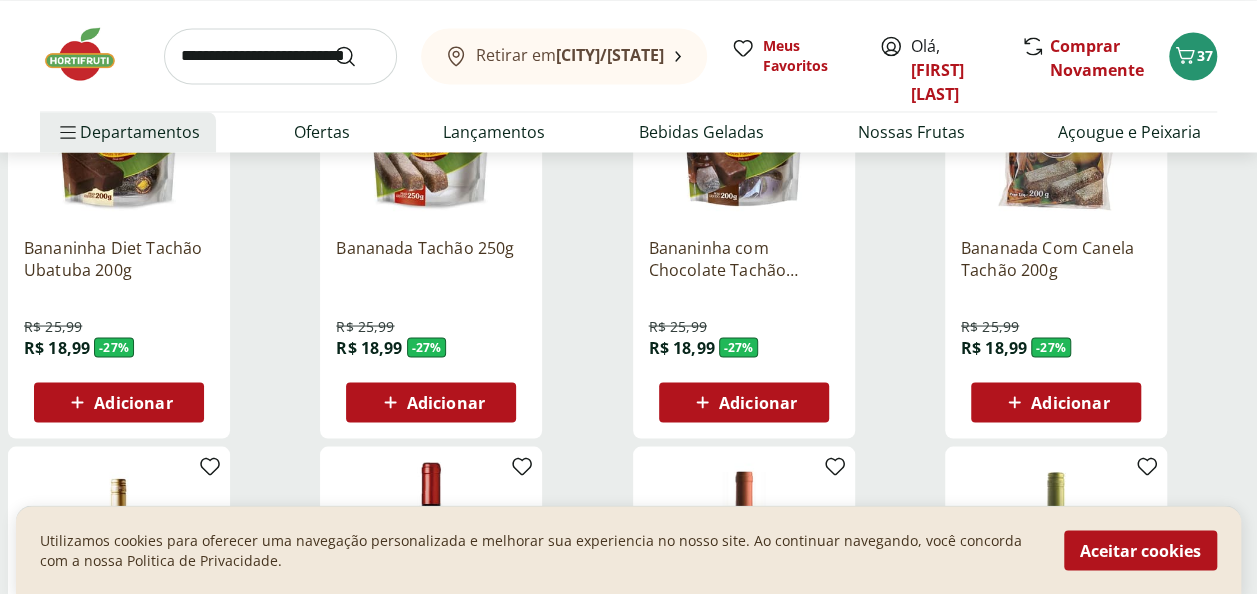 click at bounding box center [90, 54] 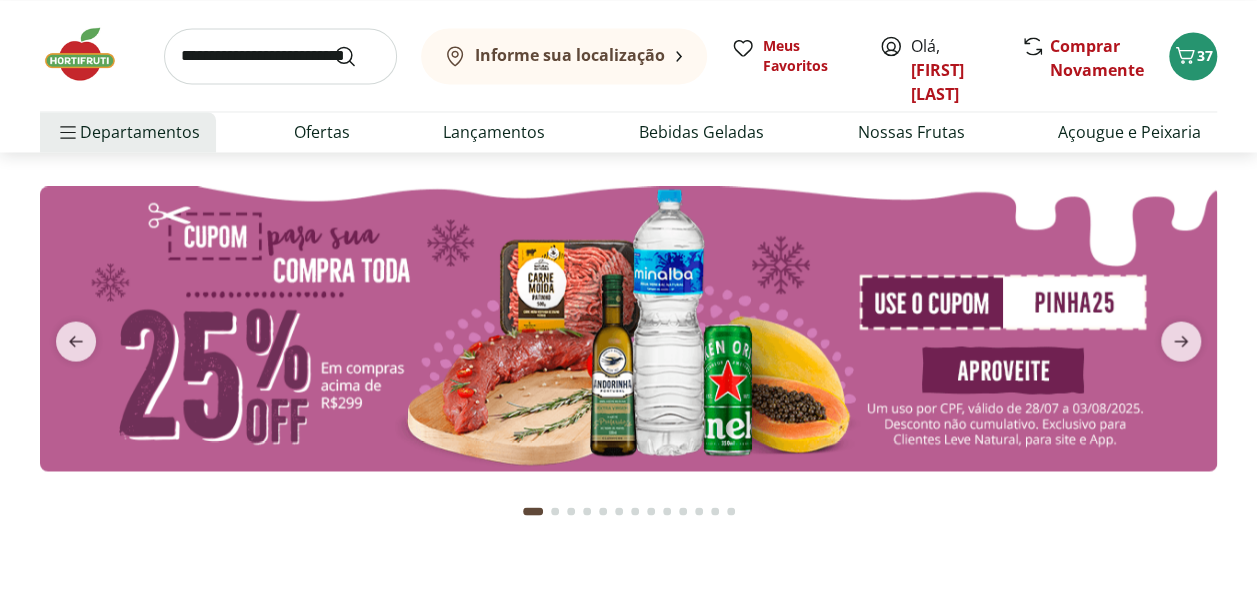 scroll, scrollTop: 0, scrollLeft: 0, axis: both 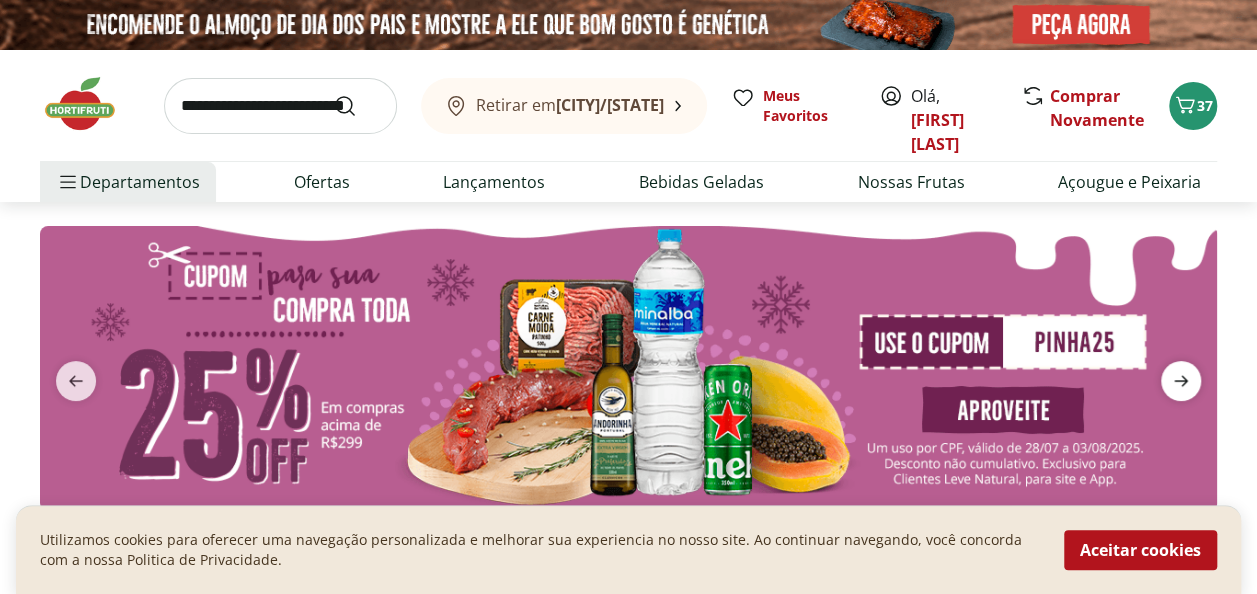 click 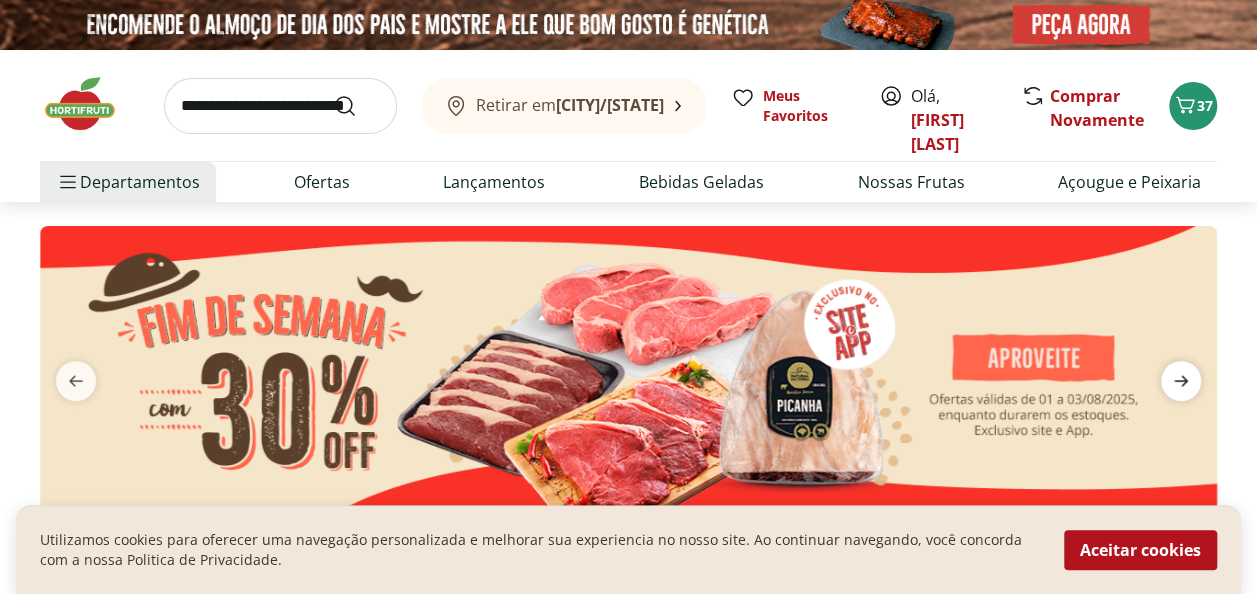 click 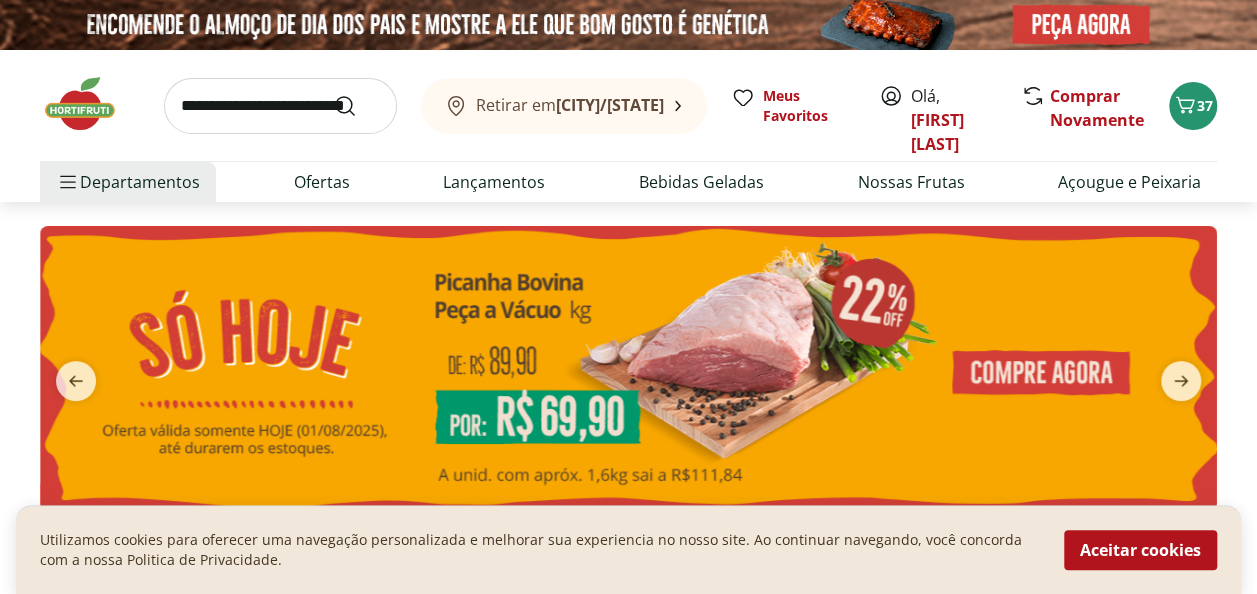 click at bounding box center (628, 368) 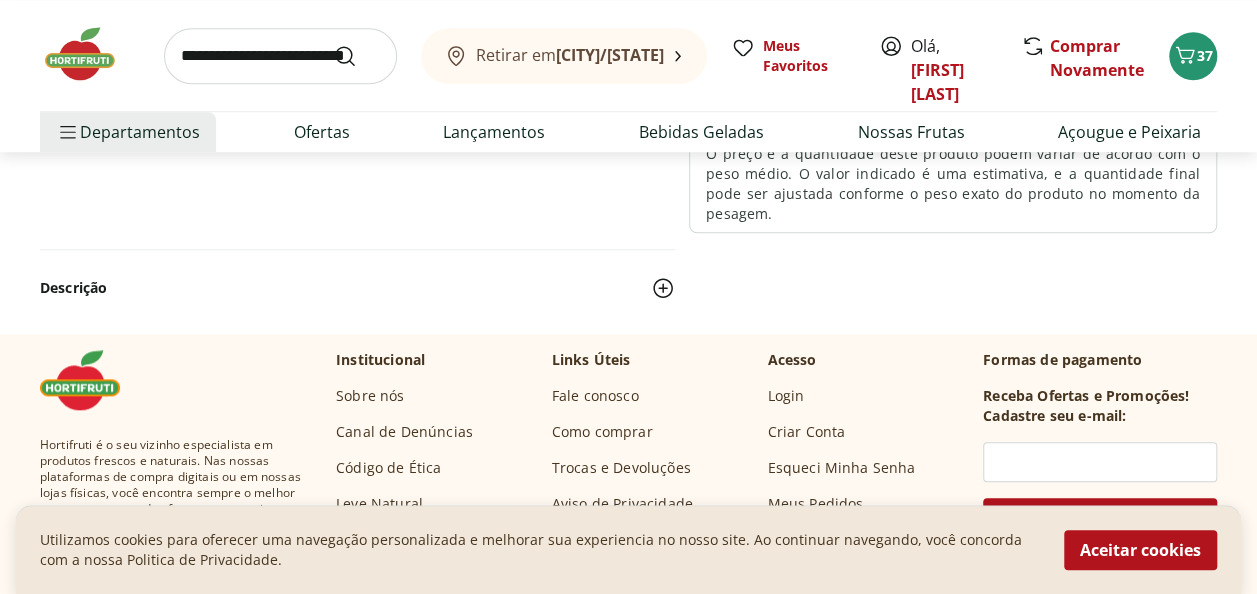 scroll, scrollTop: 0, scrollLeft: 0, axis: both 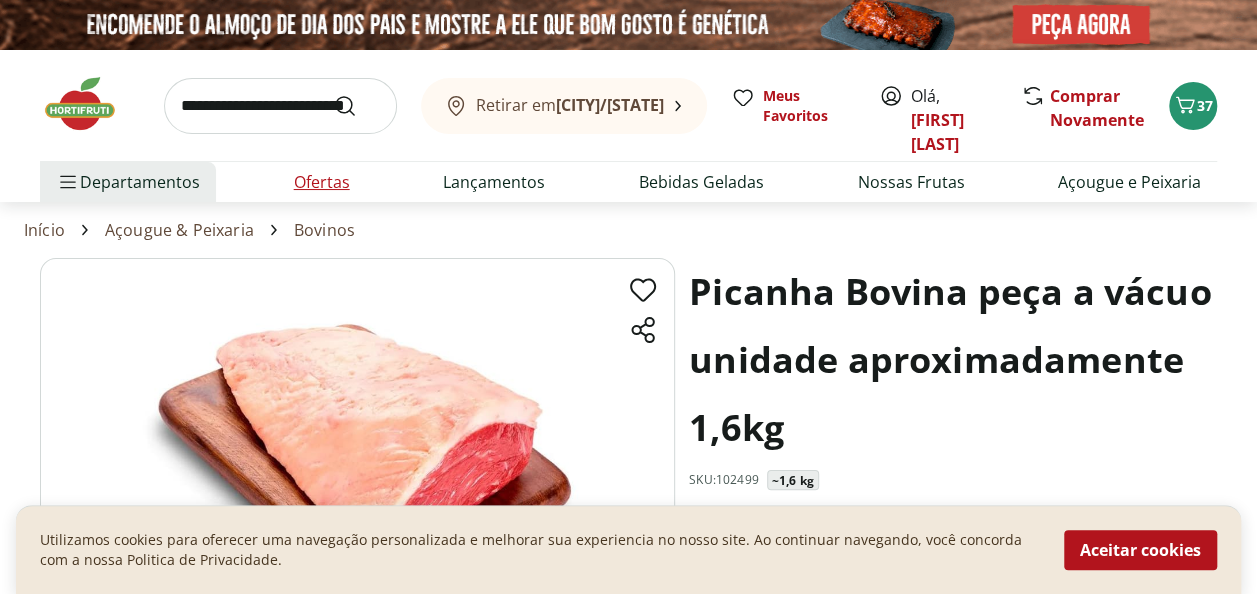 click on "Ofertas" at bounding box center [322, 182] 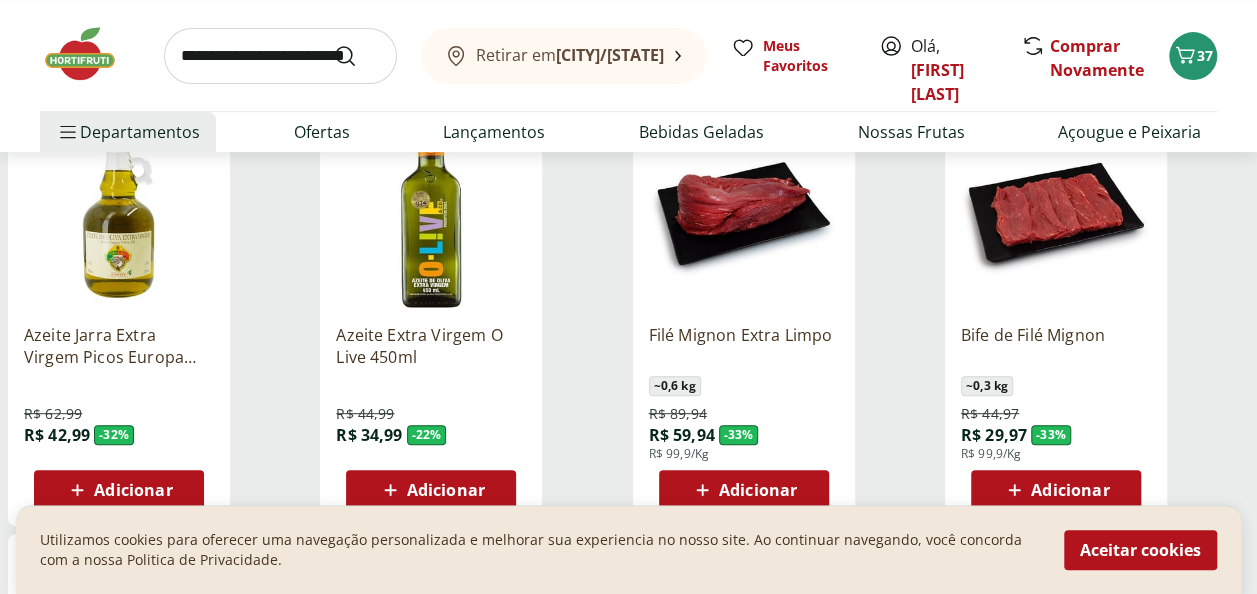 scroll, scrollTop: 0, scrollLeft: 0, axis: both 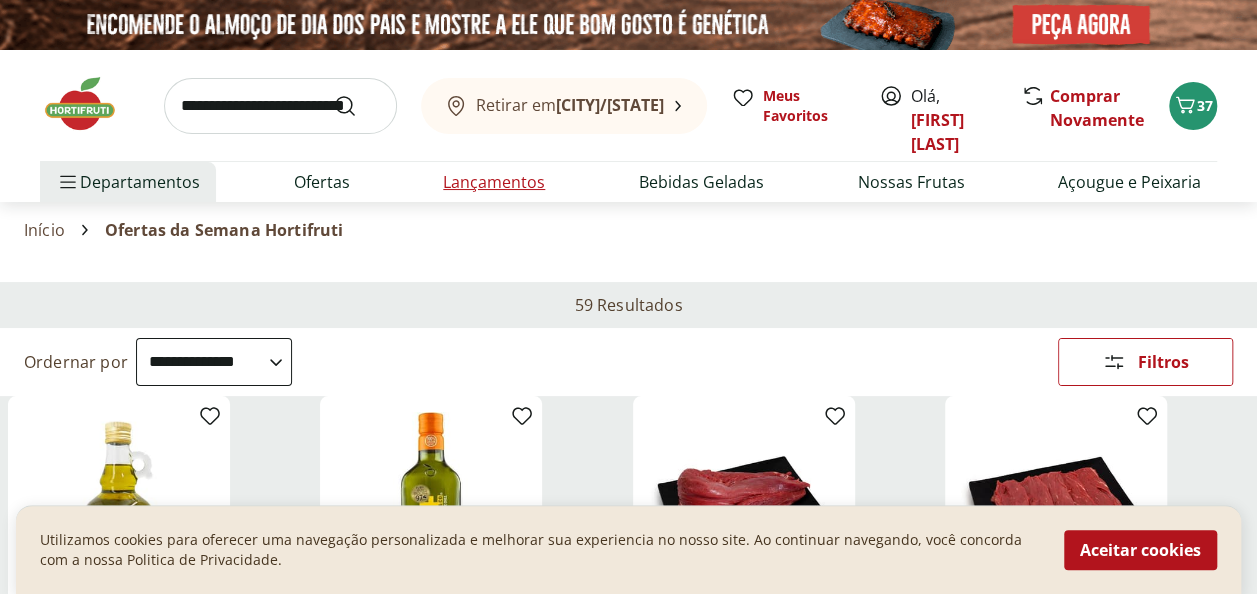 click on "Lançamentos" at bounding box center [494, 182] 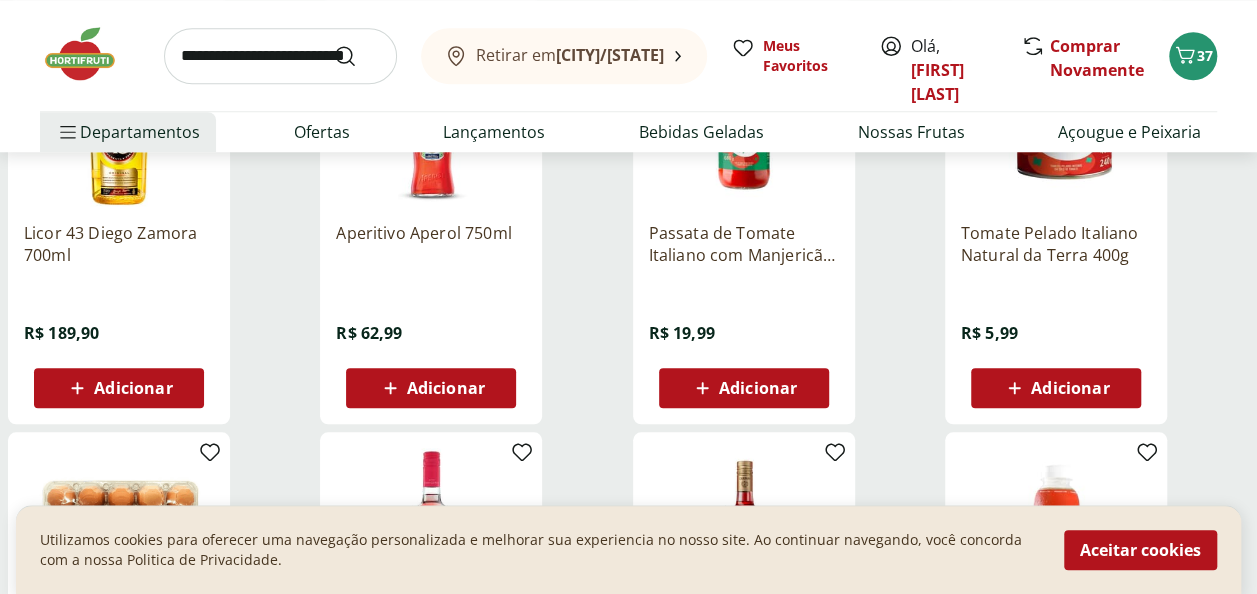 scroll, scrollTop: 0, scrollLeft: 0, axis: both 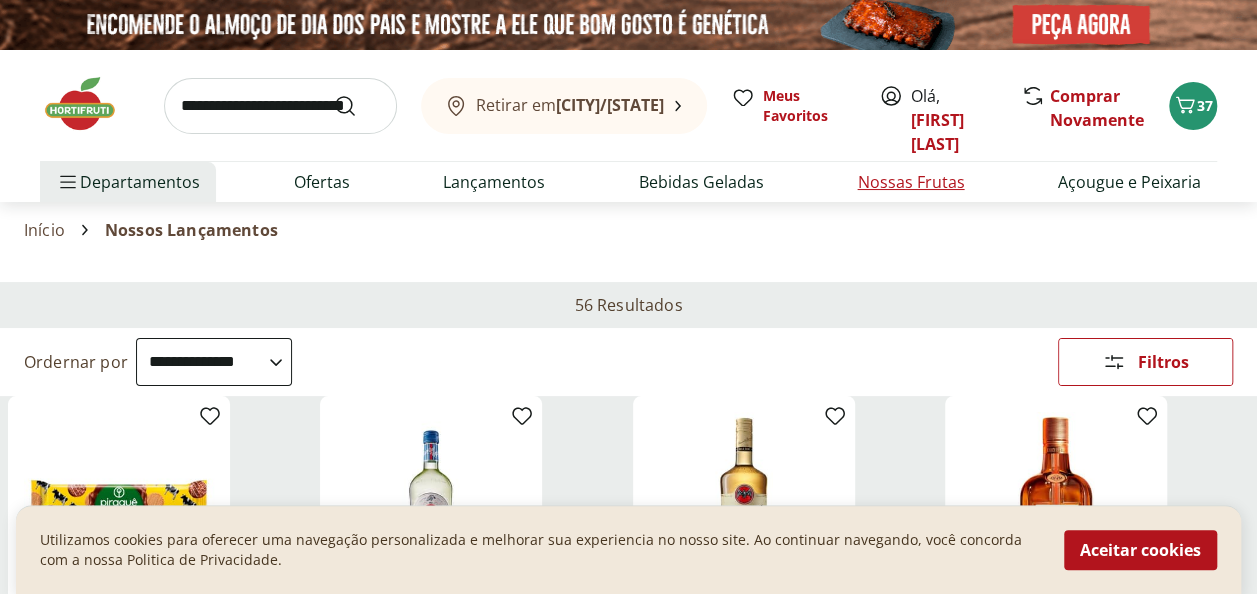 click on "Nossas Frutas" at bounding box center [910, 182] 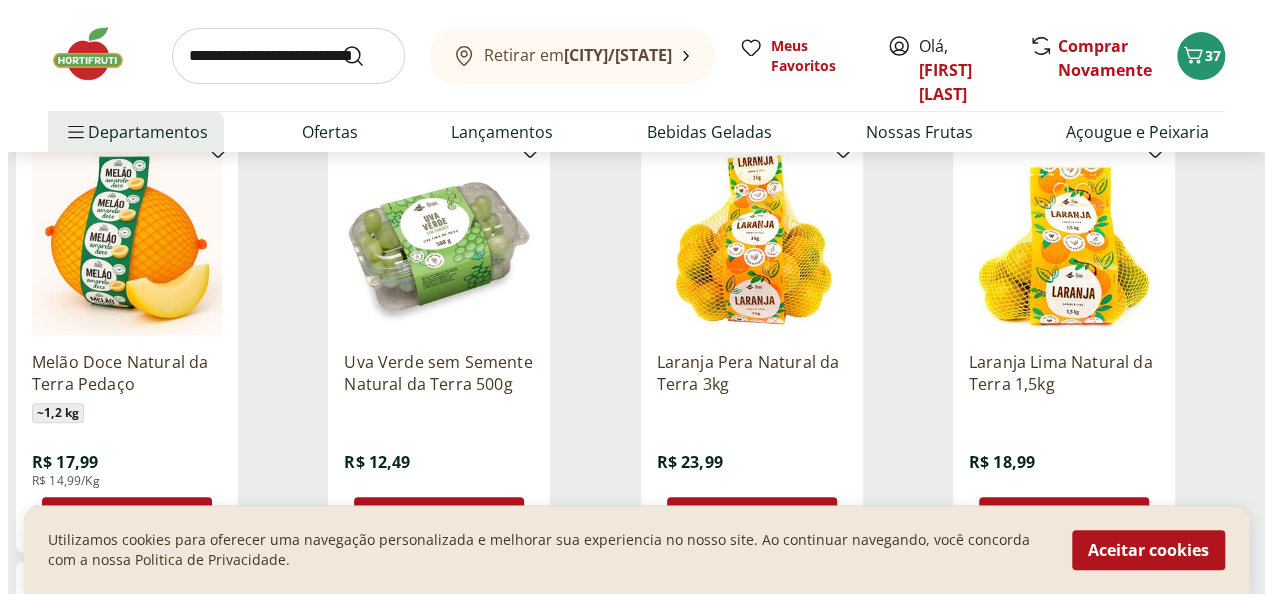 scroll, scrollTop: 0, scrollLeft: 0, axis: both 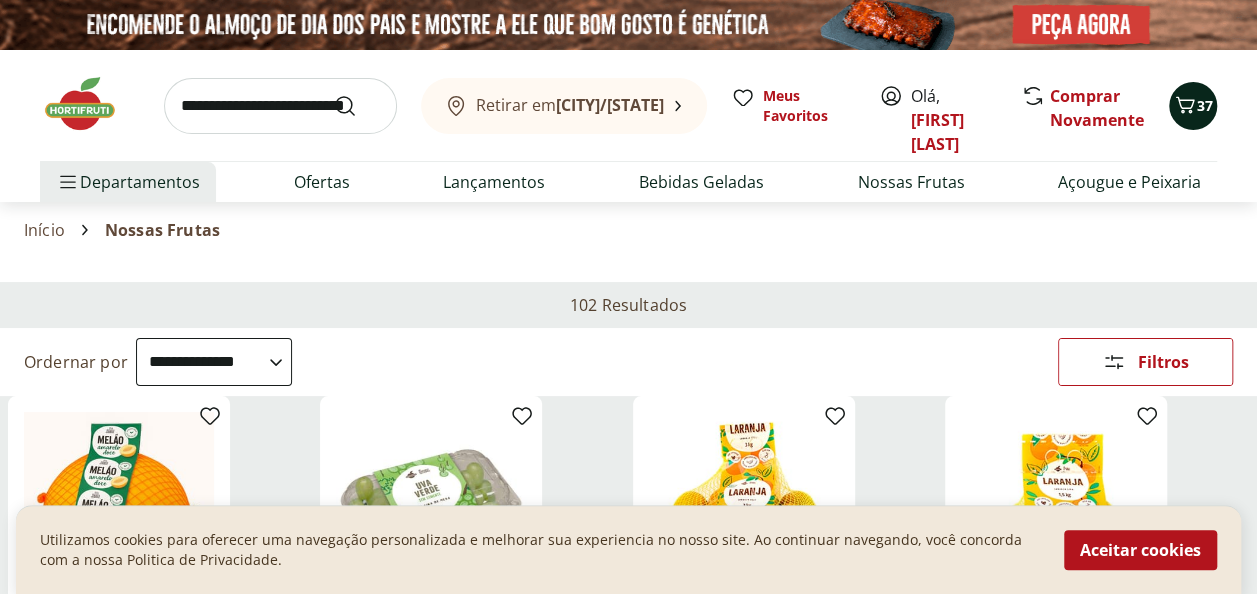 click 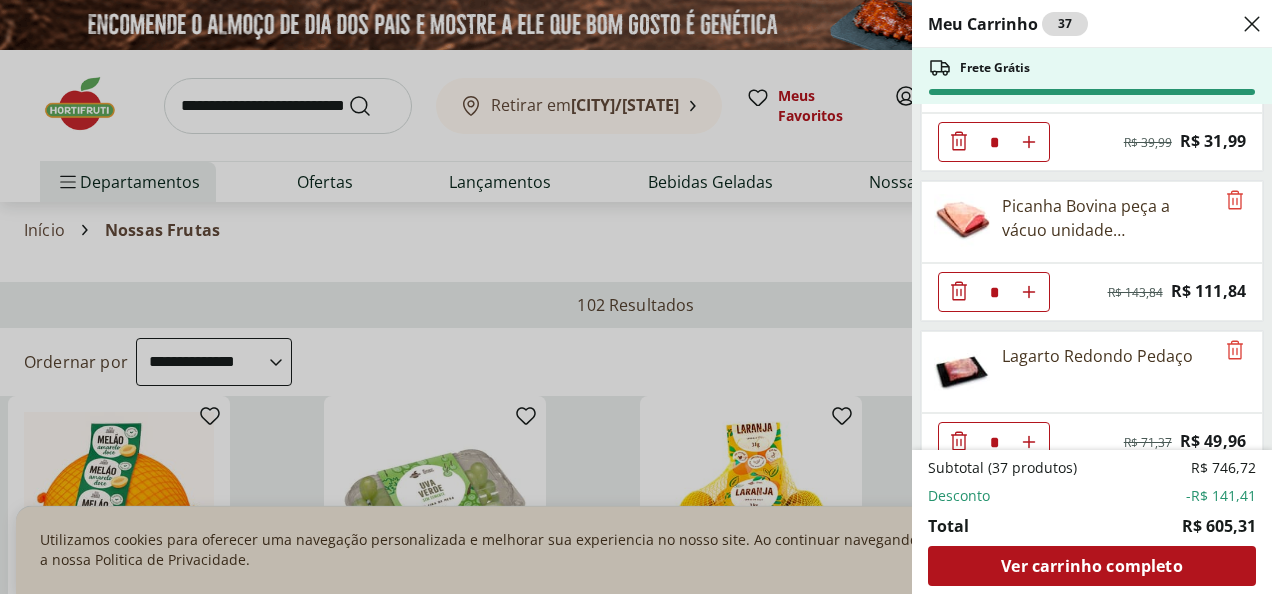 scroll, scrollTop: 550, scrollLeft: 0, axis: vertical 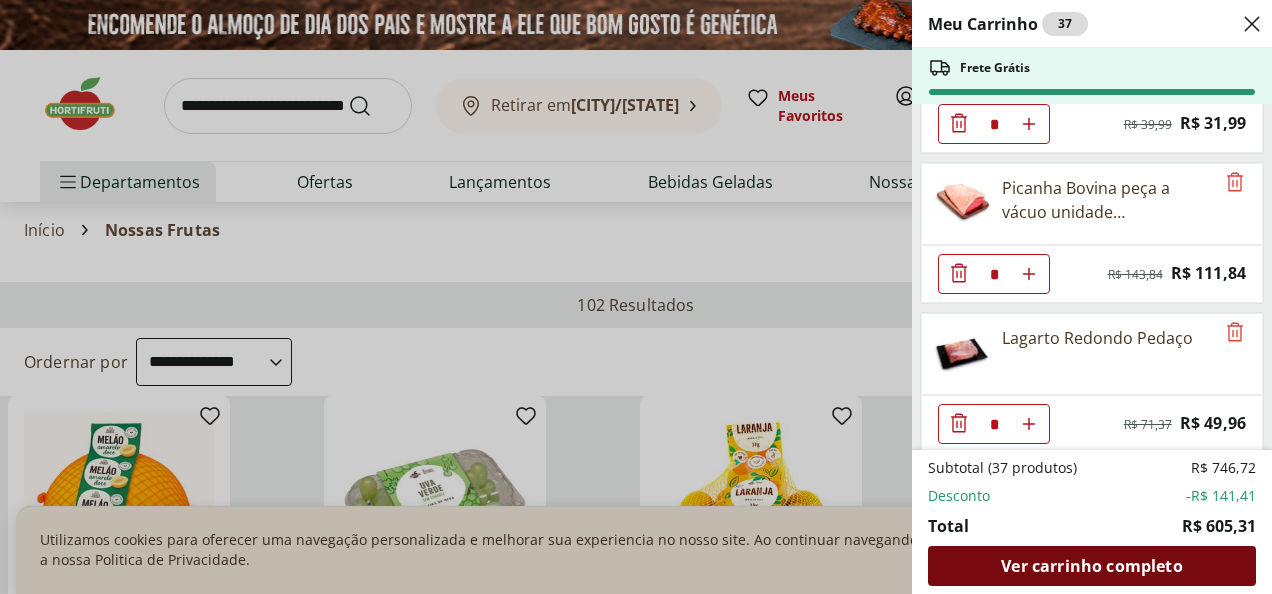 click on "Ver carrinho completo" at bounding box center (1091, 566) 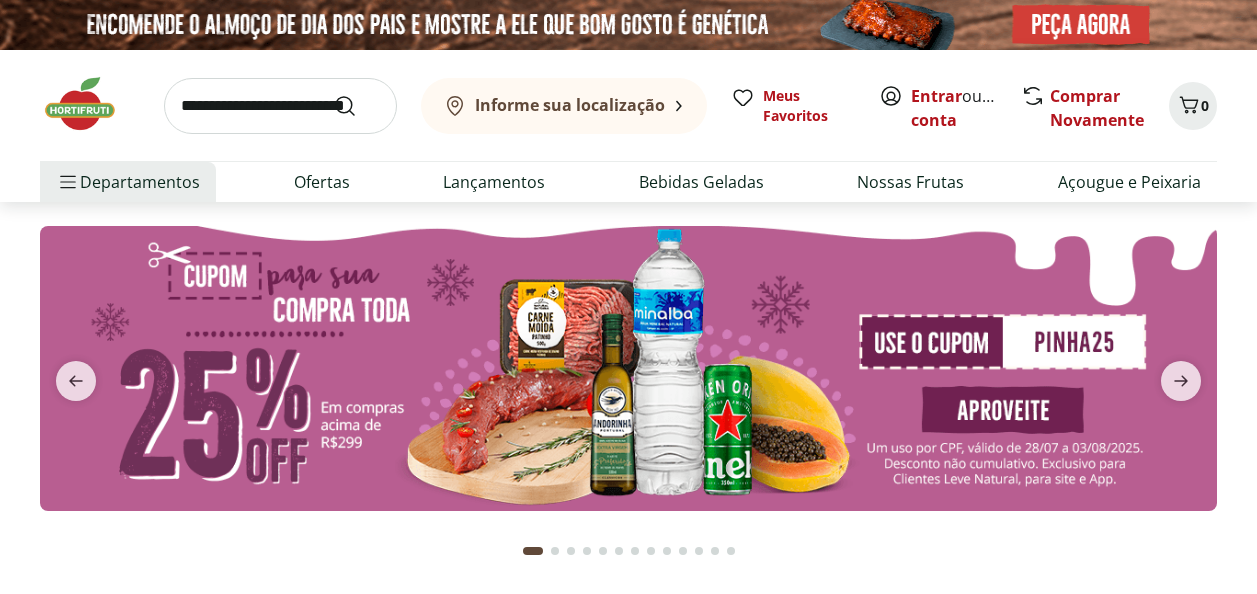 scroll, scrollTop: 0, scrollLeft: 0, axis: both 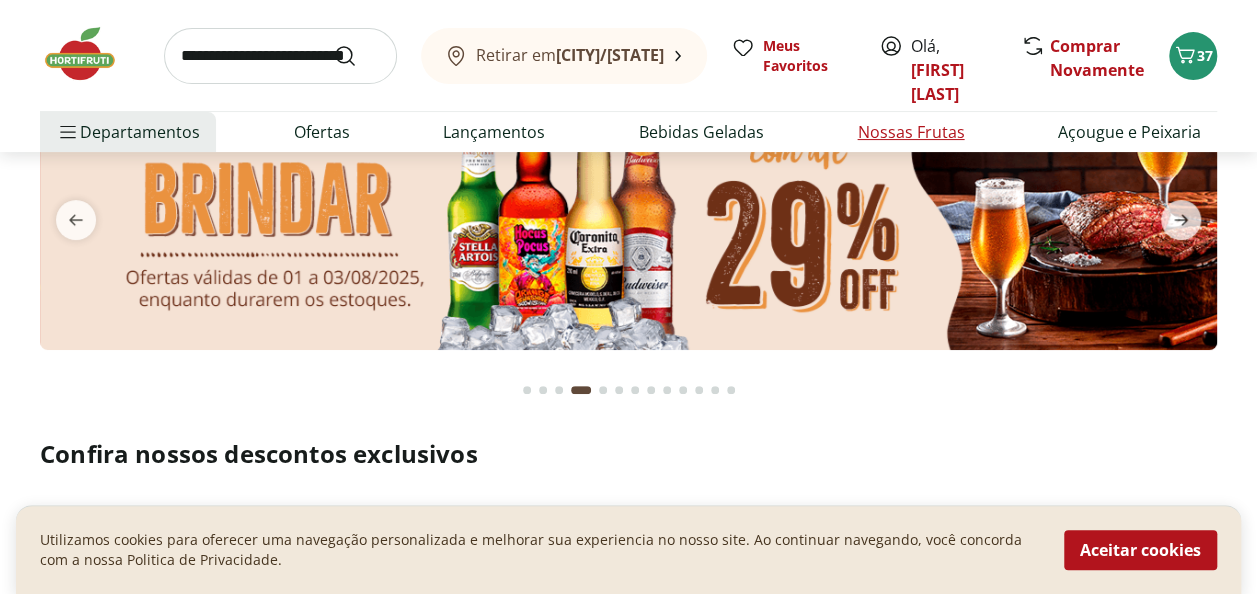 click on "Nossas Frutas" at bounding box center [910, 132] 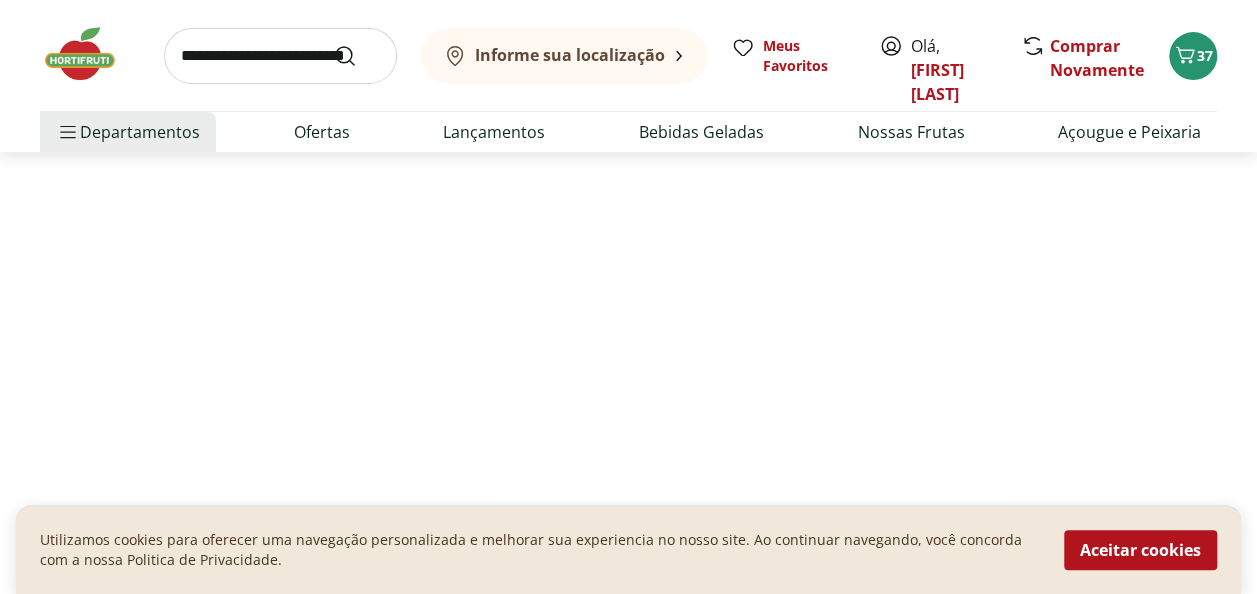 scroll, scrollTop: 0, scrollLeft: 0, axis: both 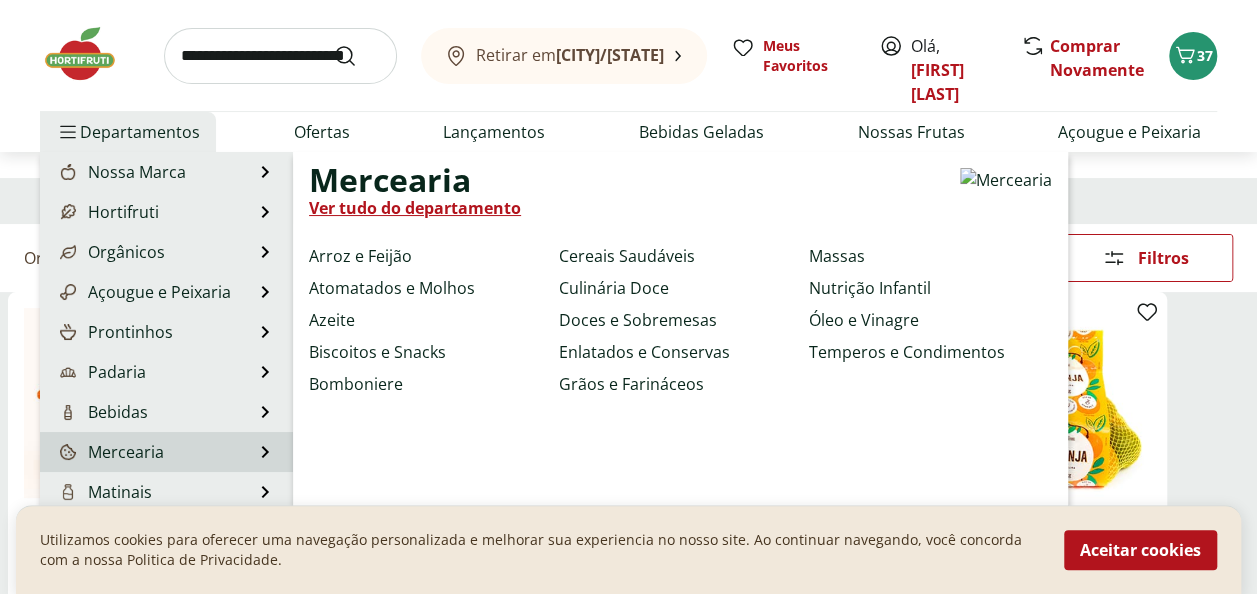 click on "Mercearia" at bounding box center (110, 452) 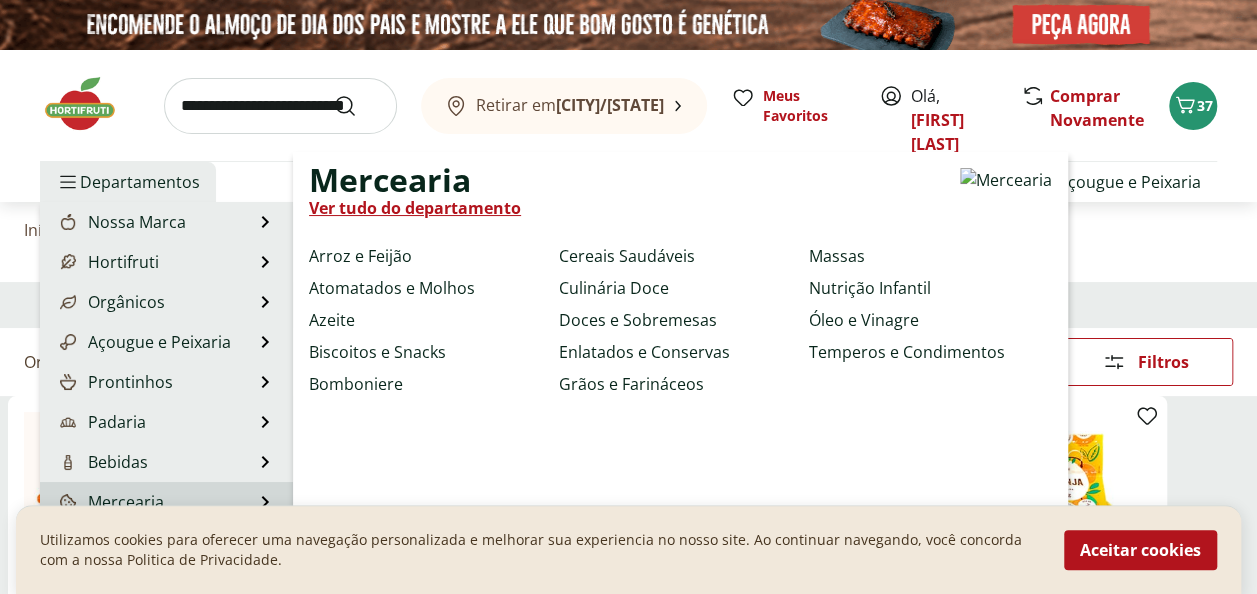 select on "**********" 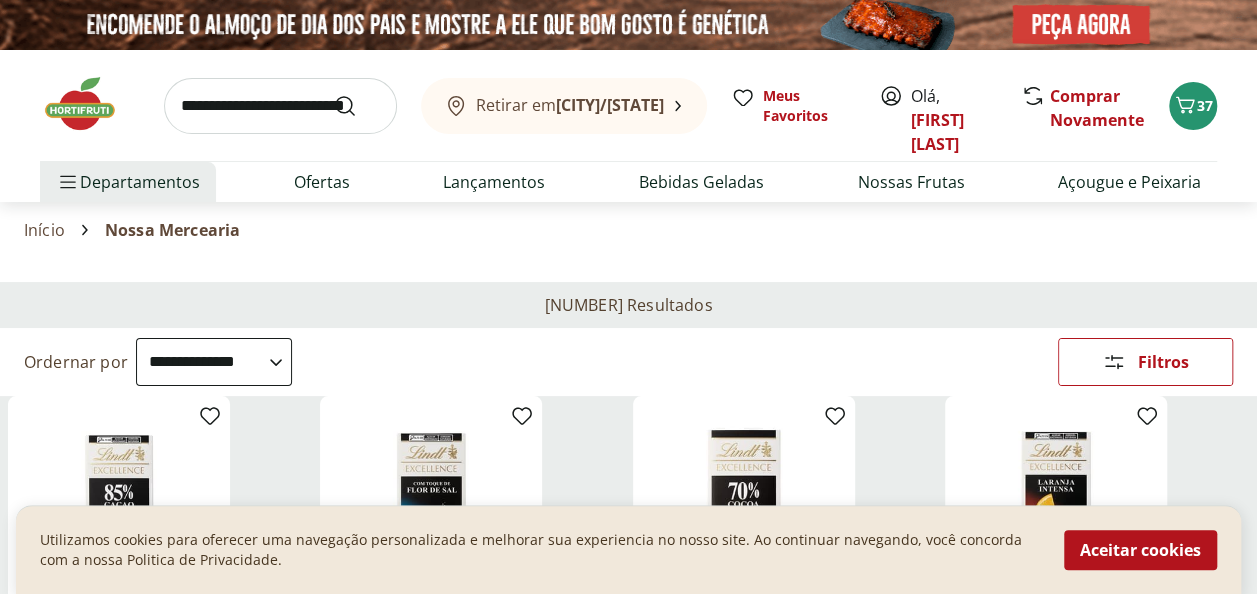 click on "**********" at bounding box center [214, 362] 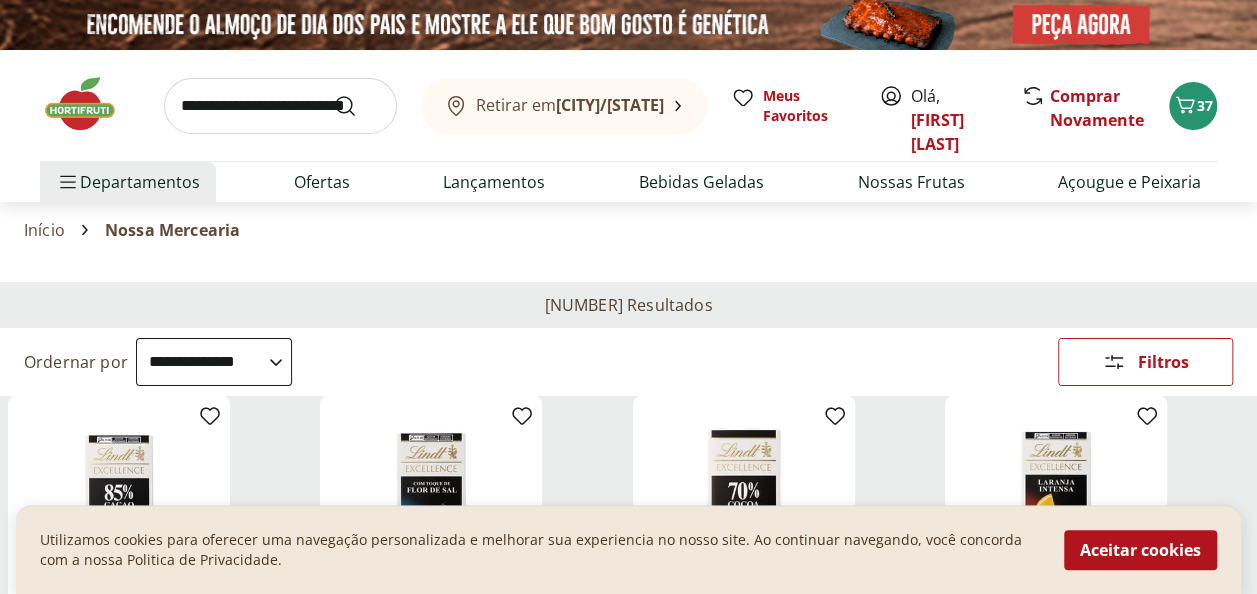click on "Início Nossa Mercearia" at bounding box center [628, 230] 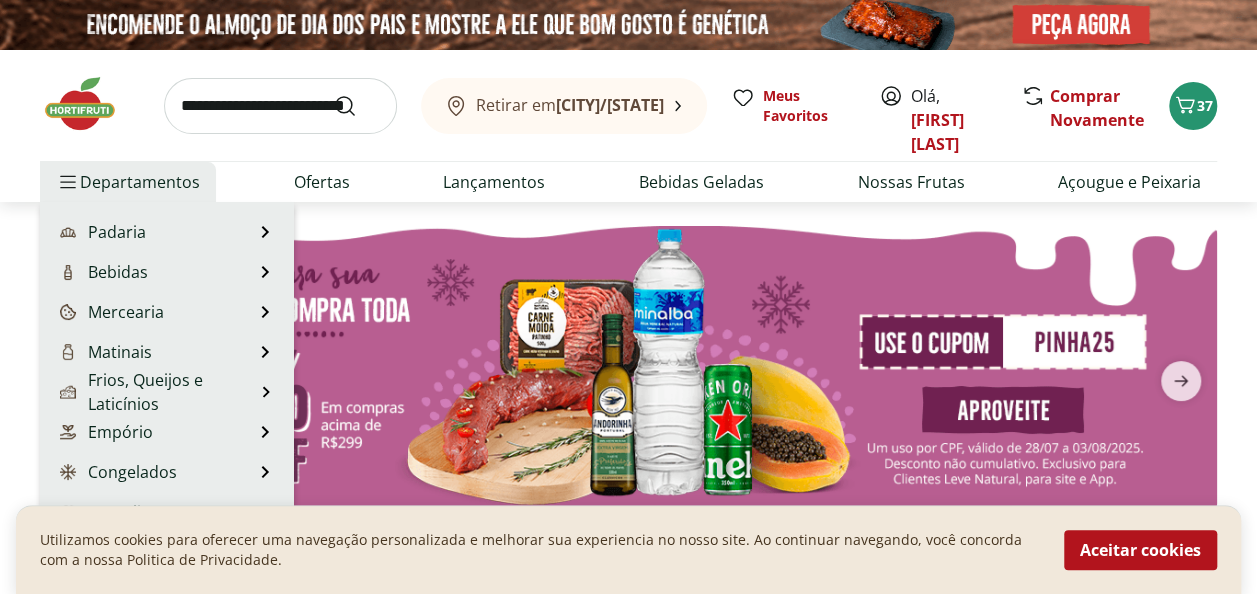 scroll, scrollTop: 196, scrollLeft: 0, axis: vertical 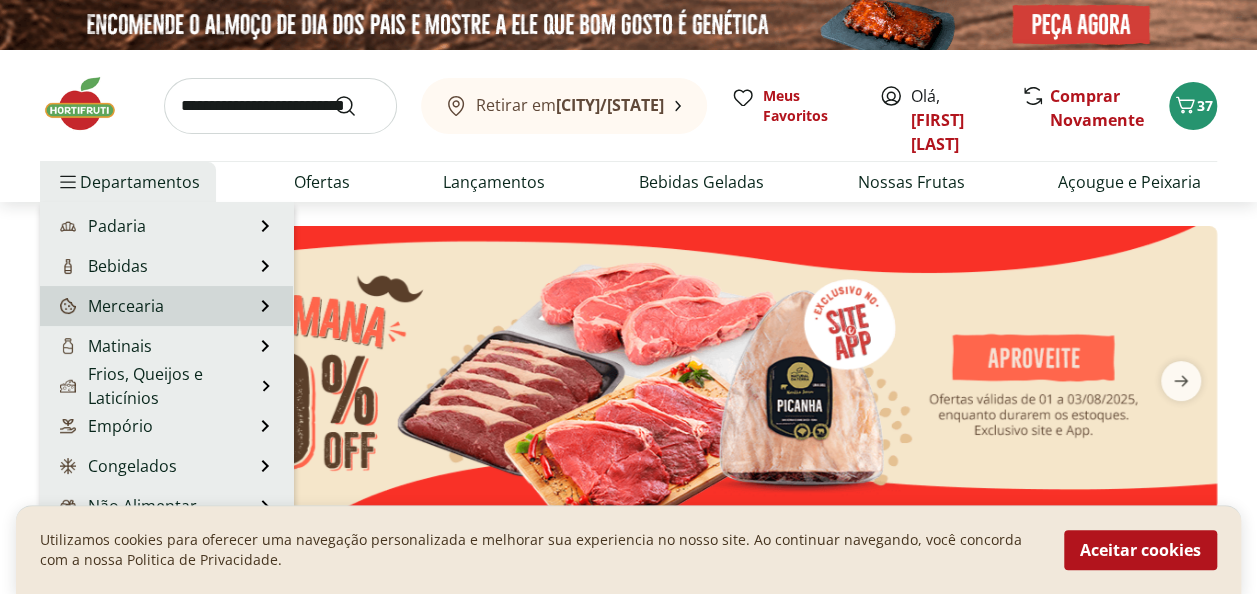 click on "Mercearia Mercearia Ver tudo do departamento Arroz e Feijão Atomatados e Molhos Azeite Biscoitos e Snacks Bomboniere Cereais Saudáveis Culinária Doce Doces e Sobremesas Enlatados e Conservas Grãos e Farináceos Massas Nutrição Infantil Óleo e Vinagre Temperos e Condimentos" at bounding box center [166, 306] 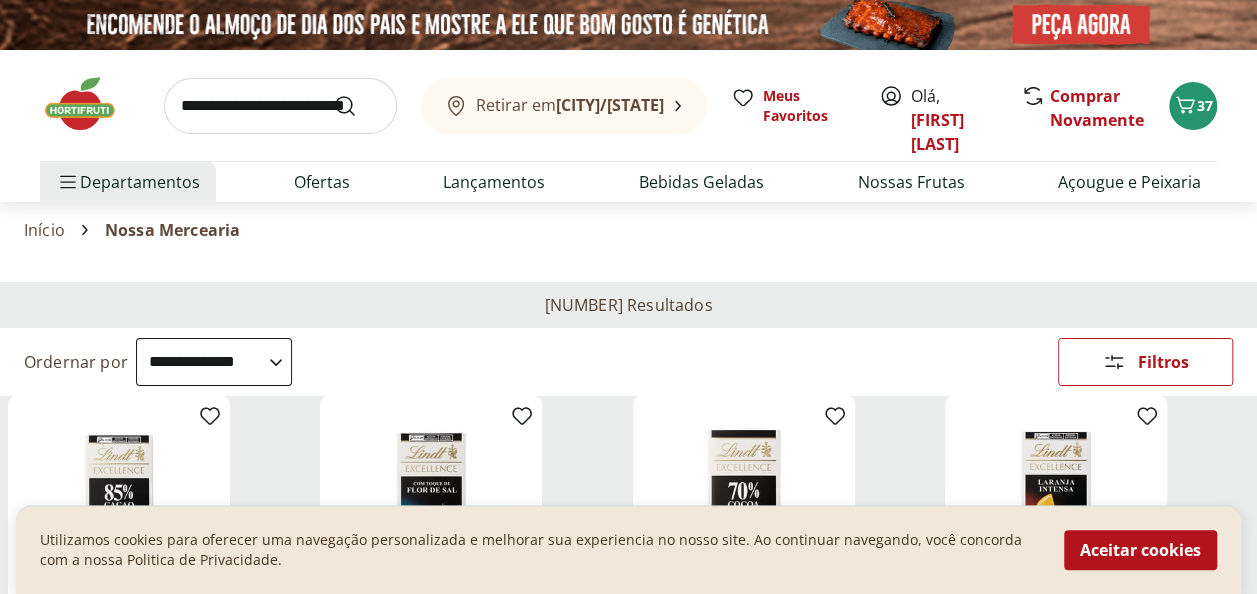 click on "**********" at bounding box center [214, 362] 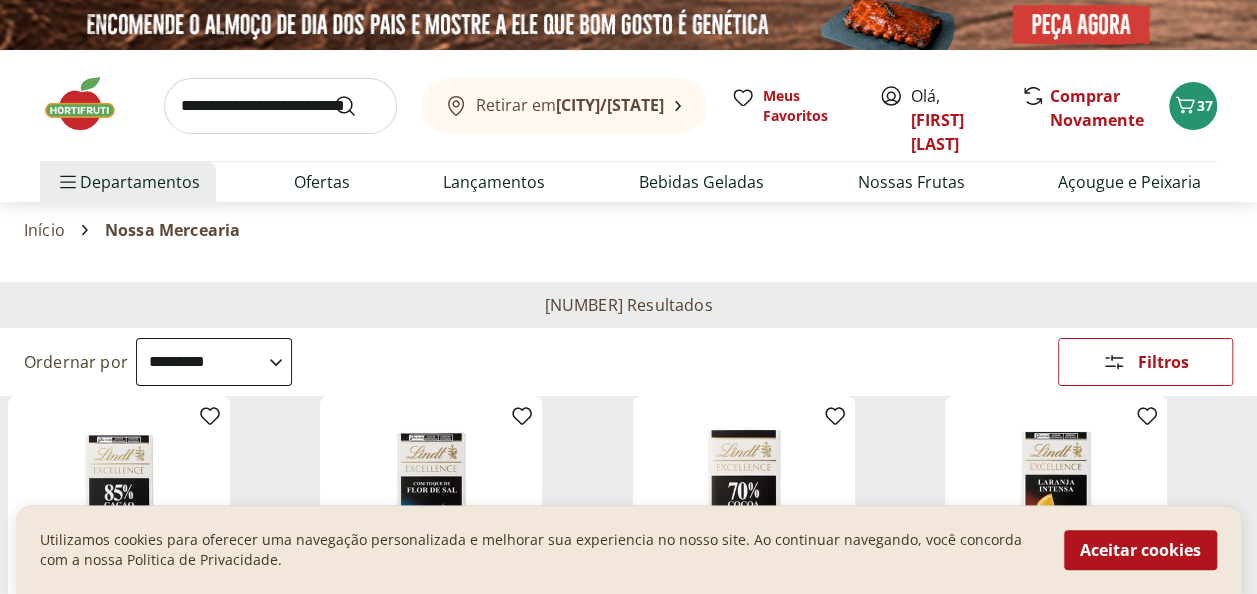 click on "**********" at bounding box center [214, 362] 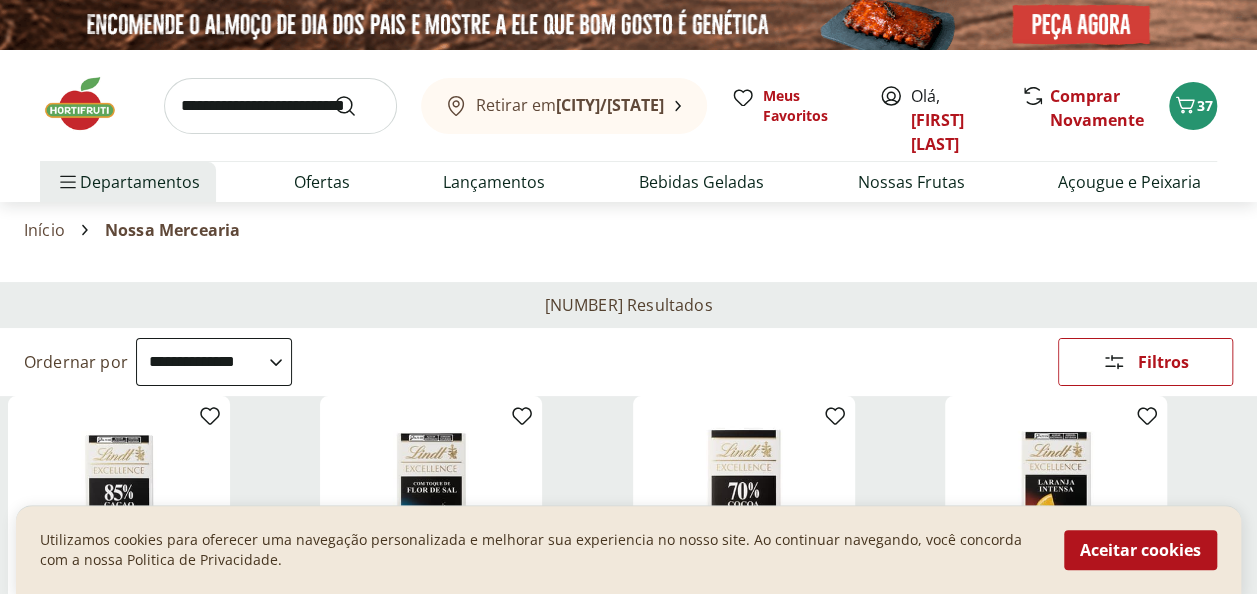 select on "********" 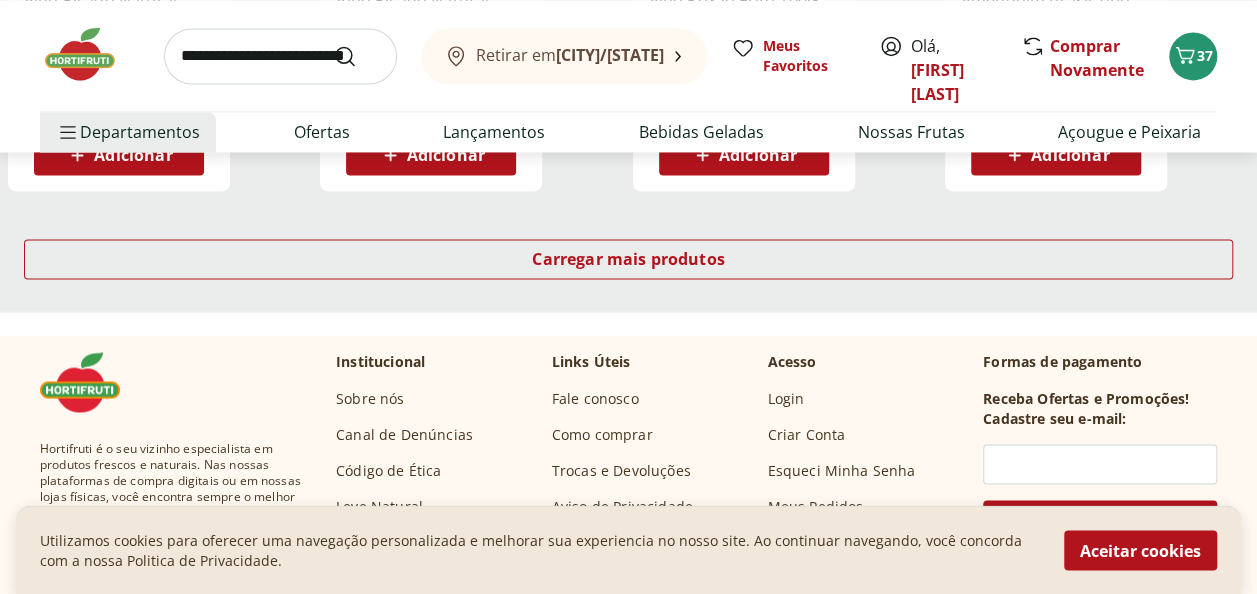 scroll, scrollTop: 1557, scrollLeft: 0, axis: vertical 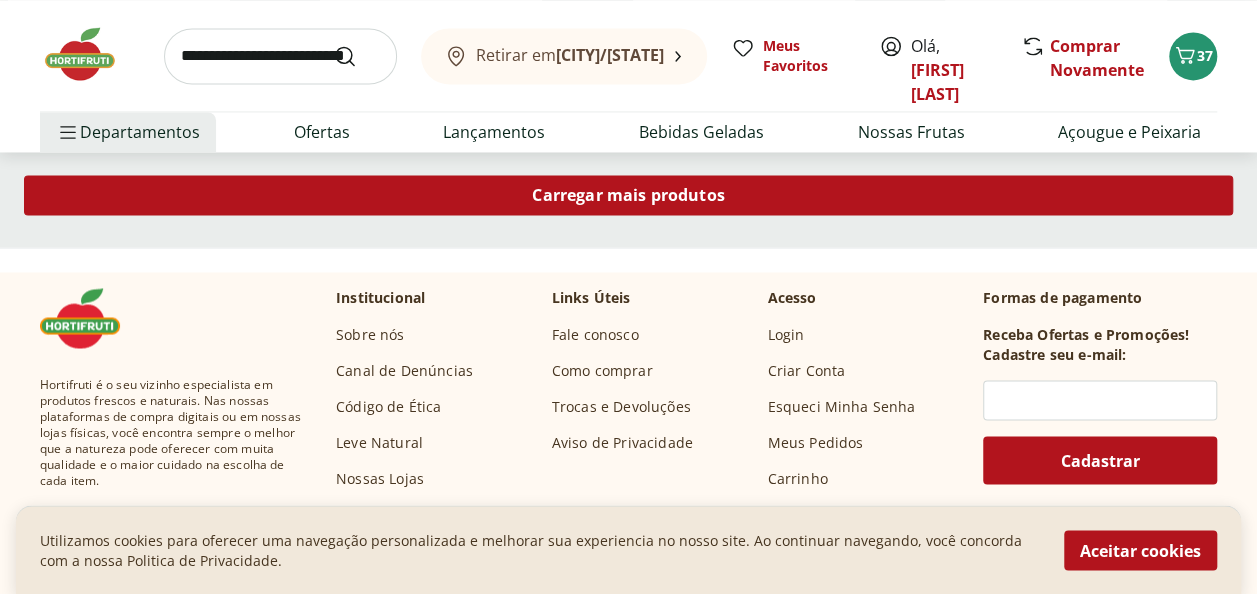 click on "Carregar mais produtos" at bounding box center (628, 195) 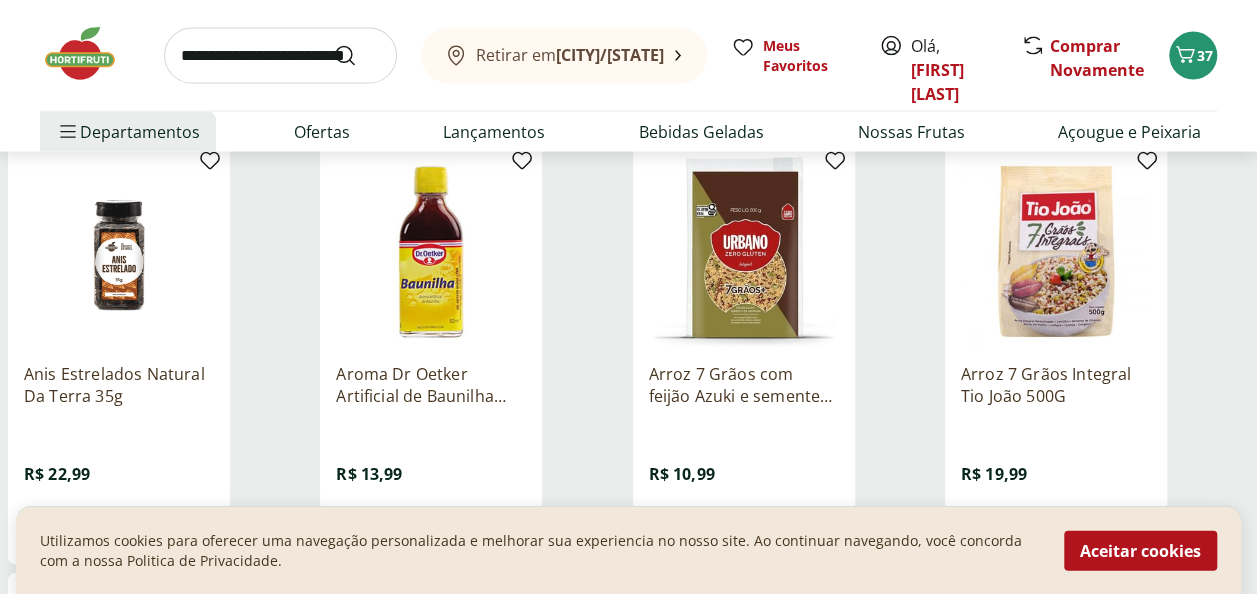 scroll, scrollTop: 0, scrollLeft: 0, axis: both 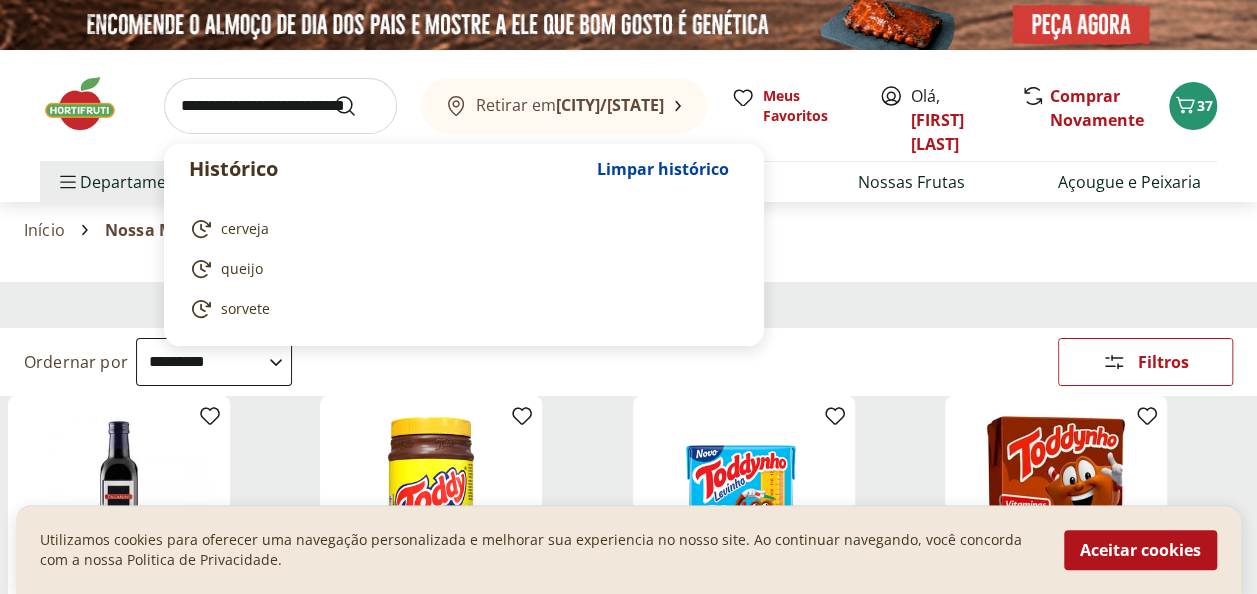 click at bounding box center (280, 106) 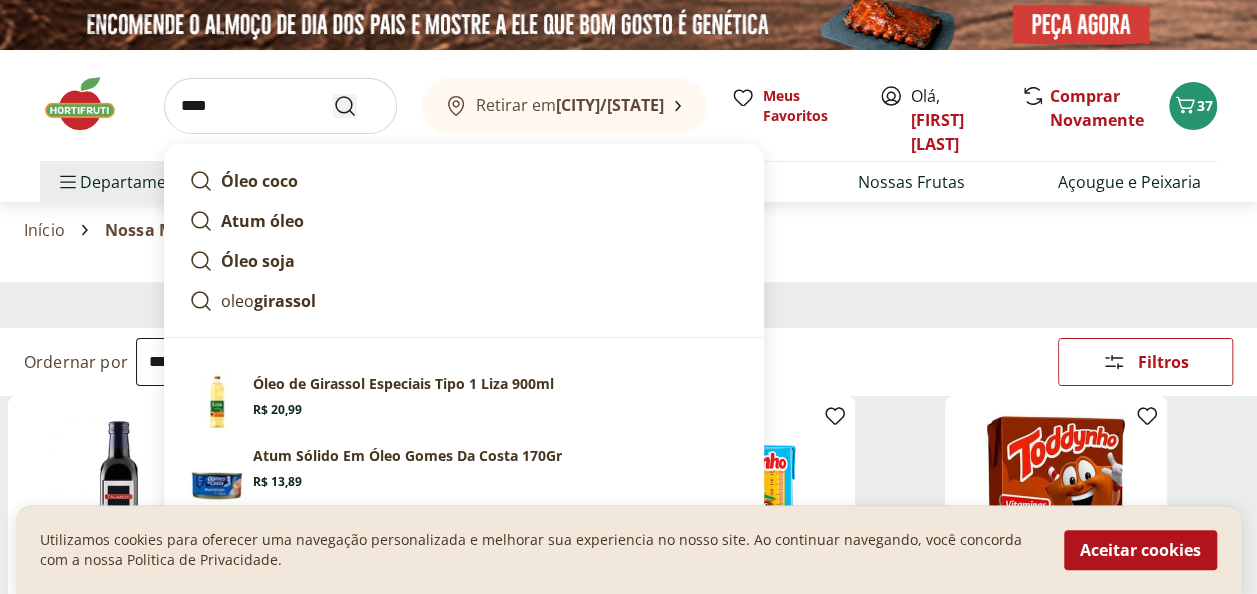 type on "****" 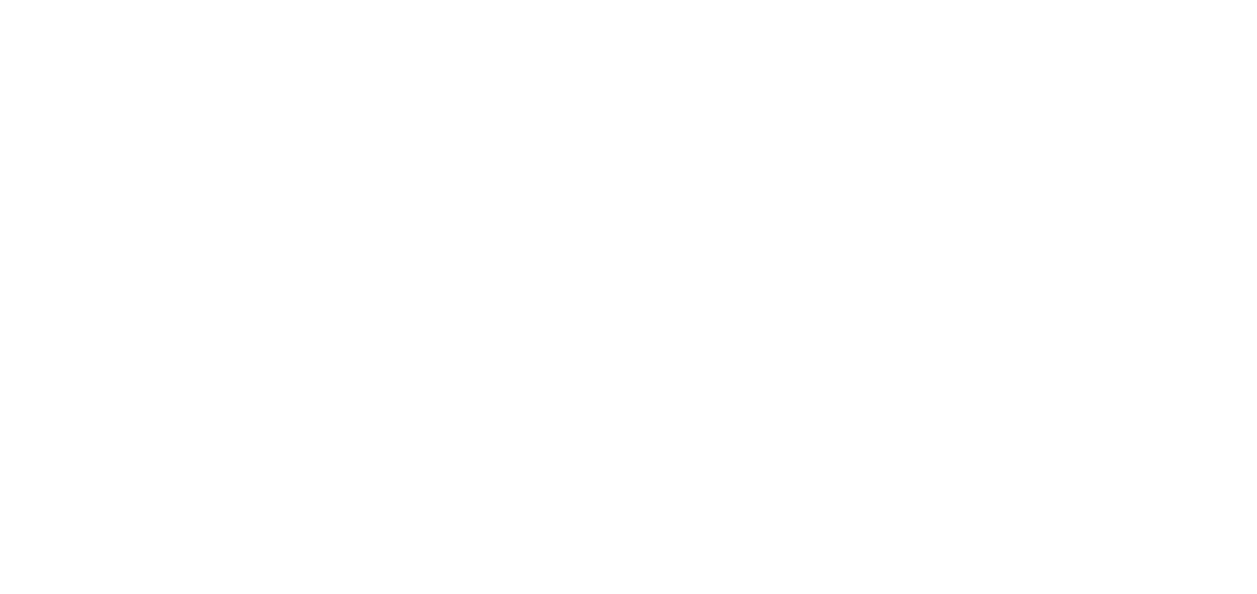 select on "**********" 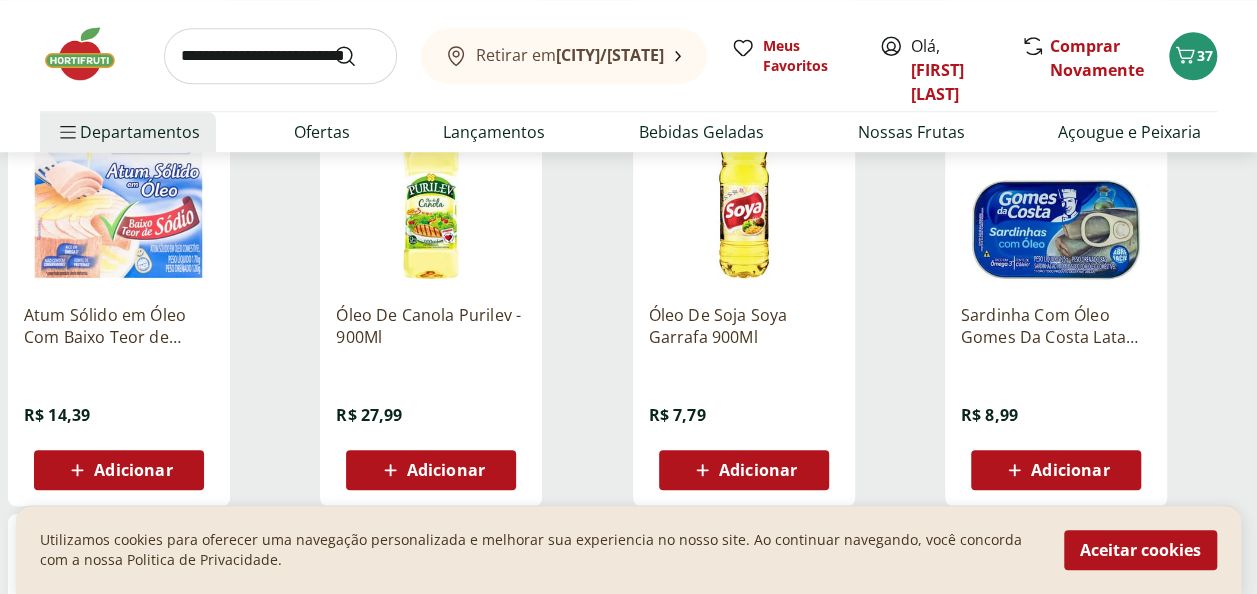 scroll, scrollTop: 810, scrollLeft: 0, axis: vertical 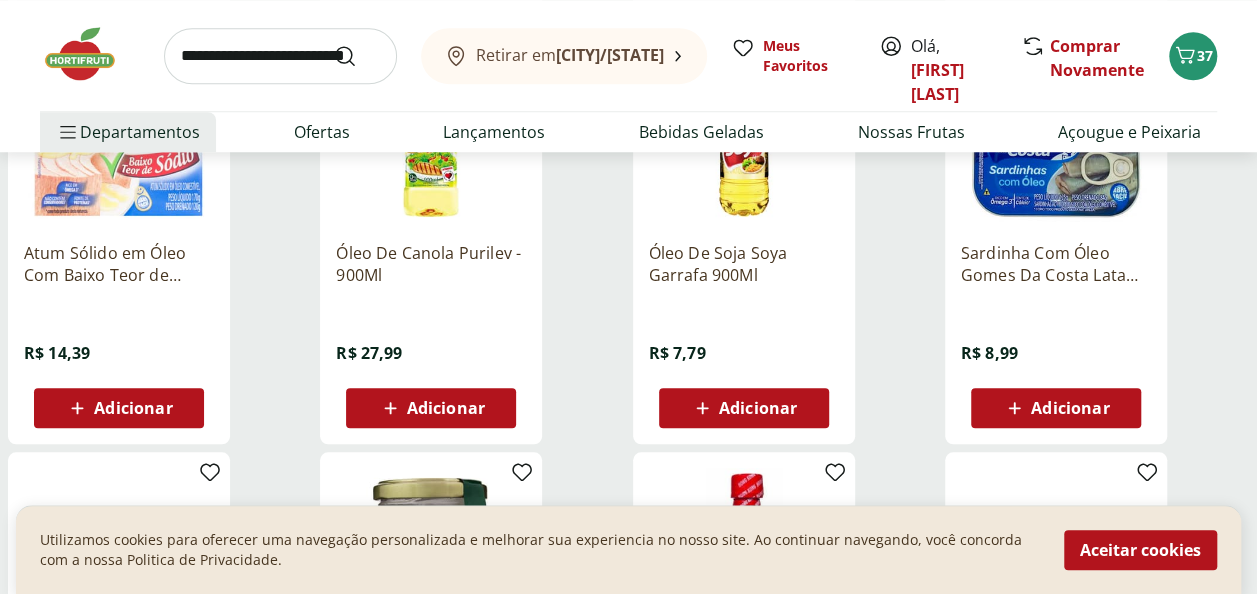 click on "Adicionar" at bounding box center (446, 408) 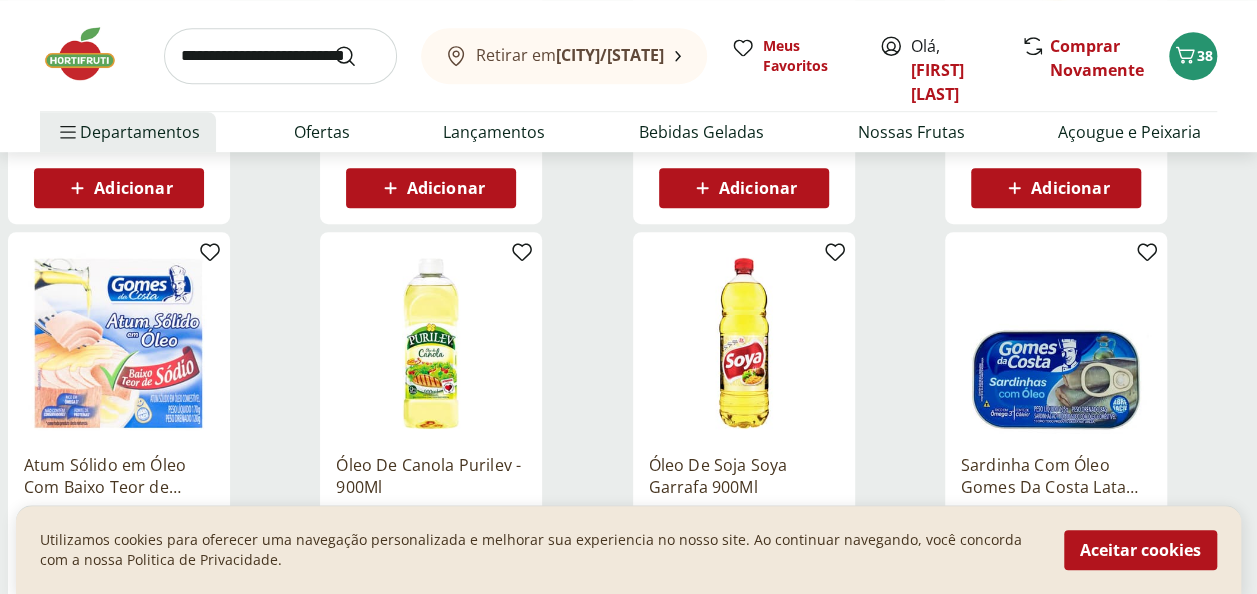 scroll, scrollTop: 0, scrollLeft: 0, axis: both 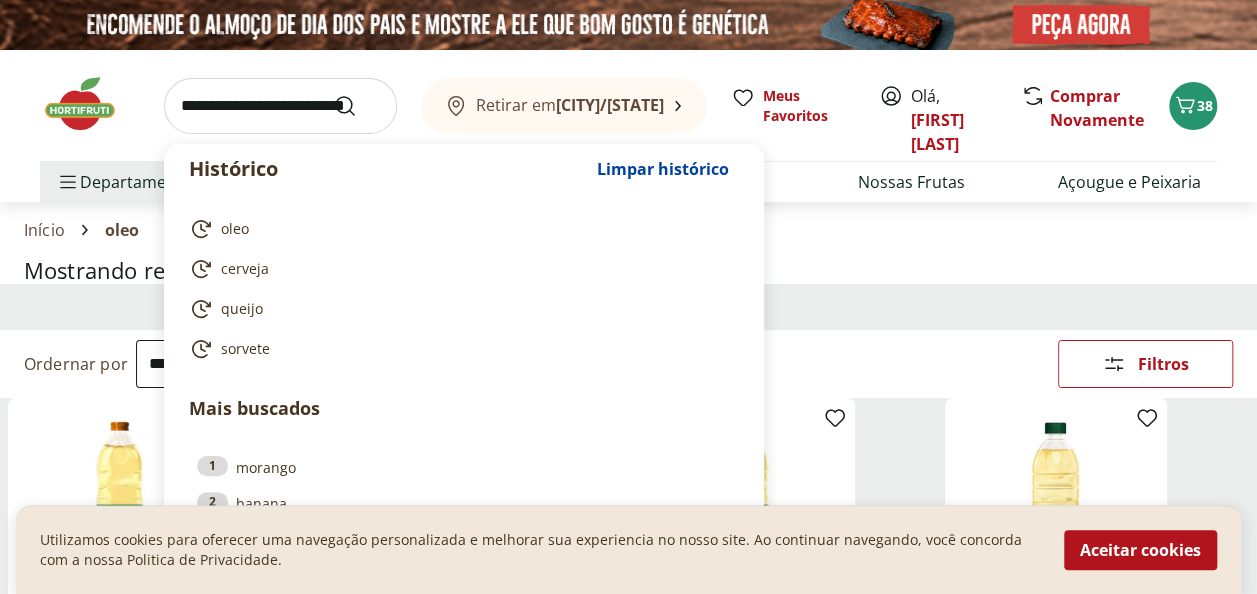click at bounding box center (280, 106) 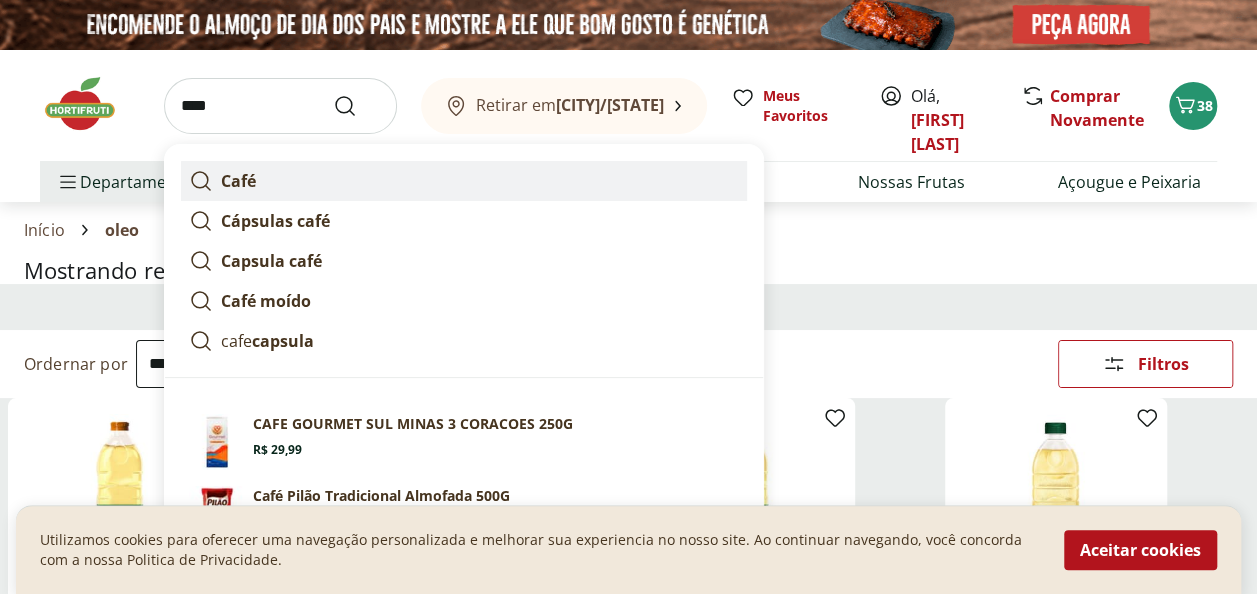 click on "Café" at bounding box center (238, 181) 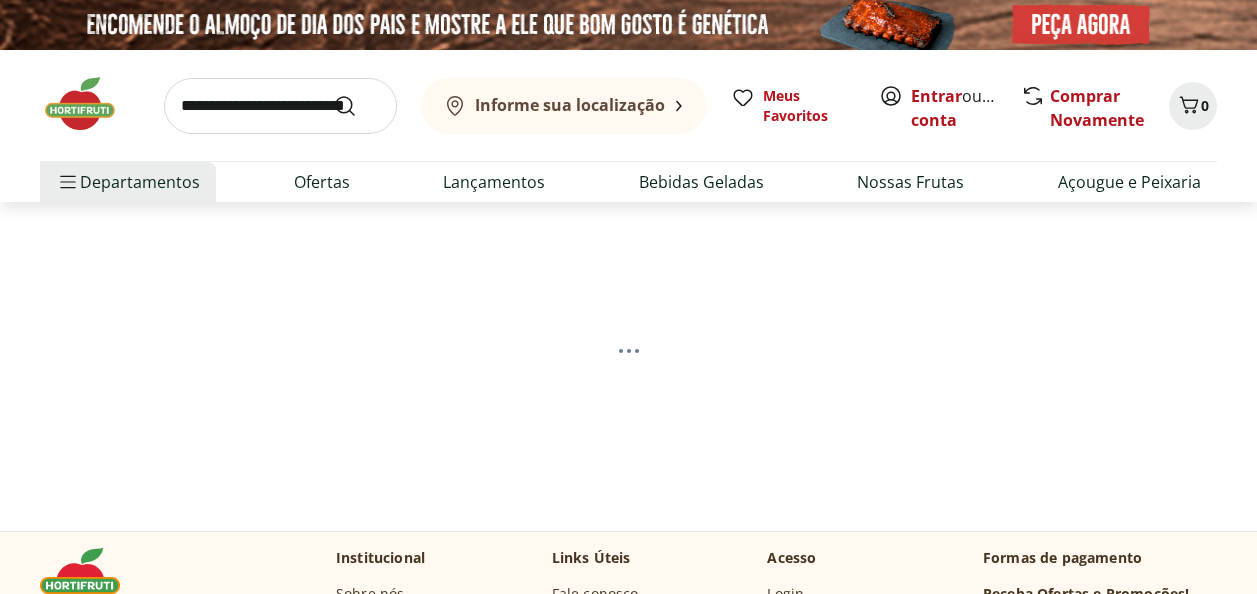scroll, scrollTop: 0, scrollLeft: 0, axis: both 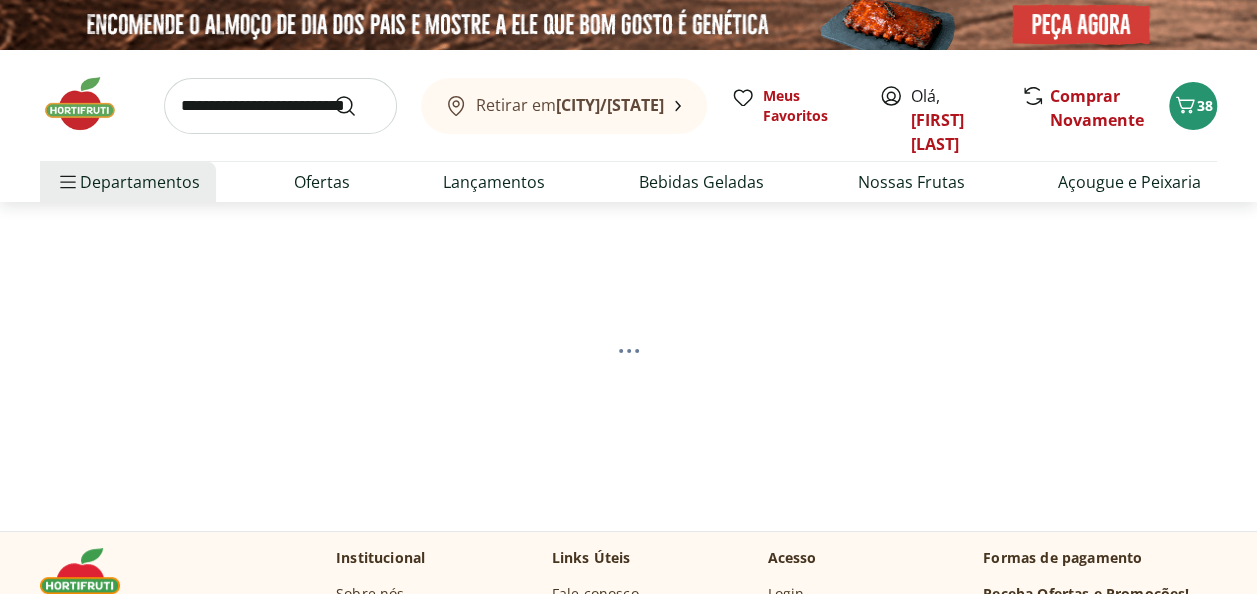 select on "**********" 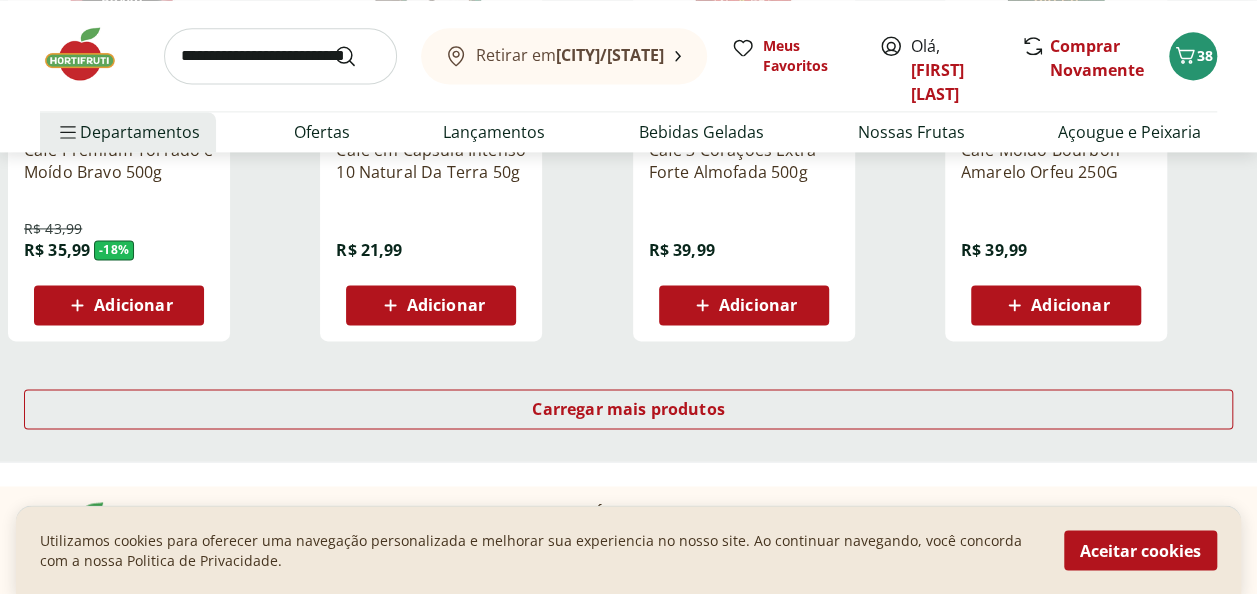 scroll, scrollTop: 0, scrollLeft: 0, axis: both 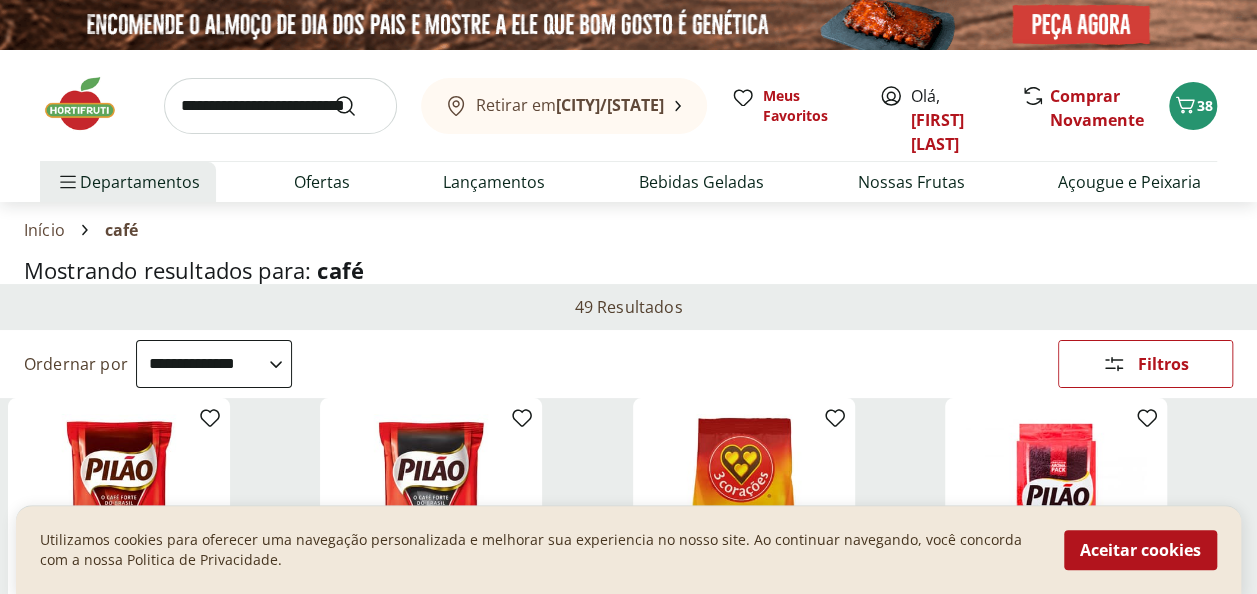 click at bounding box center (280, 106) 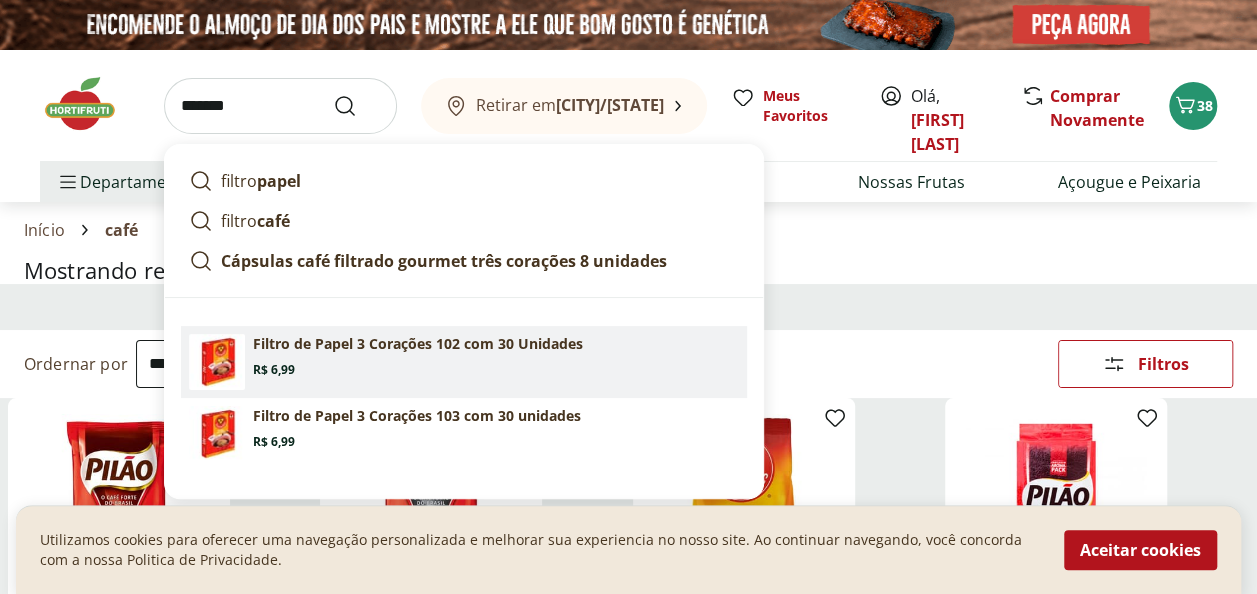 click on "Filtro de Papel 3 Corações 102 com 30 Unidades" at bounding box center (418, 344) 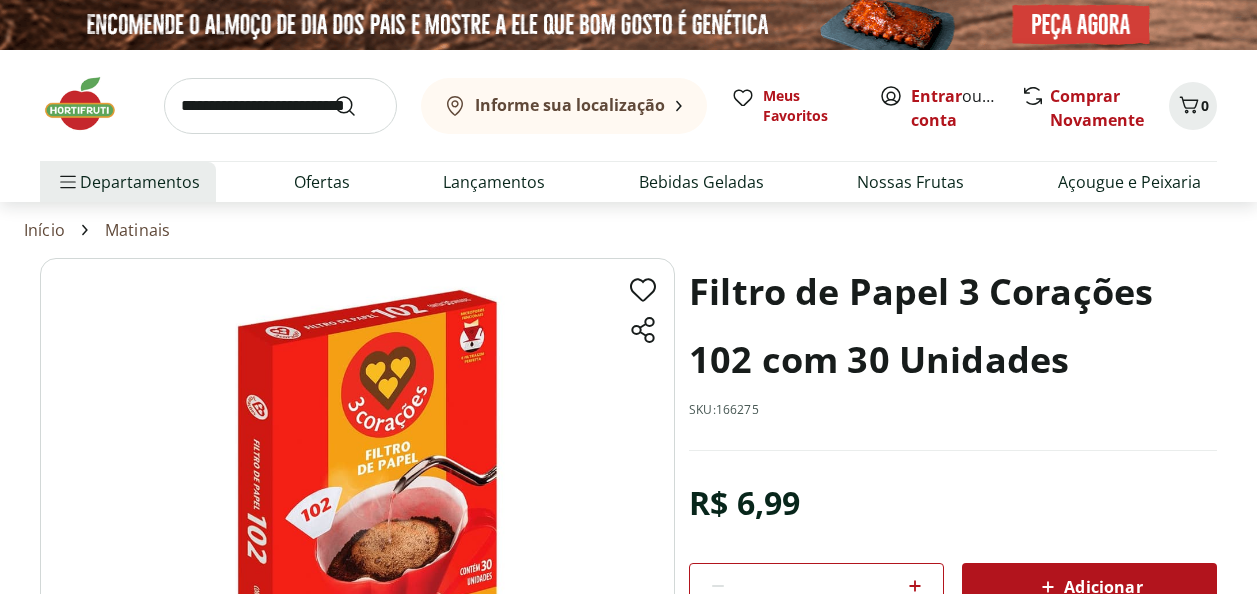scroll, scrollTop: 0, scrollLeft: 0, axis: both 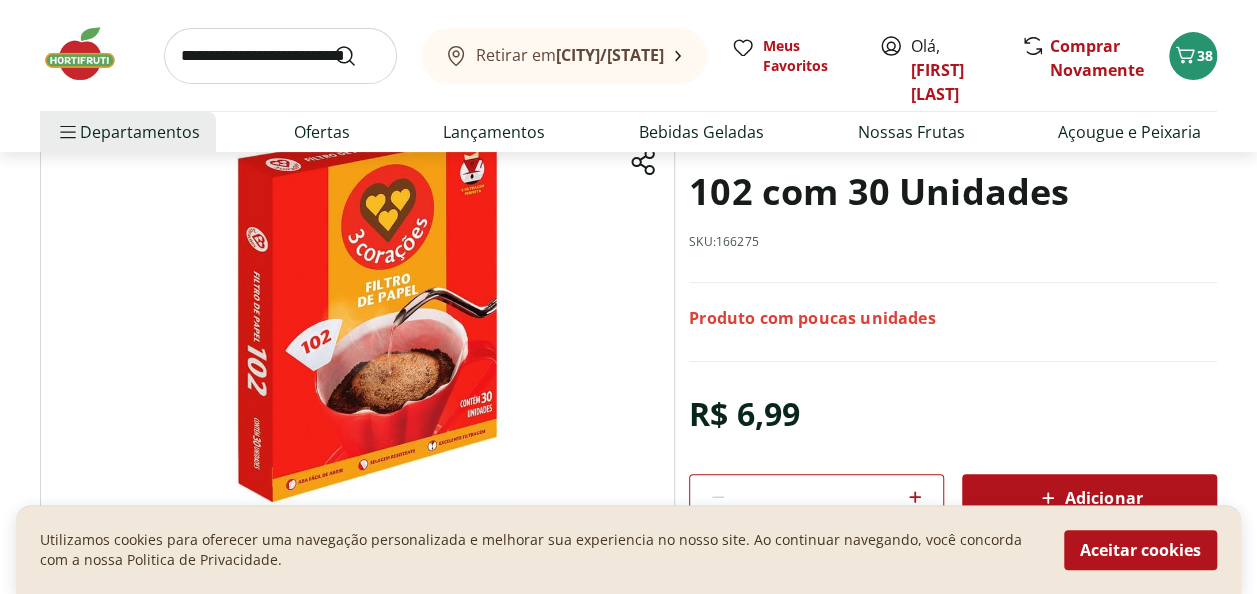 click on "Adicionar" at bounding box center (1089, 498) 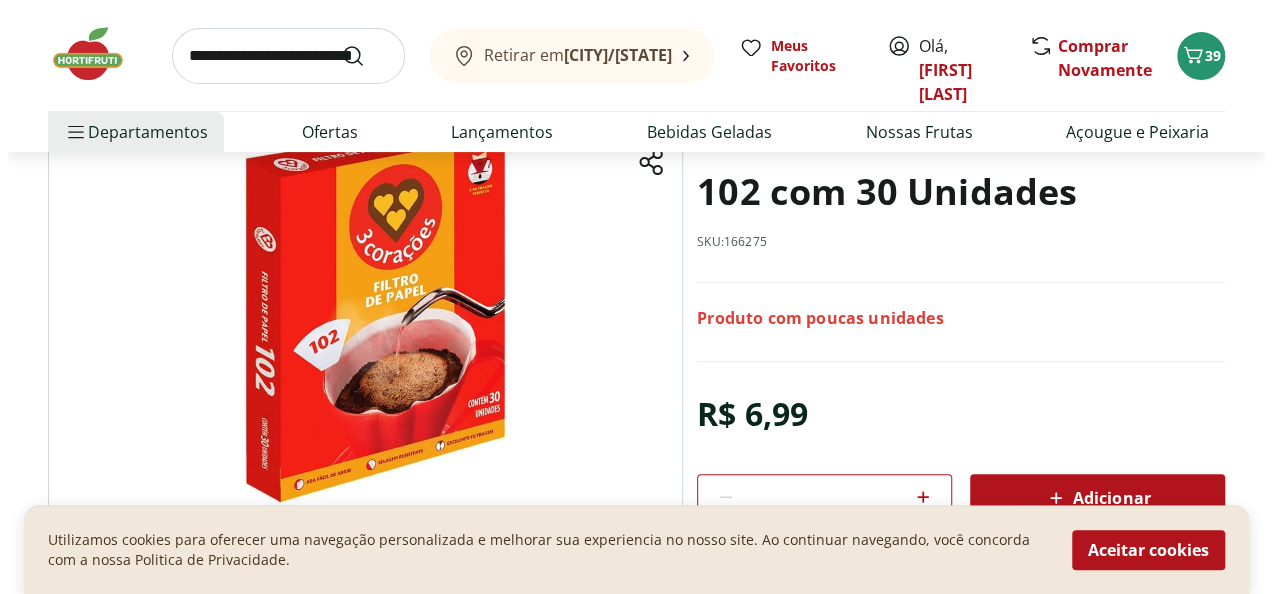 scroll, scrollTop: 21, scrollLeft: 0, axis: vertical 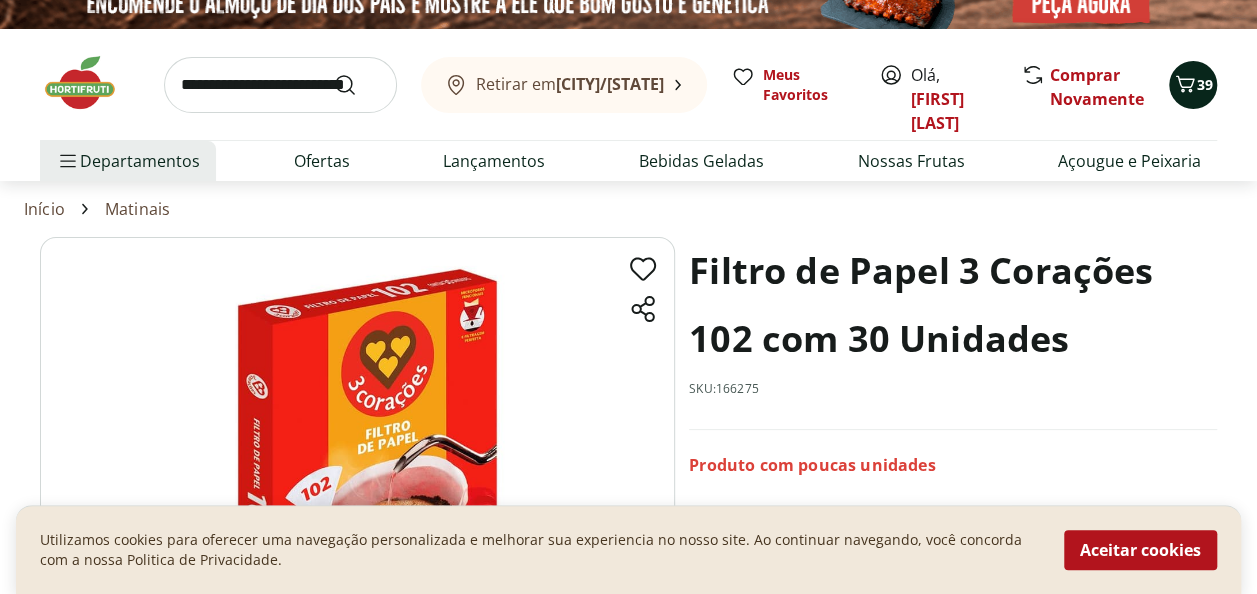 click 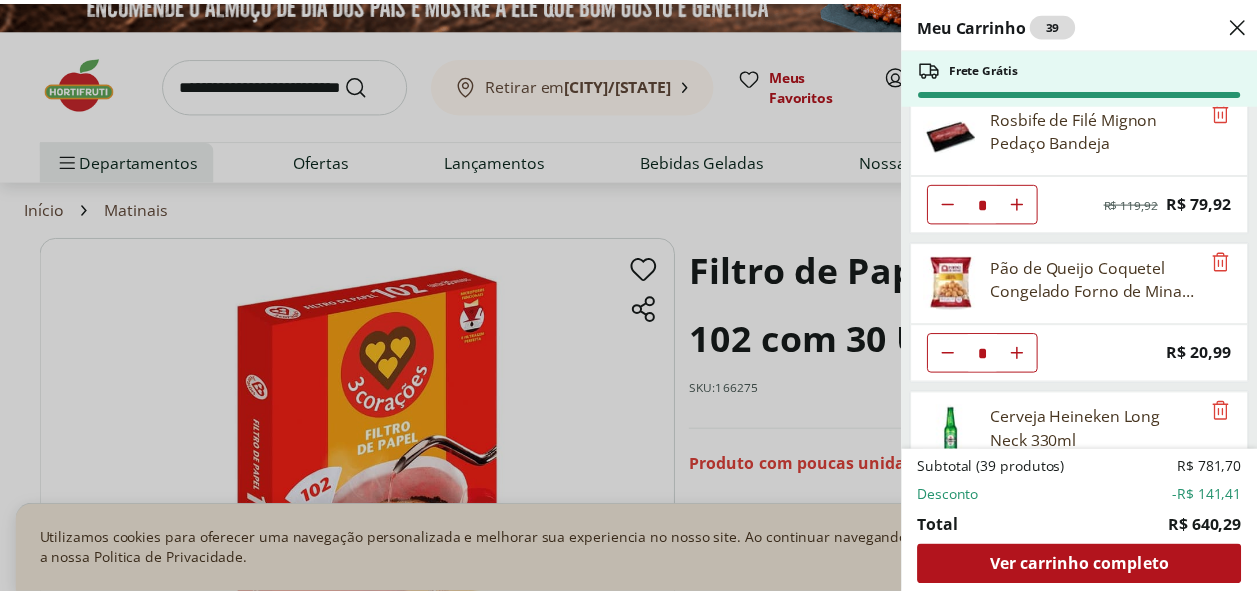 scroll, scrollTop: 0, scrollLeft: 0, axis: both 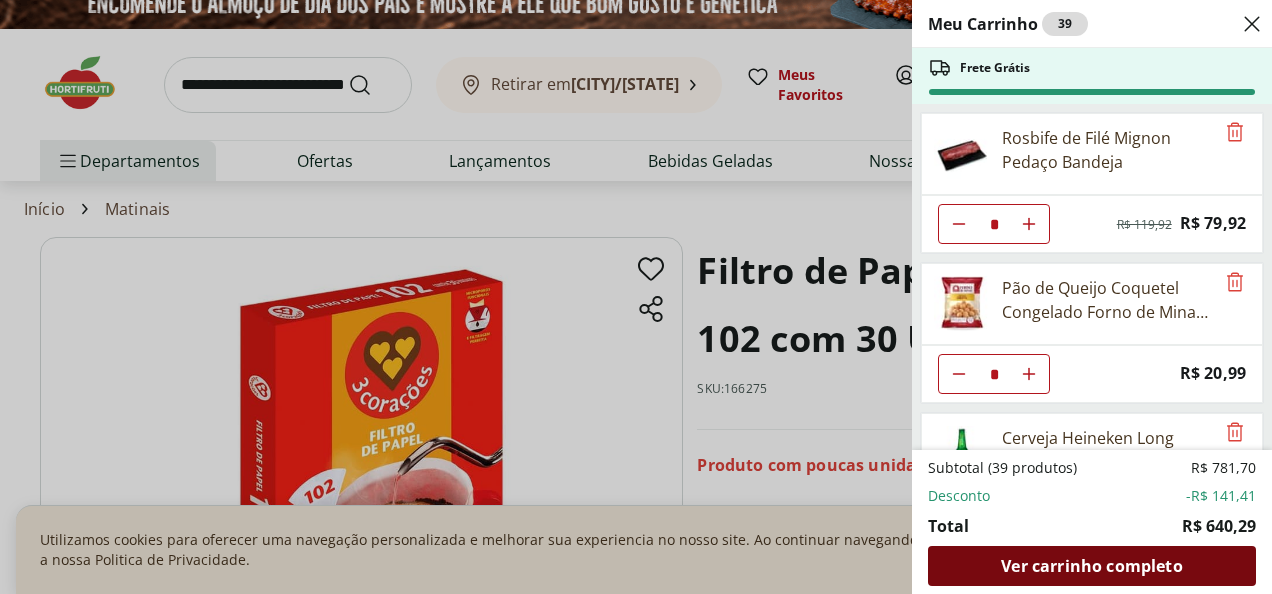 click on "Ver carrinho completo" at bounding box center (1091, 566) 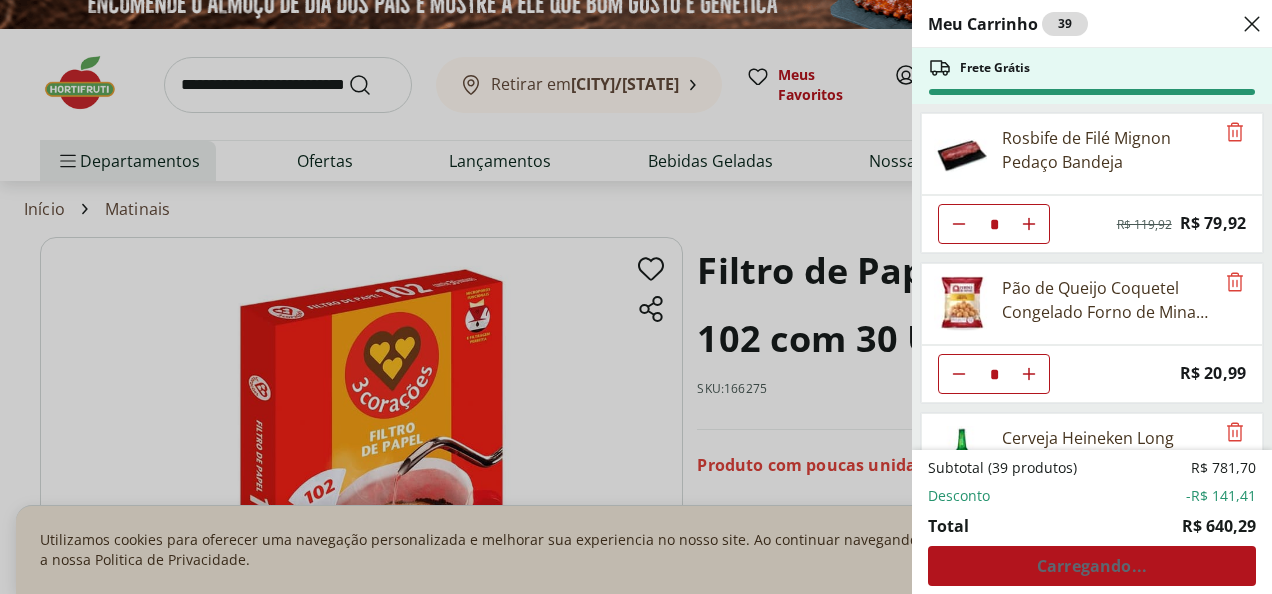 click on "Meu Carrinho 39 Frete Grátis Rosbife de Filé Mignon Pedaço Bandeja * Original price: R$ 119,92 Price: R$ 79,92 Pão de Queijo Coquetel Congelado Forno de Minas 400g * Price: R$ 20,99 Cerveja Heineken Long Neck 330ml ** Price: R$ 6,99 Presunto Serrano Em Fatias Extras Finas Haciendas Reserva Pacote 100G * Original price: R$ 39,99 Price: R$ 31,99 Picanha Bovina peça a vácuo unidade aproximadamente 1,6kg * Original price: R$ 143,84 Price: R$ 111,84 Lagarto Redondo Pedaço * Original price: R$ 71,37 Price: R$ 49,96 Óleo De Canola Purilev - 900Ml * Price: R$ 27,99 Filtro de Papel 3 Corações 102 com 30 Unidades * Price: R$ 6,99 Subtotal (39 produtos) R$ 781,70 Desconto -R$ 141,41 Total R$ 640,29 Carregando..." at bounding box center [636, 297] 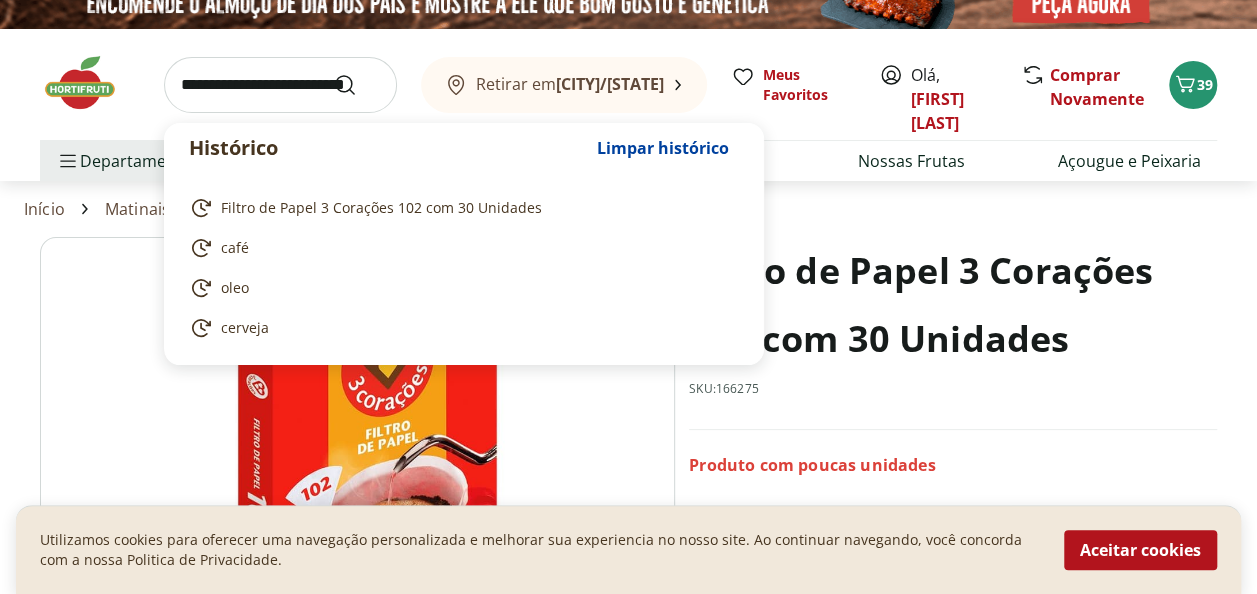 click at bounding box center (280, 85) 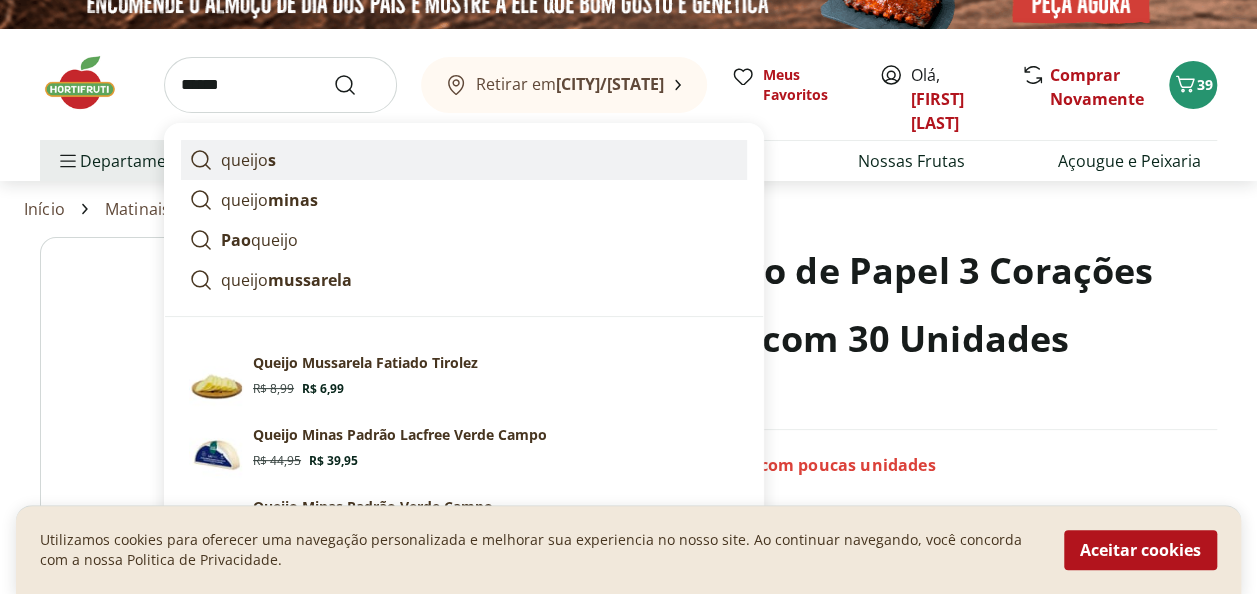 click on "queijo s" at bounding box center [248, 160] 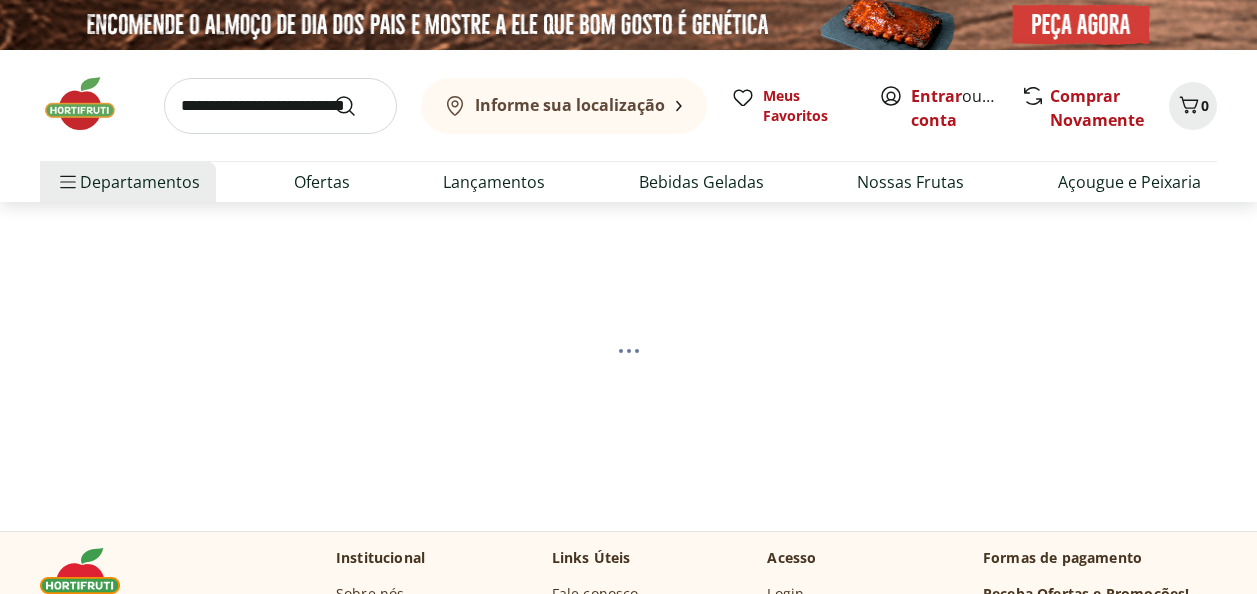 scroll, scrollTop: 0, scrollLeft: 0, axis: both 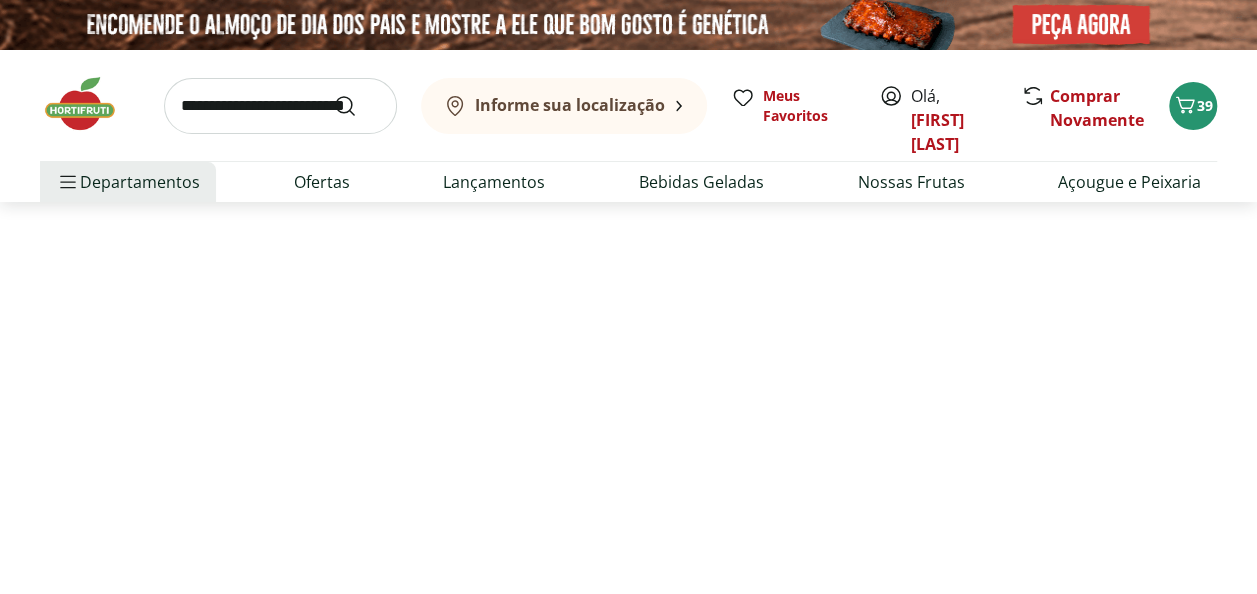 select on "**********" 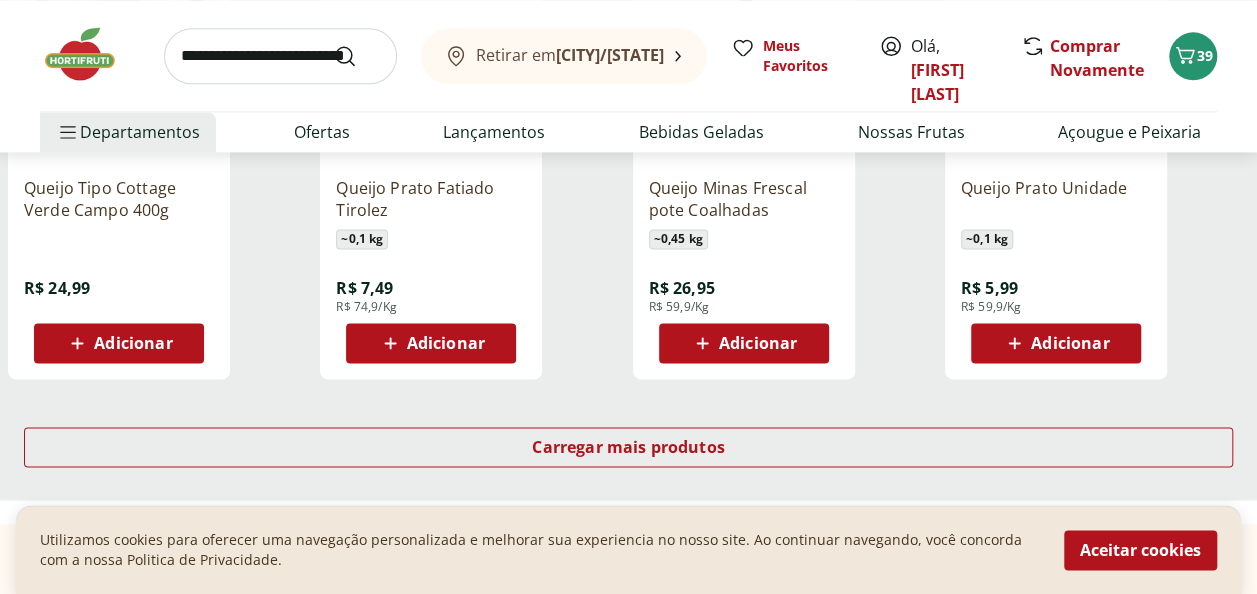 scroll, scrollTop: 1311, scrollLeft: 0, axis: vertical 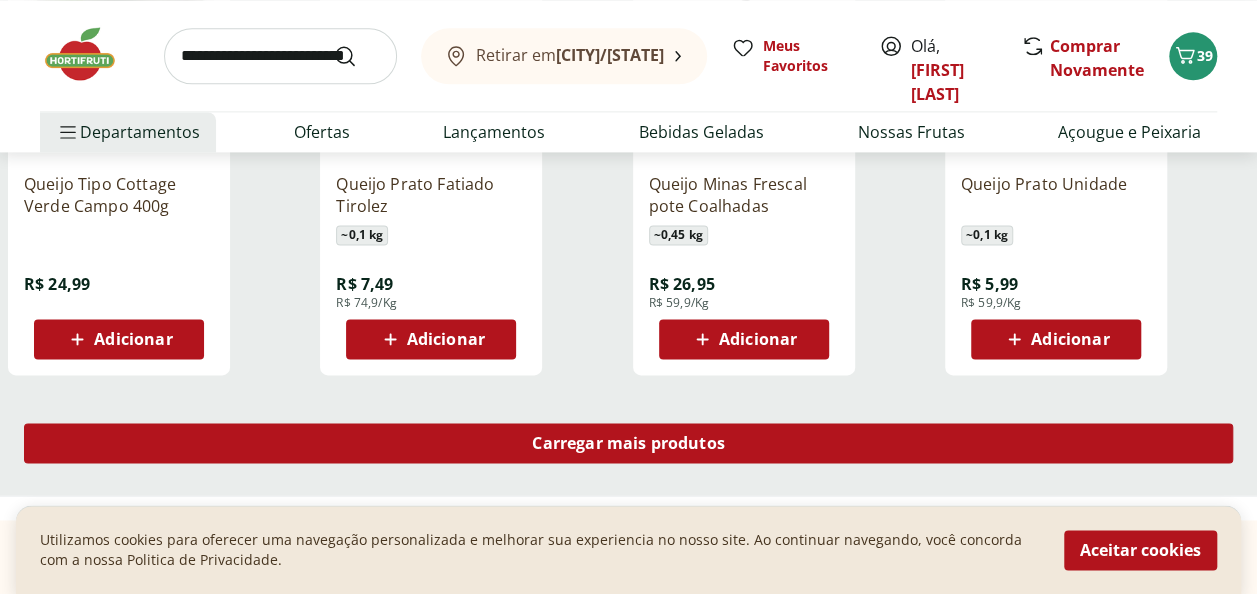 click on "Carregar mais produtos" at bounding box center (628, 443) 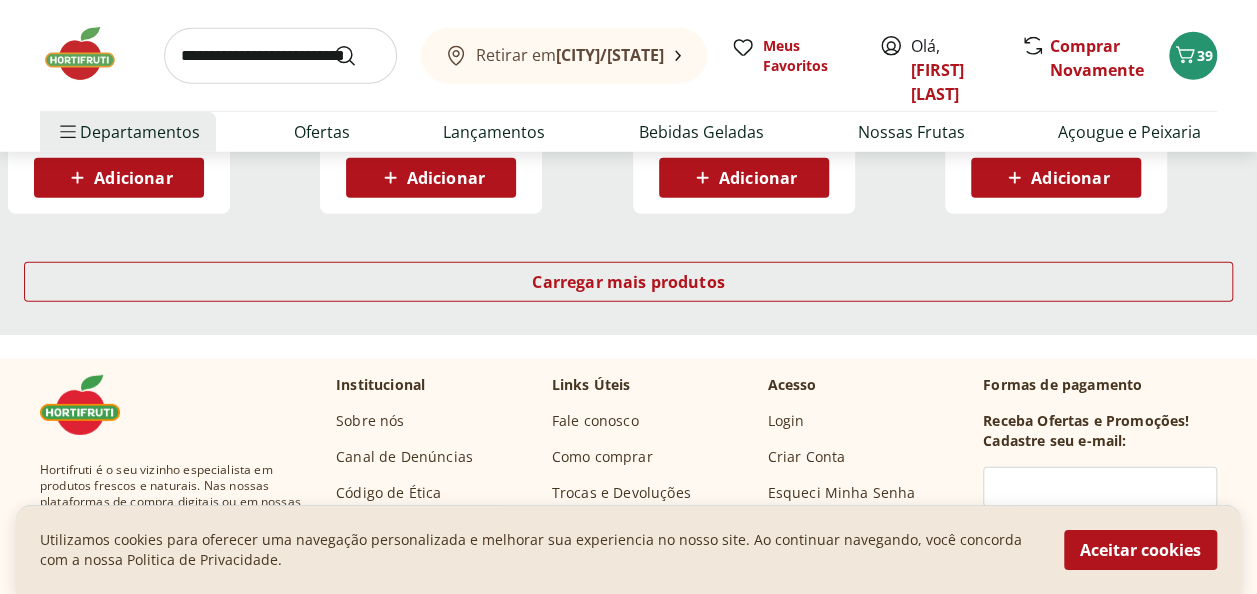 scroll, scrollTop: 2794, scrollLeft: 0, axis: vertical 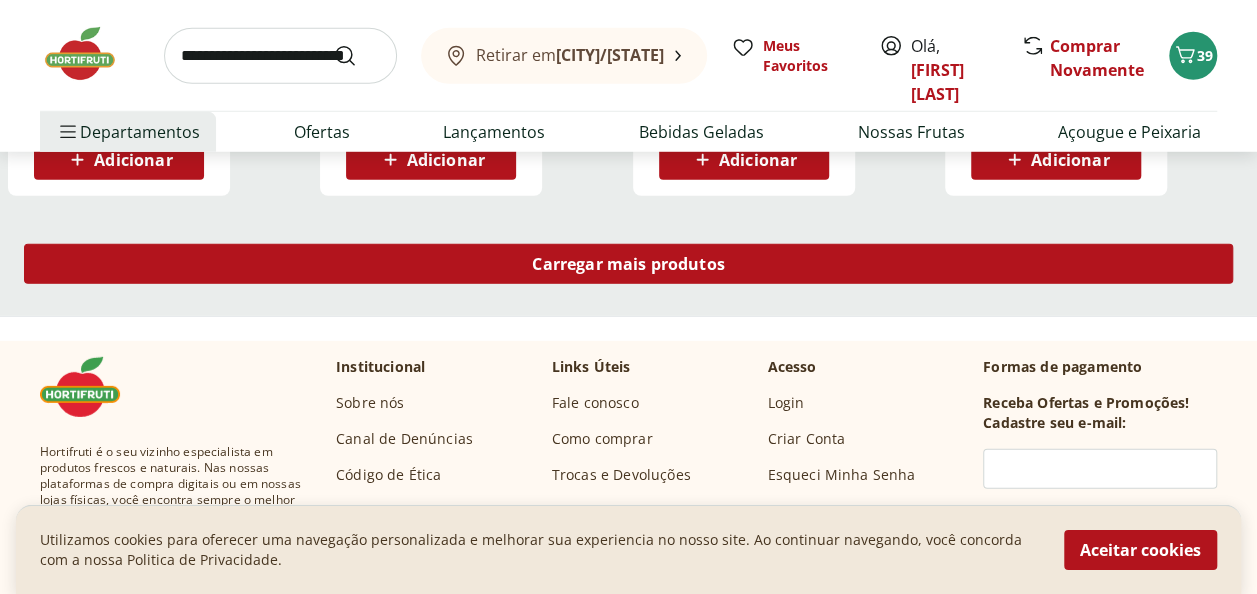click on "Carregar mais produtos" at bounding box center (628, 264) 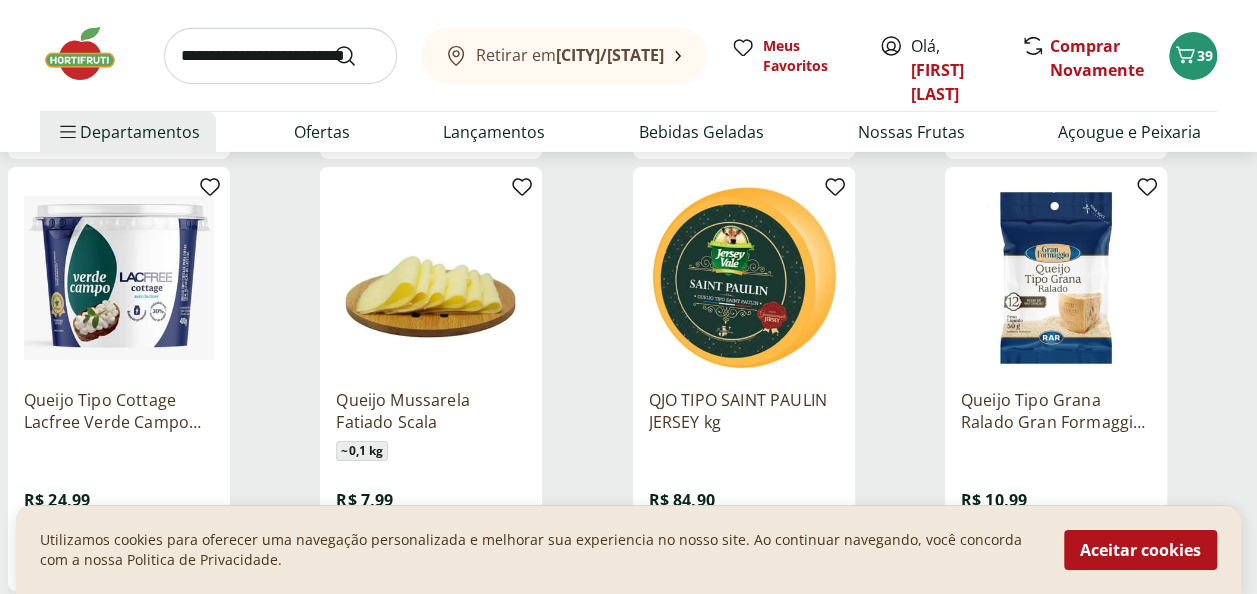 scroll, scrollTop: 3130, scrollLeft: 0, axis: vertical 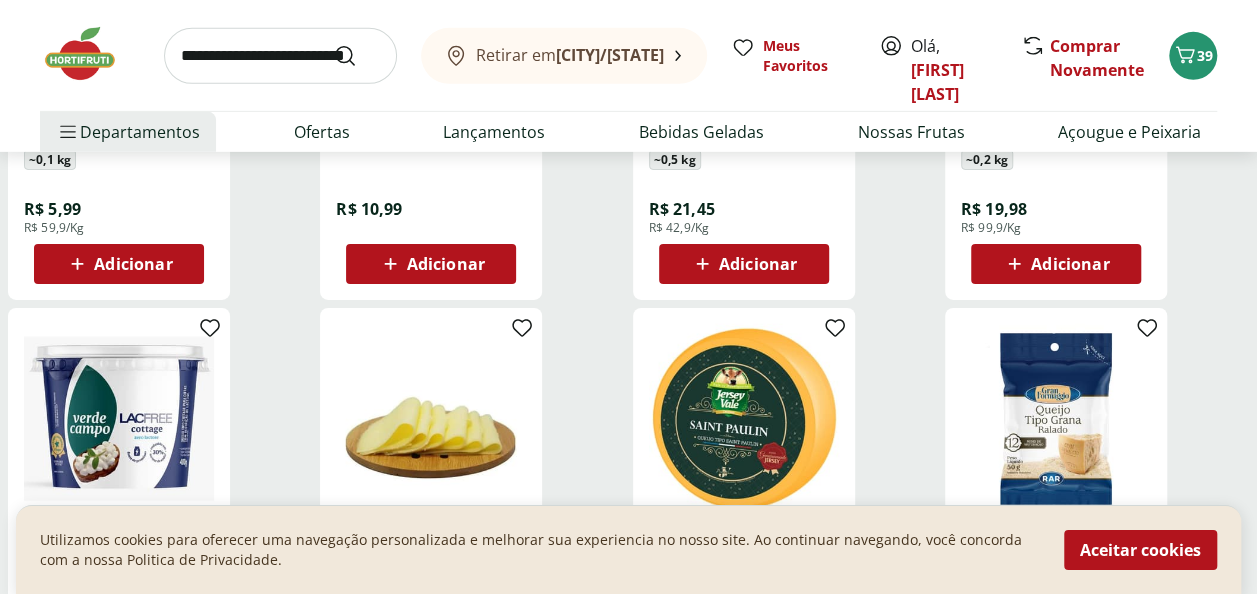 click on "Adicionar" at bounding box center [1070, 264] 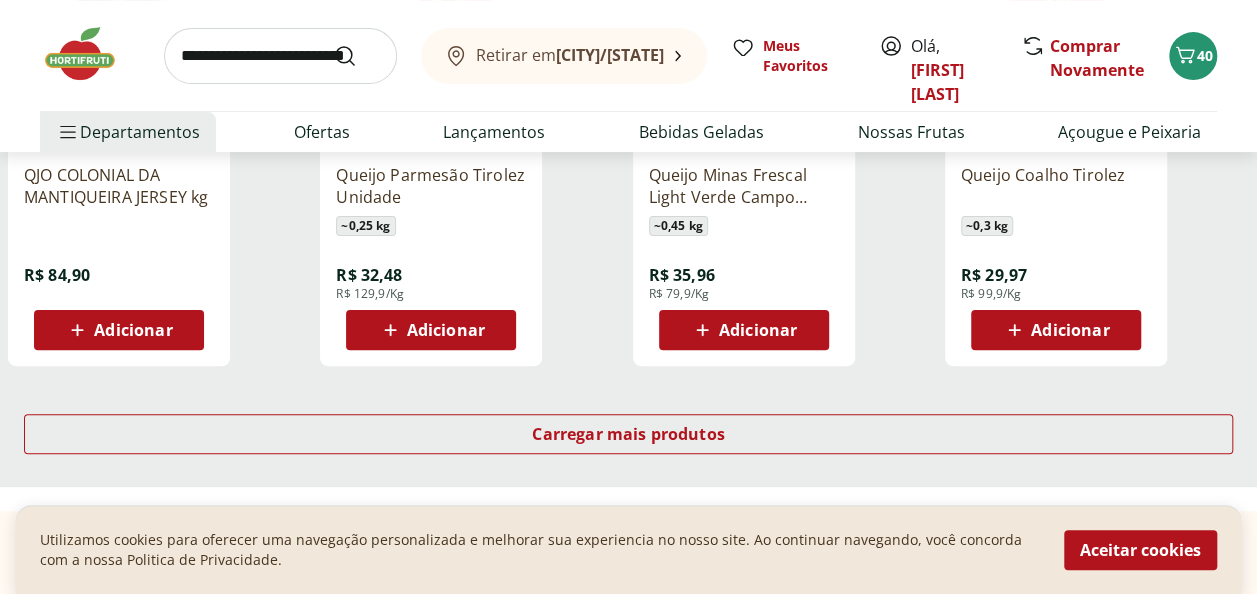scroll, scrollTop: 3942, scrollLeft: 0, axis: vertical 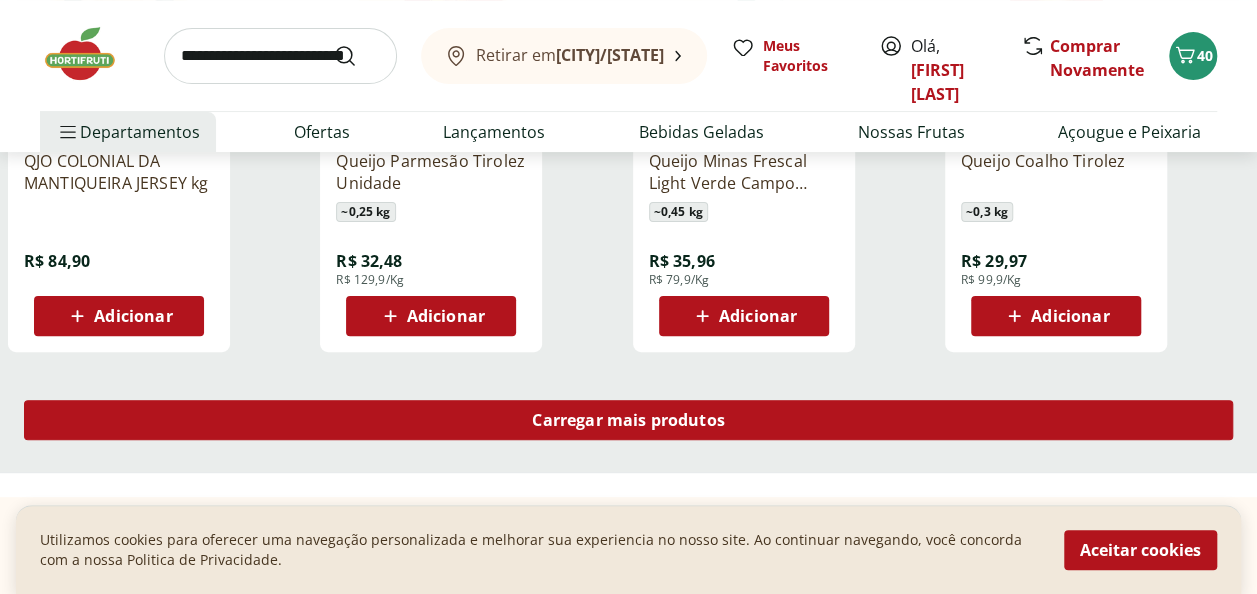 click on "Carregar mais produtos" at bounding box center (628, 420) 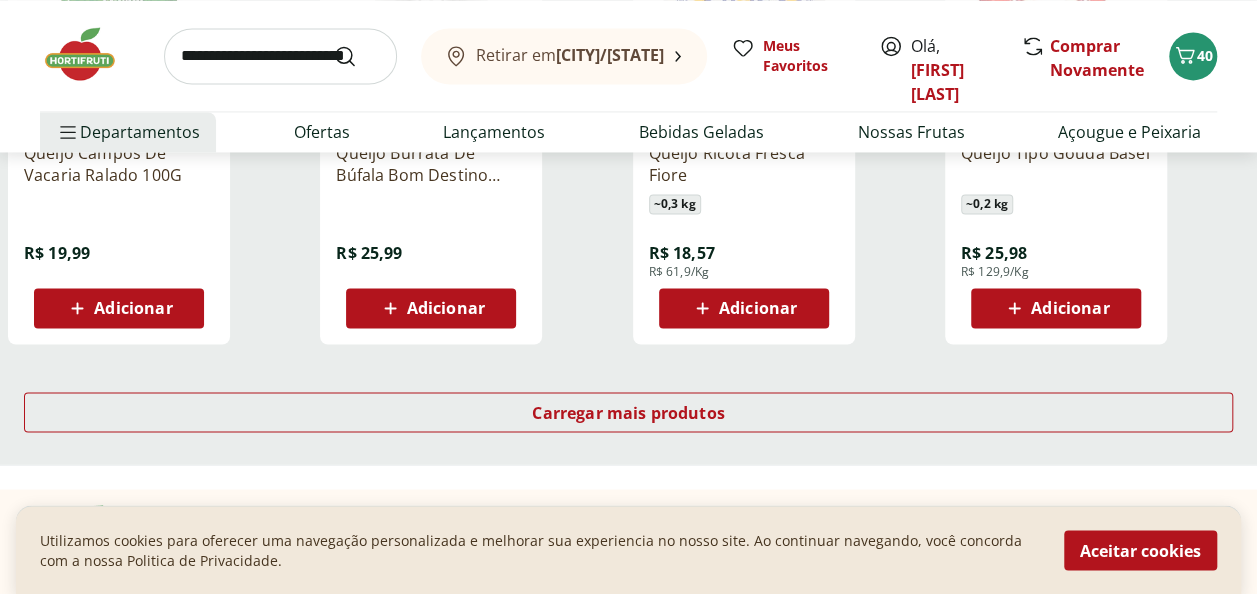 scroll, scrollTop: 5308, scrollLeft: 0, axis: vertical 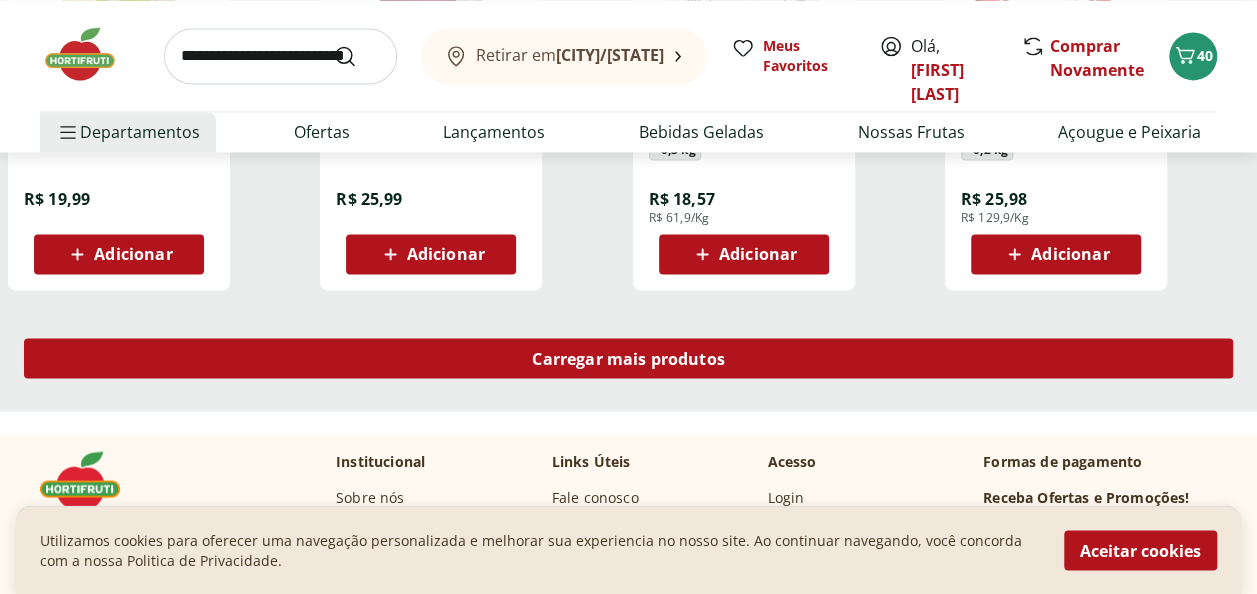 click on "Carregar mais produtos" at bounding box center (628, 358) 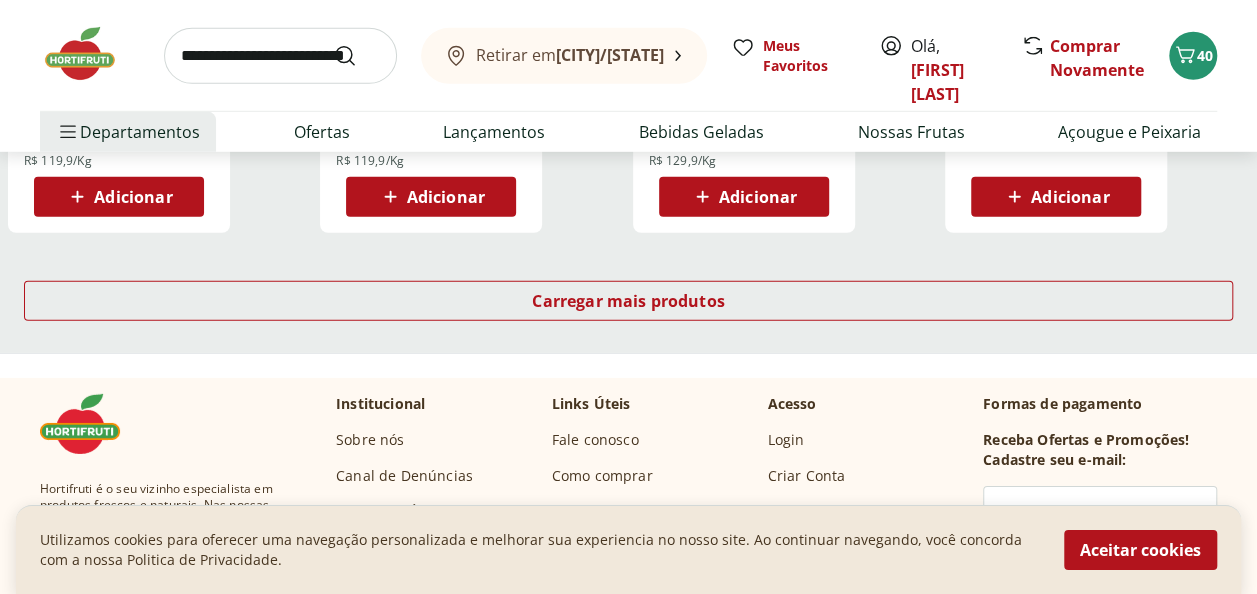 scroll, scrollTop: 6680, scrollLeft: 0, axis: vertical 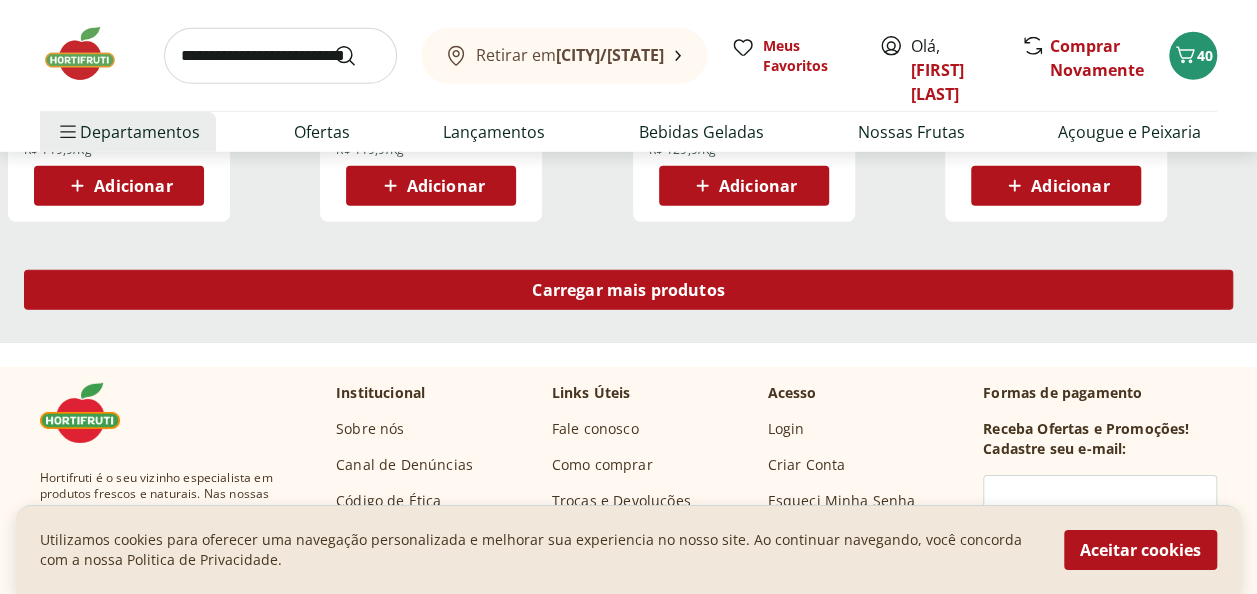 click on "Carregar mais produtos" at bounding box center [628, 290] 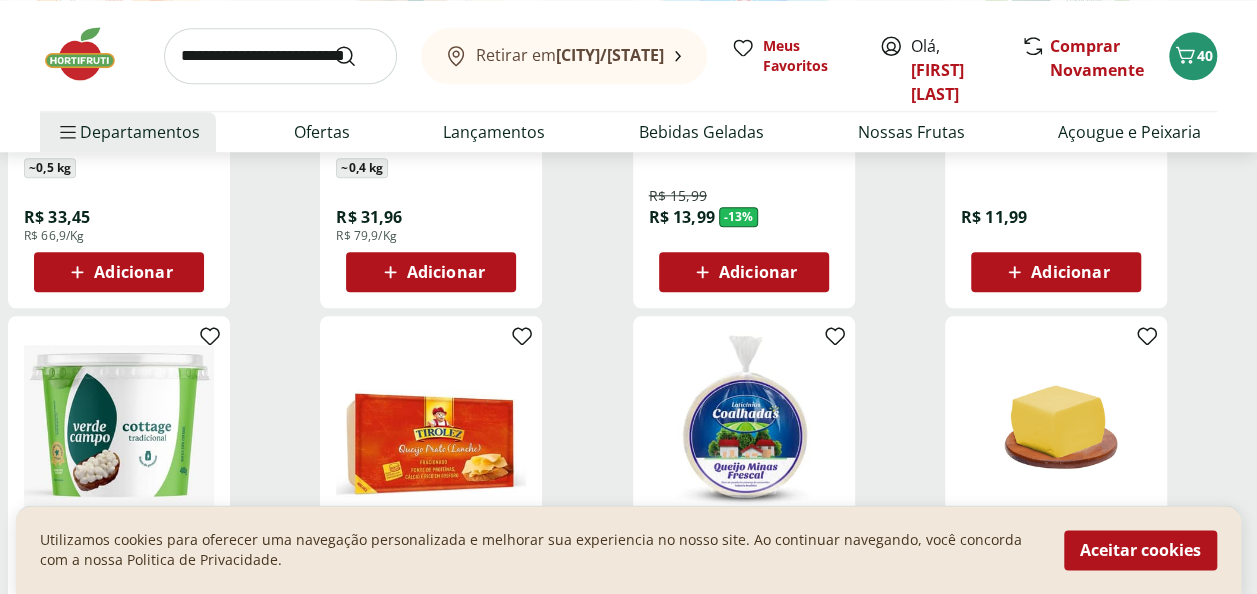 scroll, scrollTop: 873, scrollLeft: 0, axis: vertical 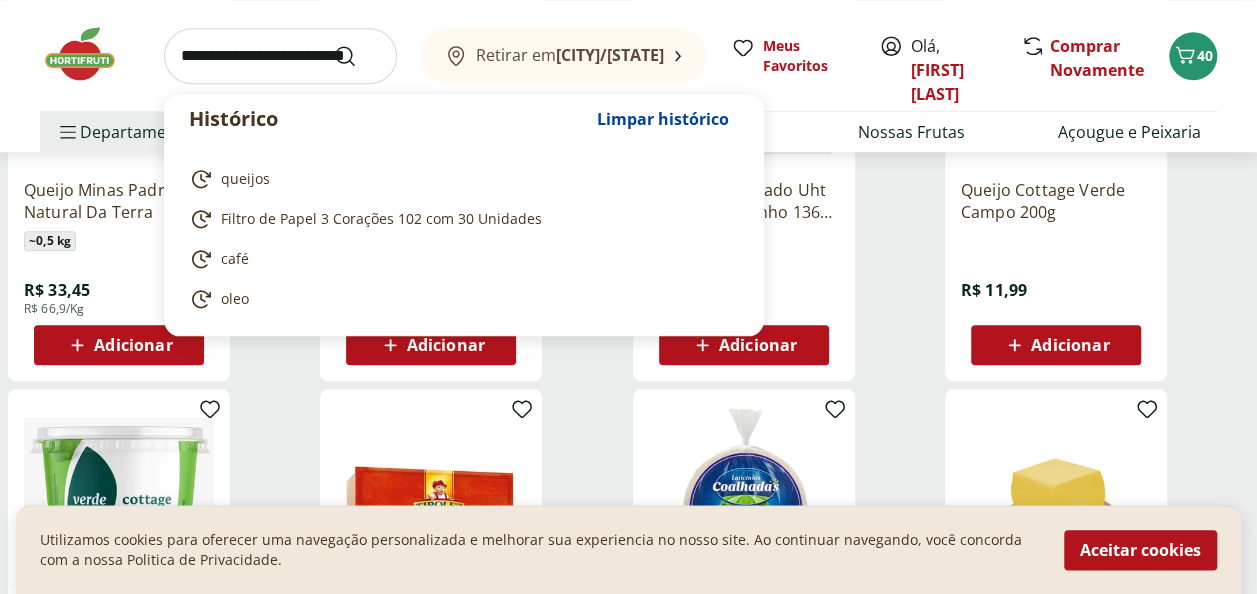 click at bounding box center (280, 56) 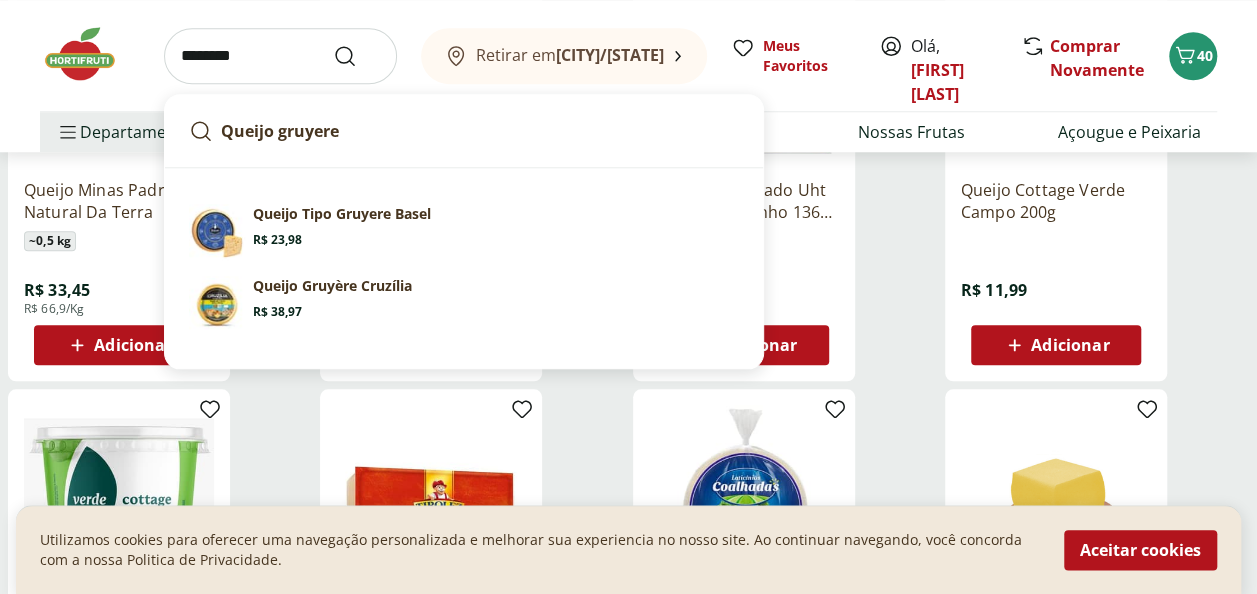click on "Queijo gruyere" at bounding box center (464, 131) 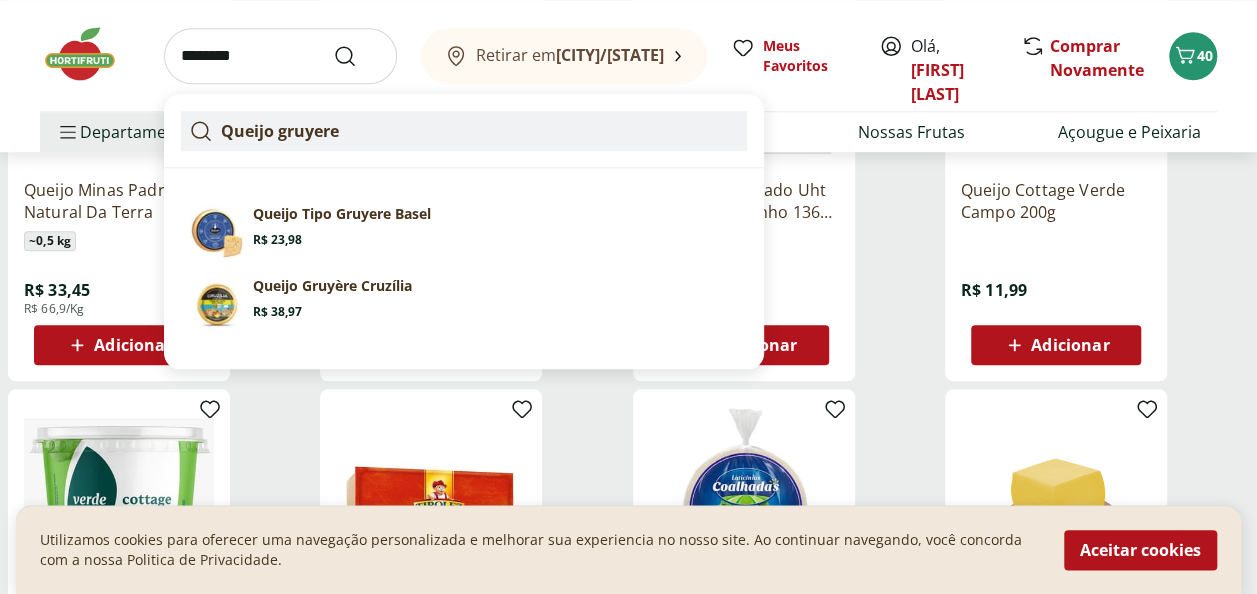 click on "Queijo gruyere" at bounding box center [280, 131] 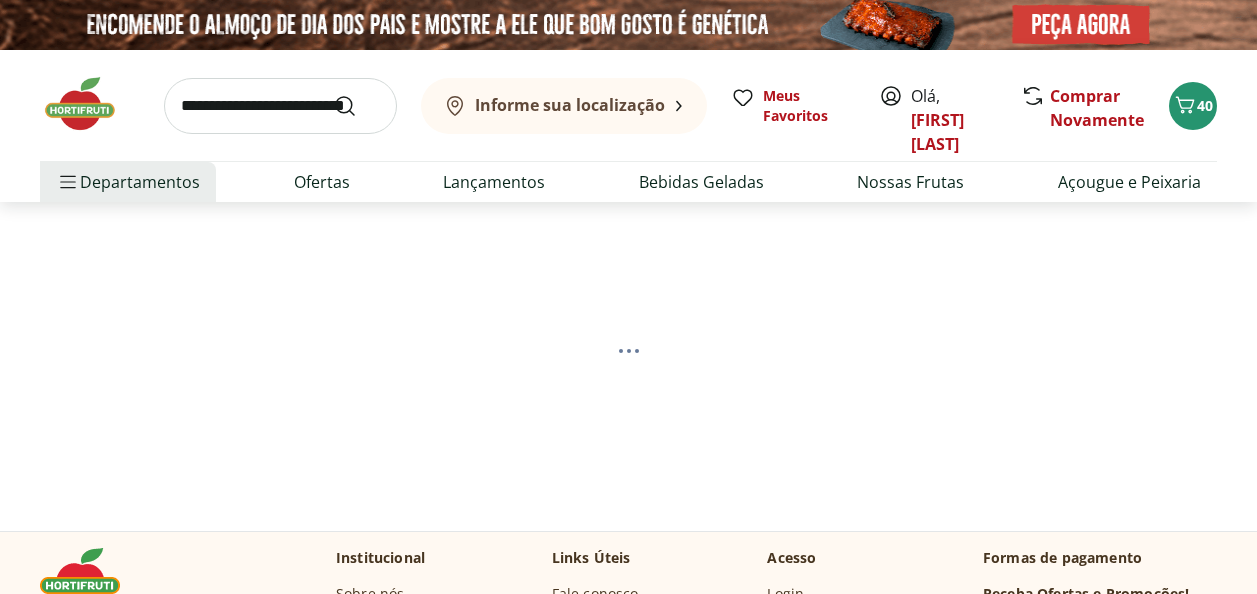 scroll, scrollTop: 0, scrollLeft: 0, axis: both 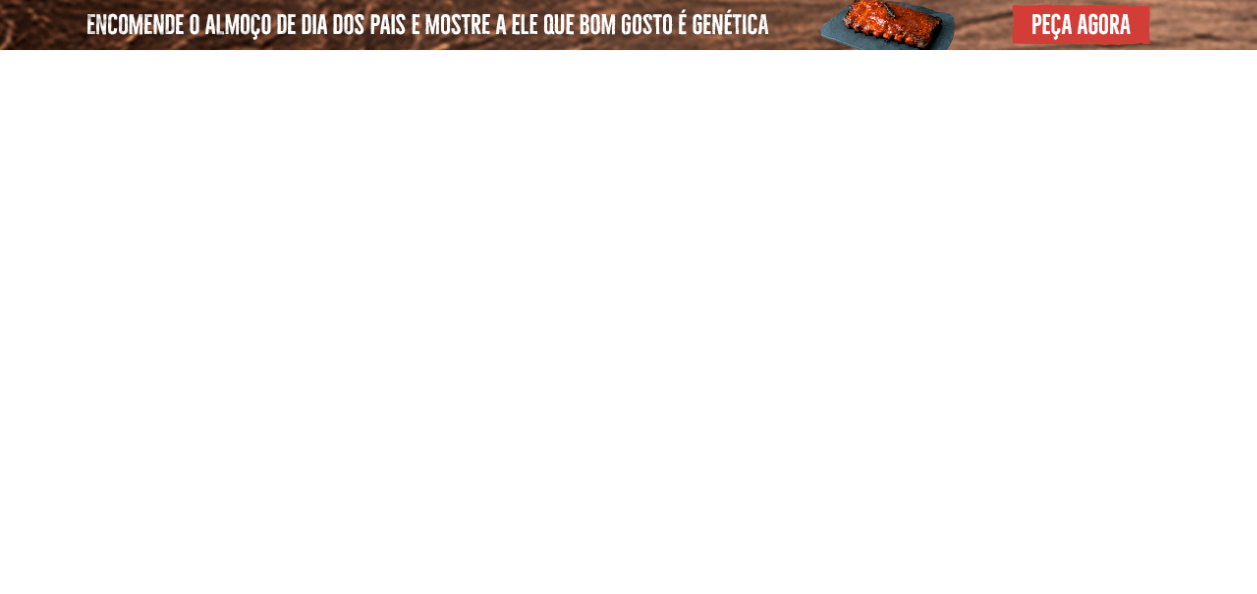 select on "**********" 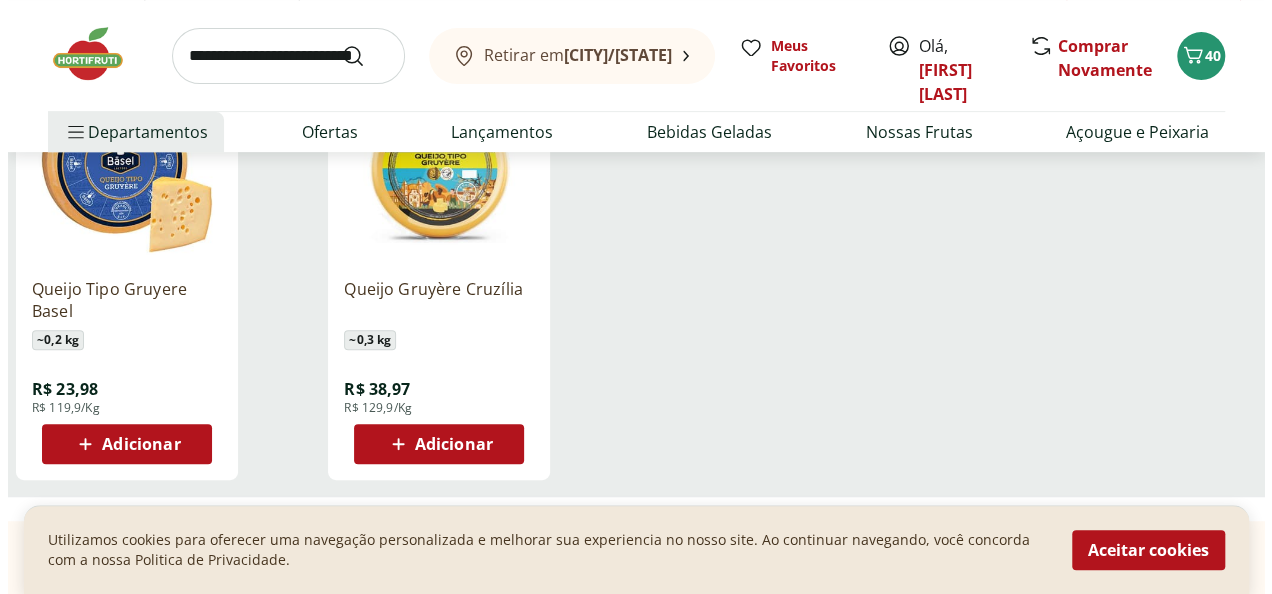 scroll, scrollTop: 324, scrollLeft: 0, axis: vertical 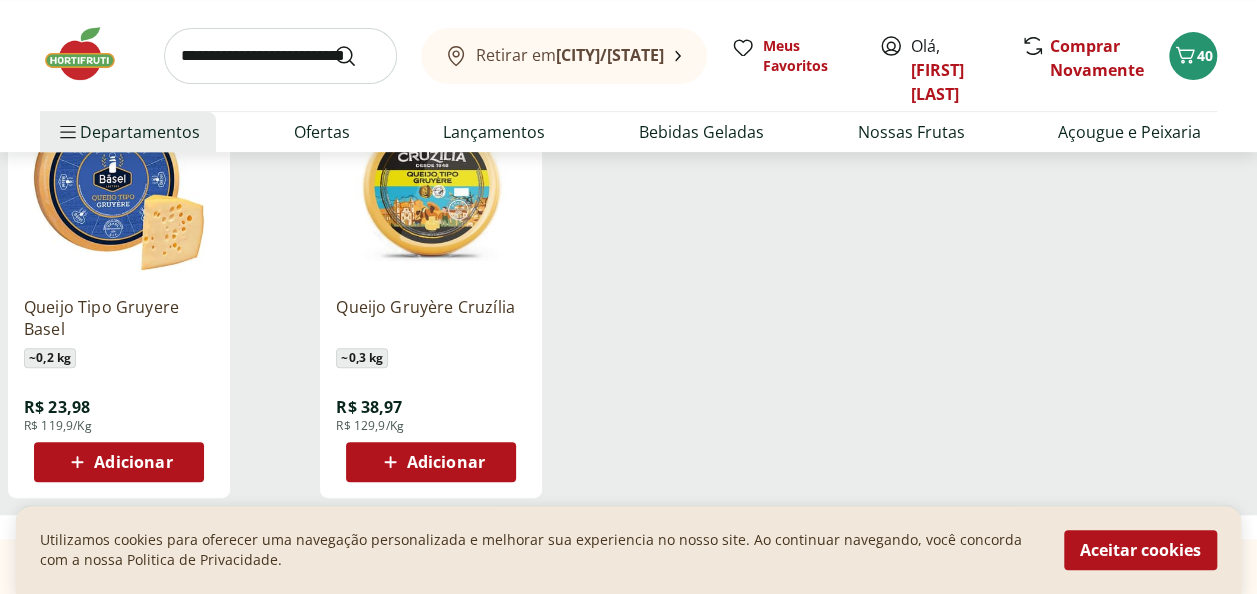 click on "Adicionar" at bounding box center [133, 462] 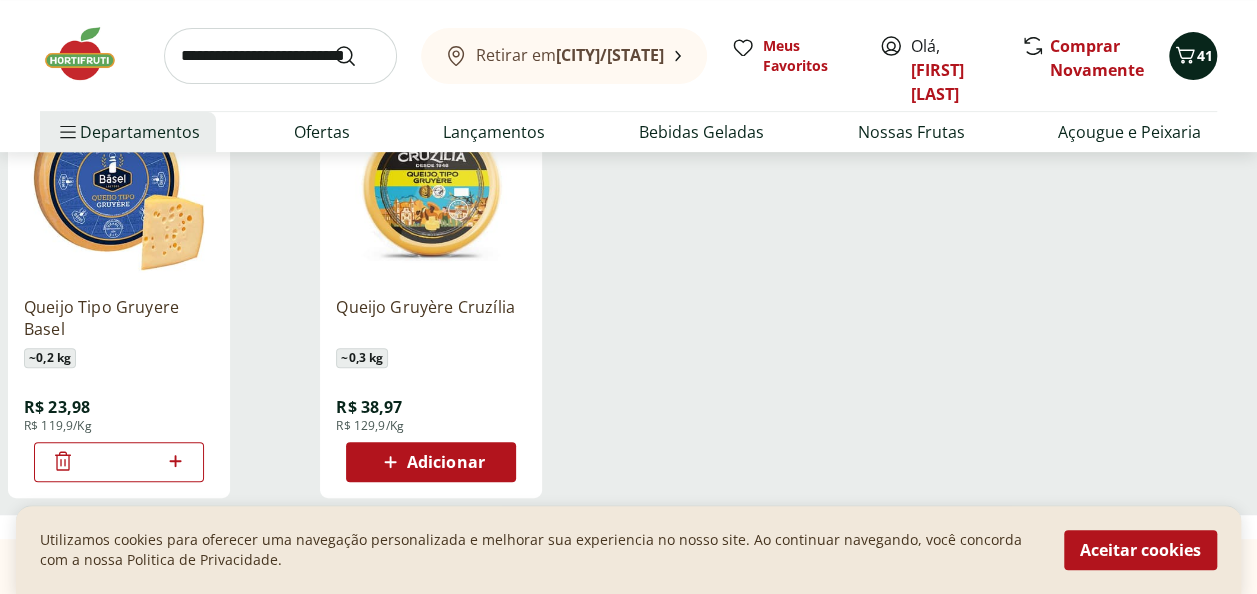 click 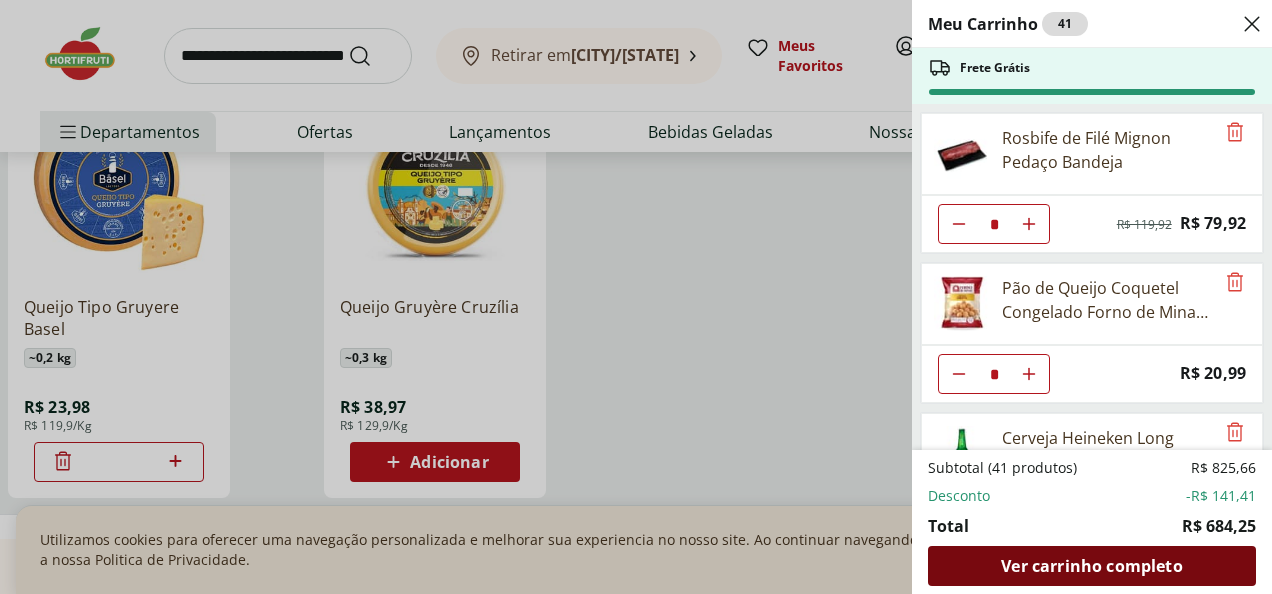 click on "Ver carrinho completo" at bounding box center [1091, 566] 